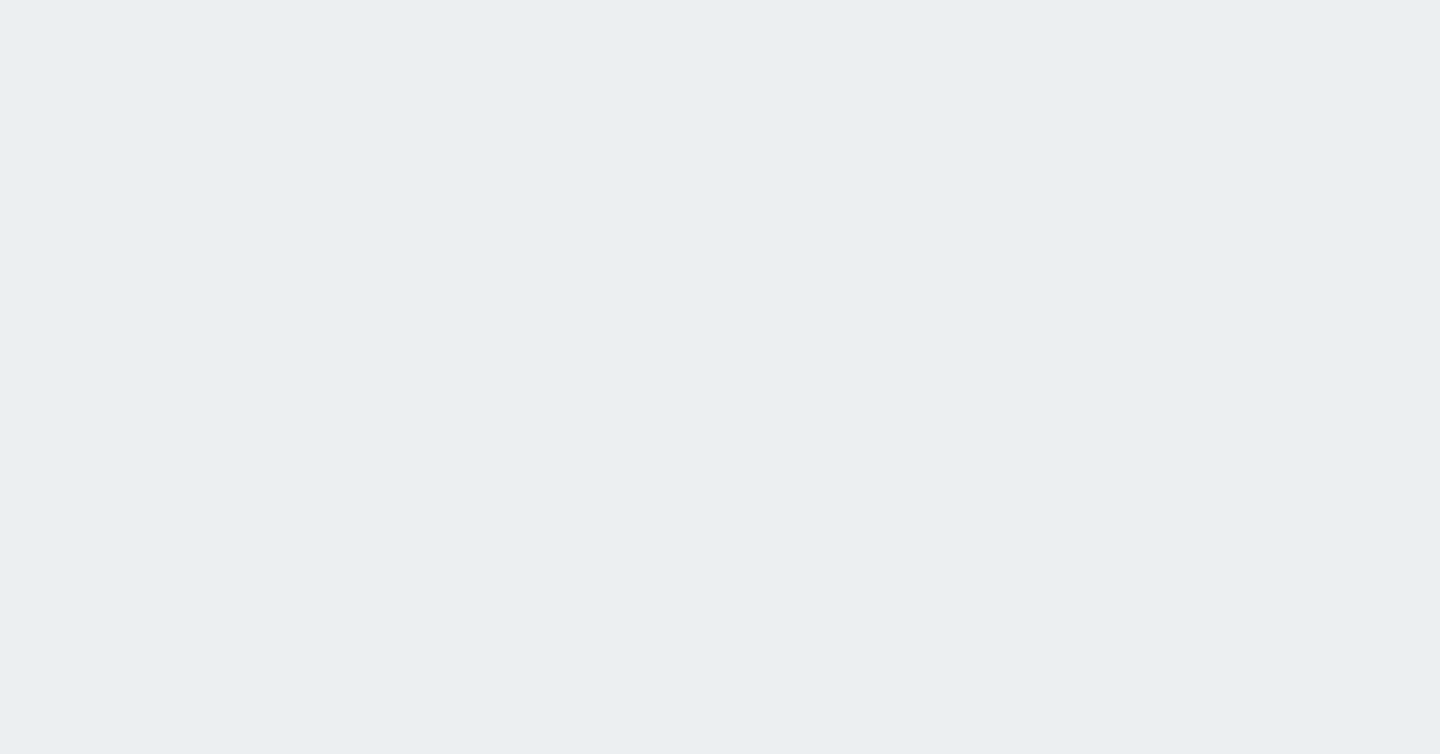 scroll, scrollTop: 0, scrollLeft: 0, axis: both 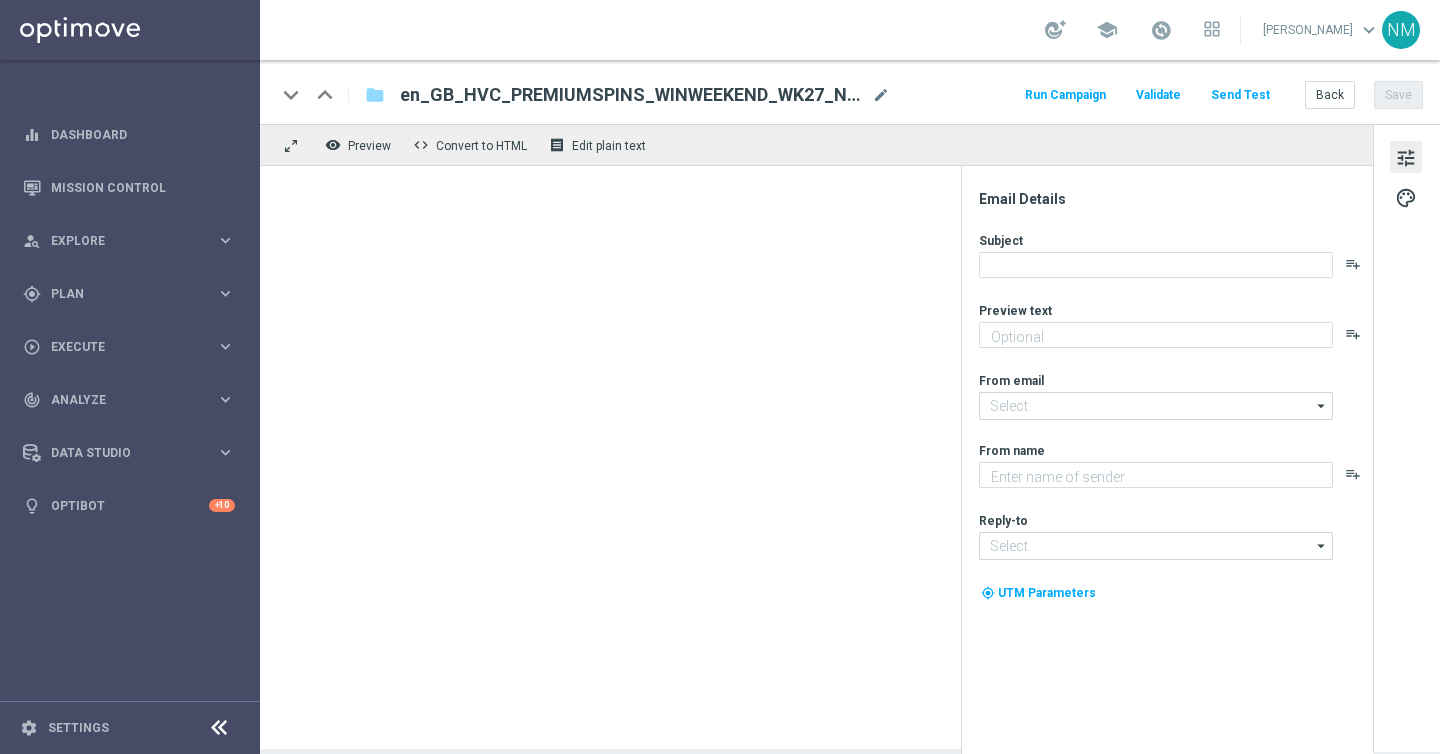 type on "Grab a fantastic freebie simply by playing selected games!" 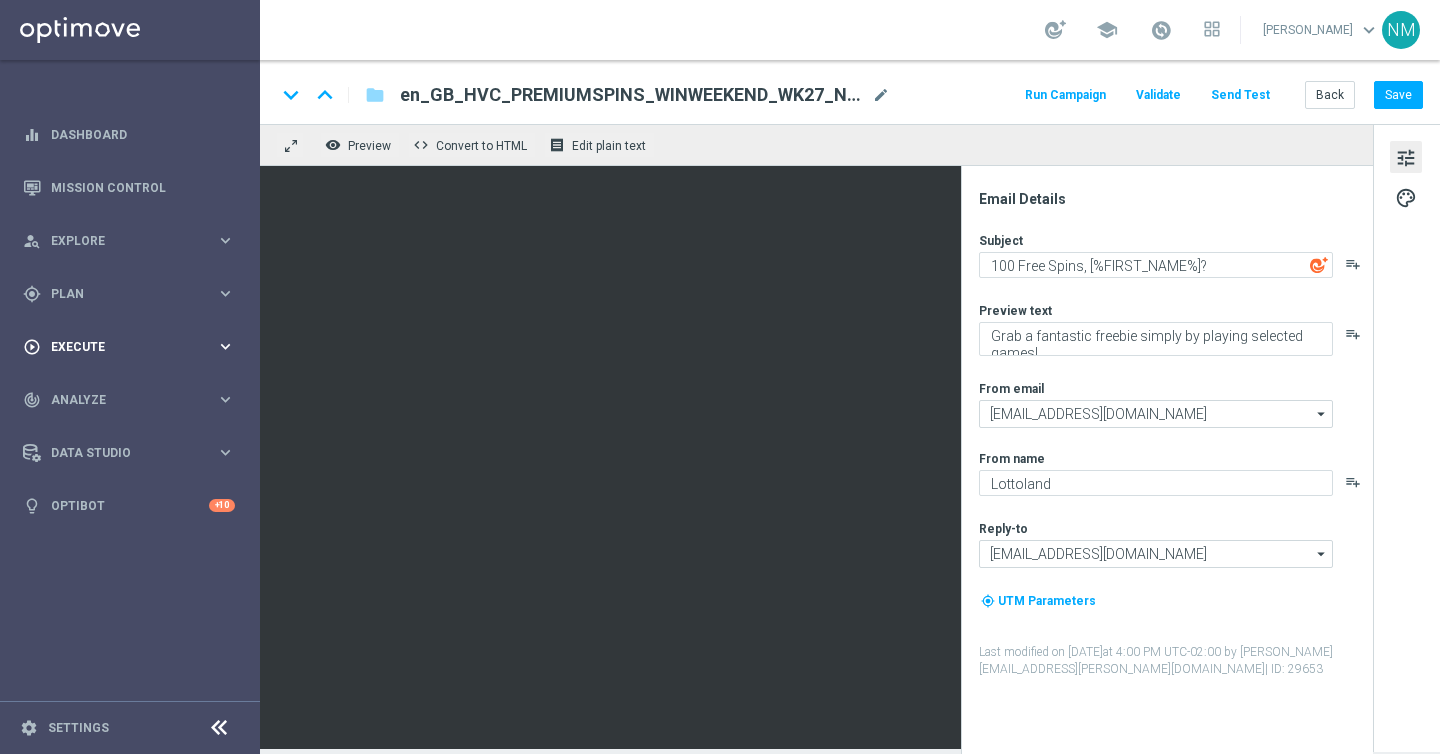 click on "play_circle_outline
Execute
keyboard_arrow_right" at bounding box center [129, 346] 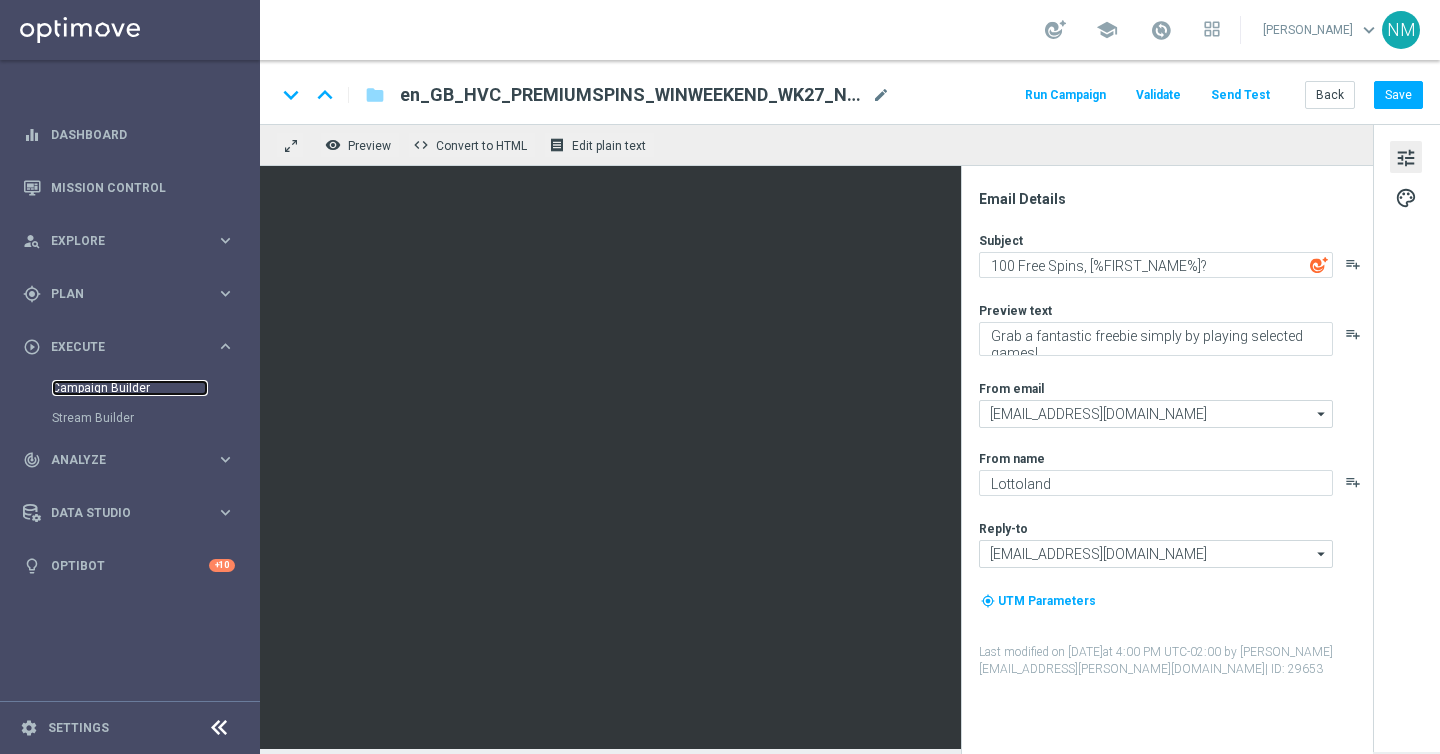 click on "Campaign Builder" at bounding box center [130, 388] 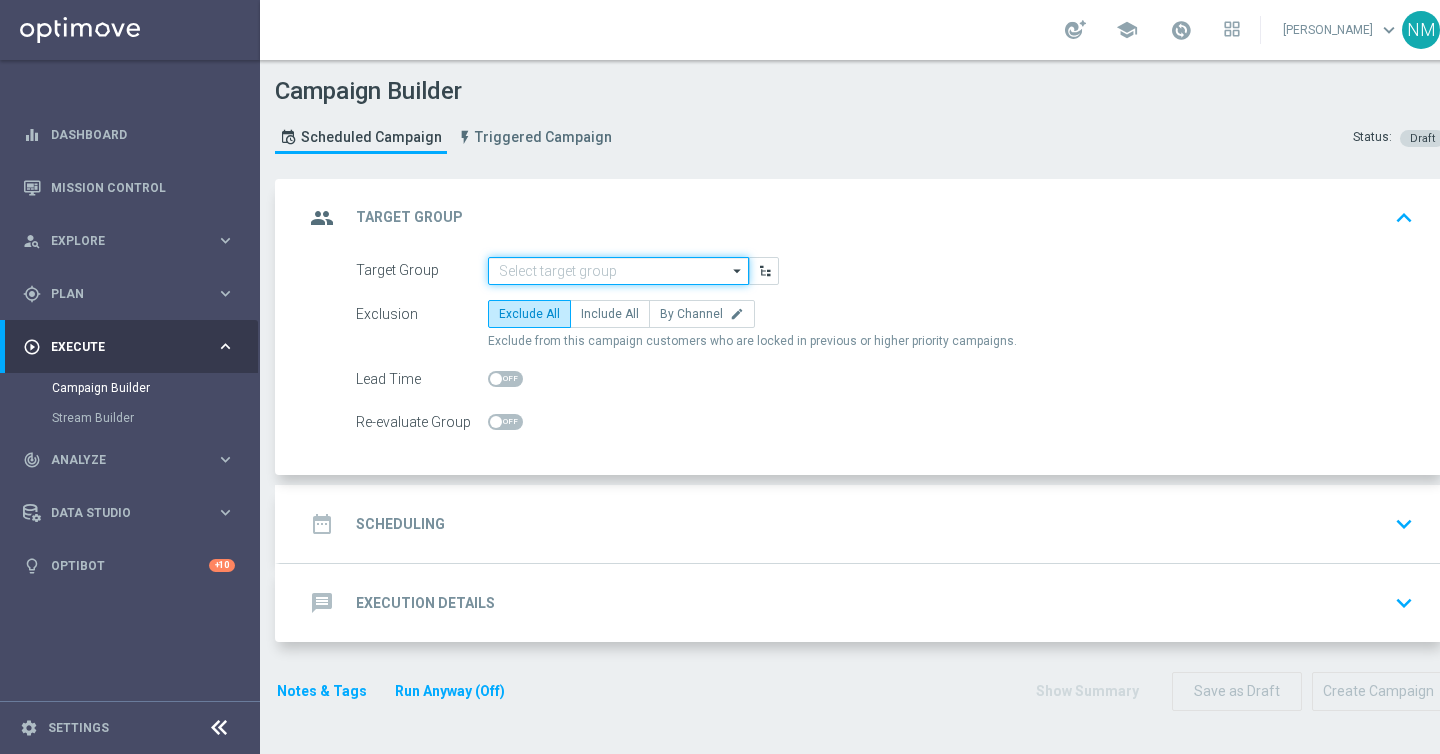 click 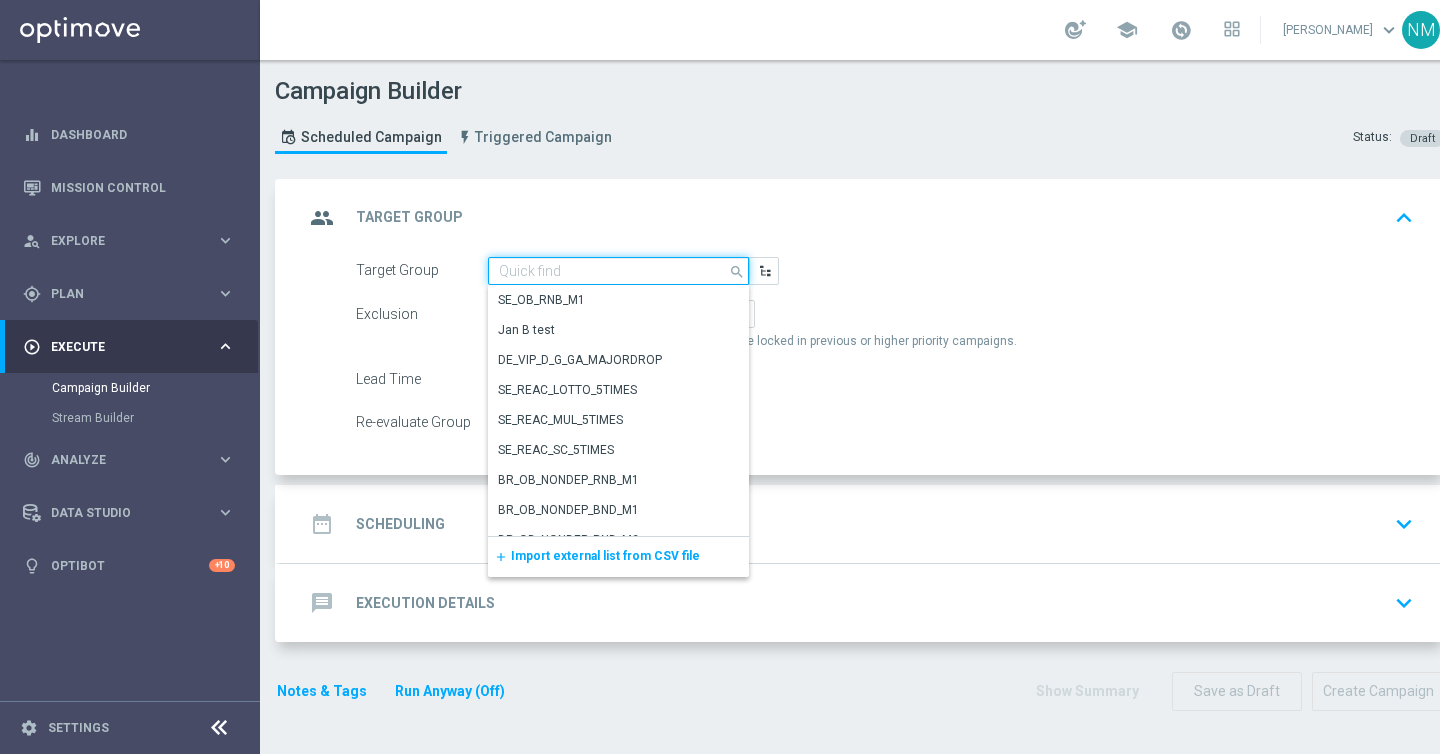 paste on "UK_CASINO_EMAIL | HVC Promos" 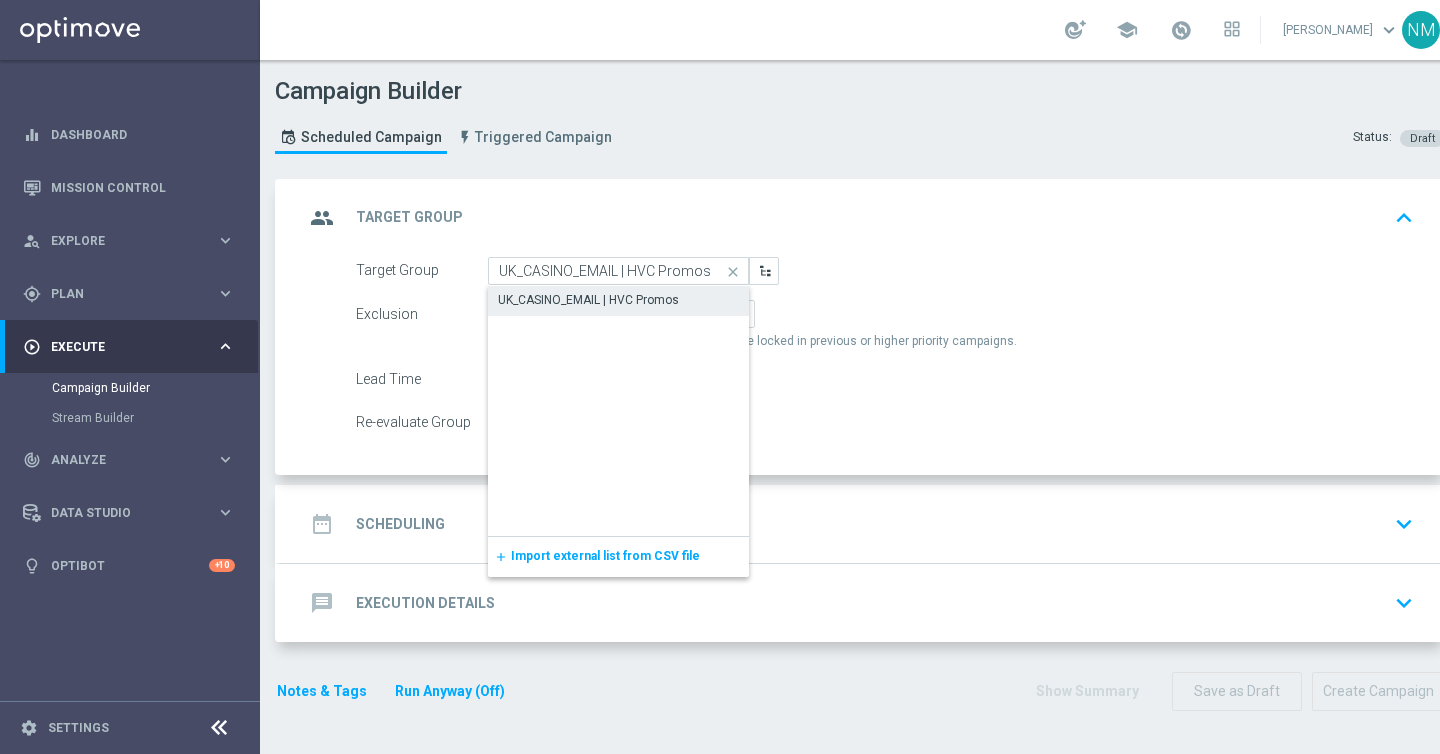 click on "UK_CASINO_EMAIL | HVC Promos" 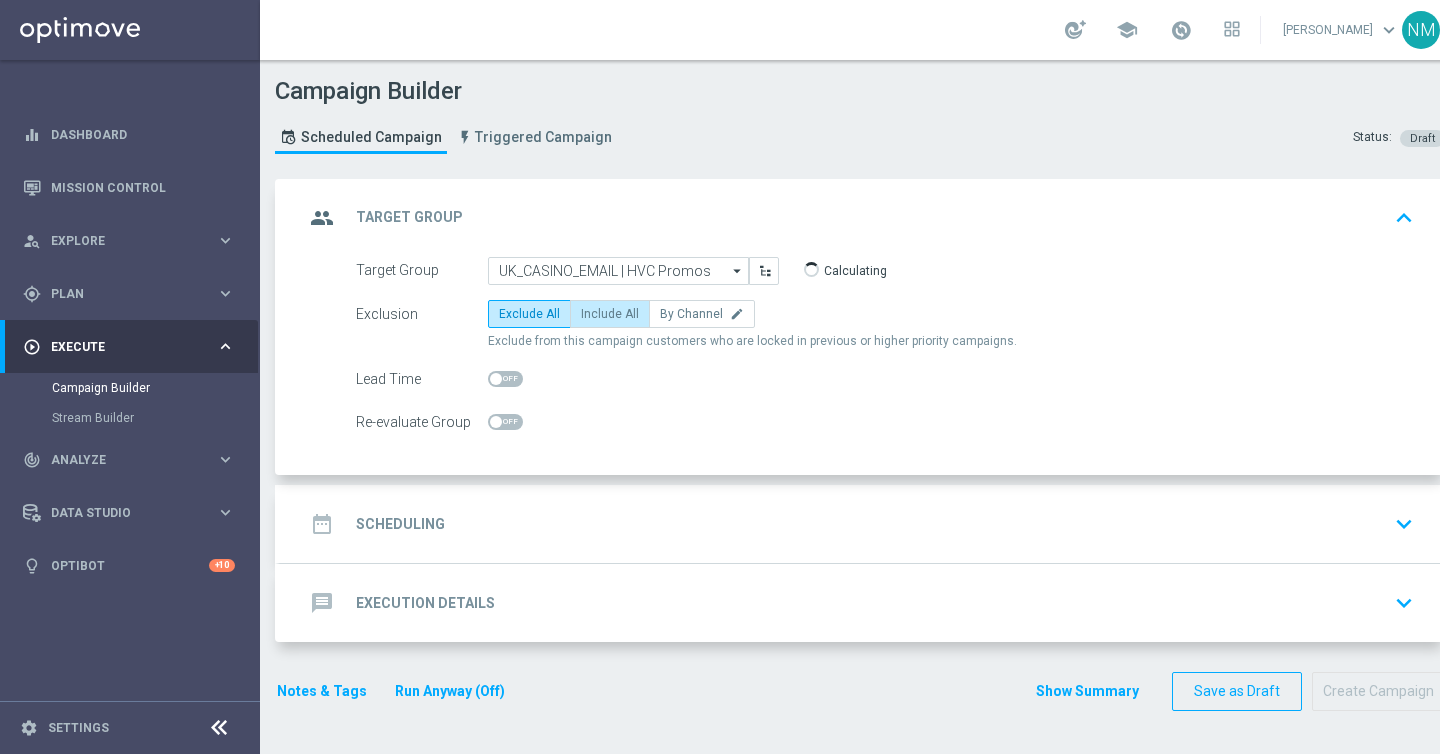 click on "Include All" 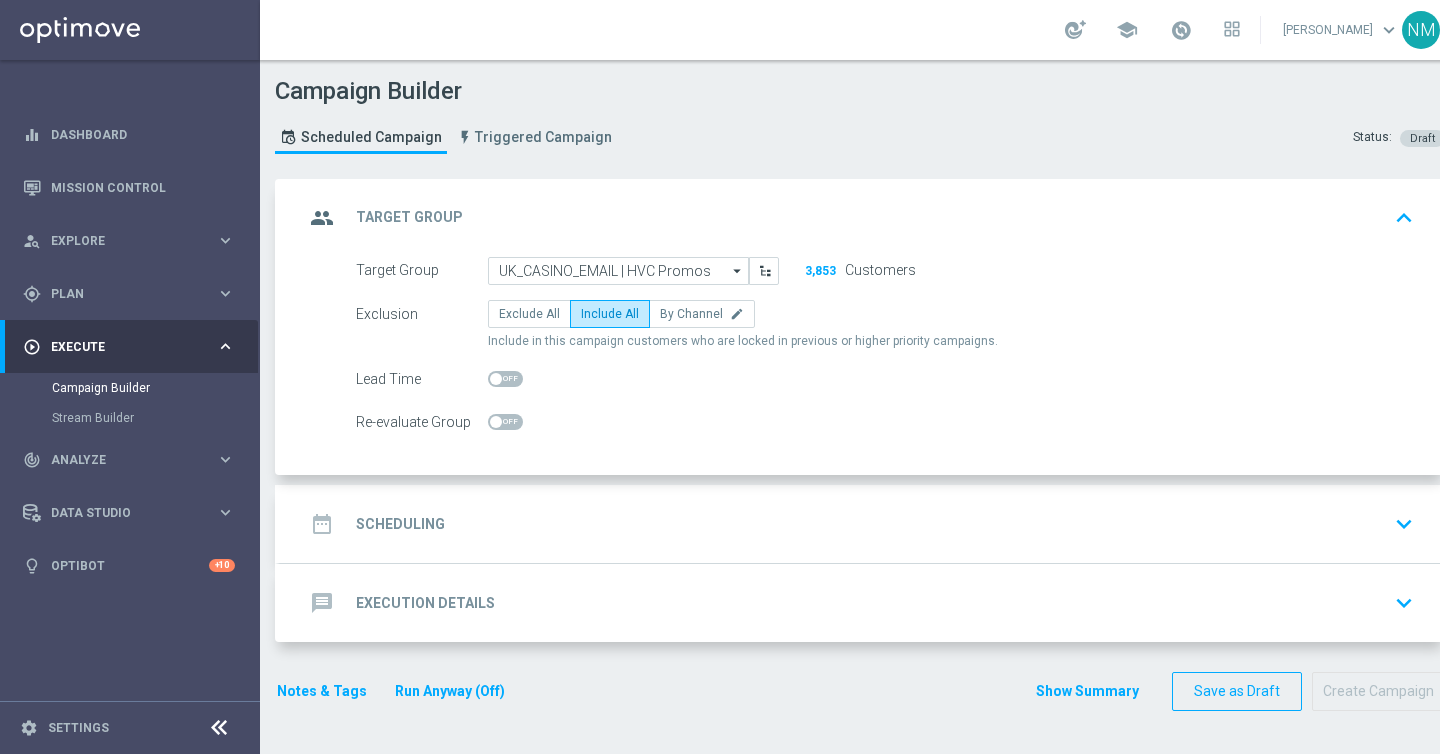 click on "date_range
Scheduling
keyboard_arrow_down" 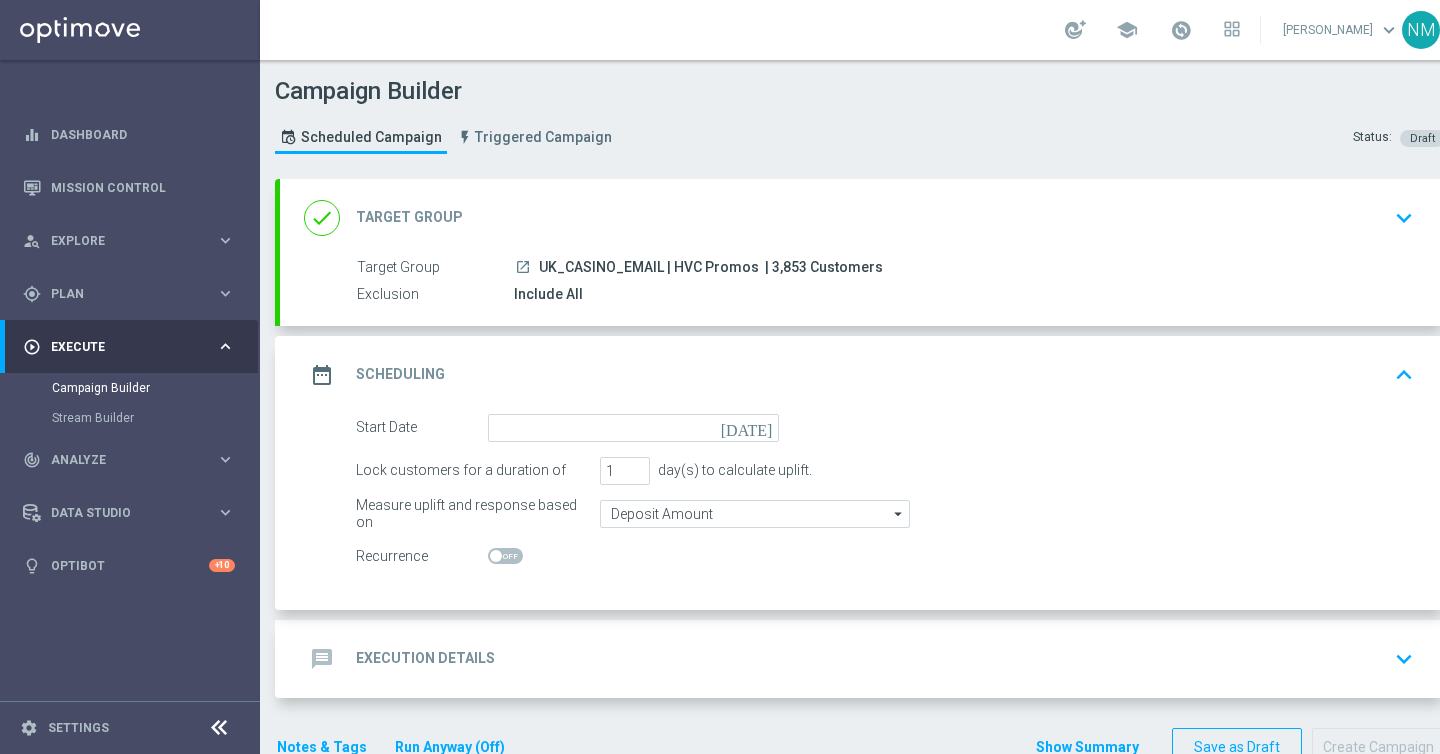 scroll, scrollTop: 20, scrollLeft: 0, axis: vertical 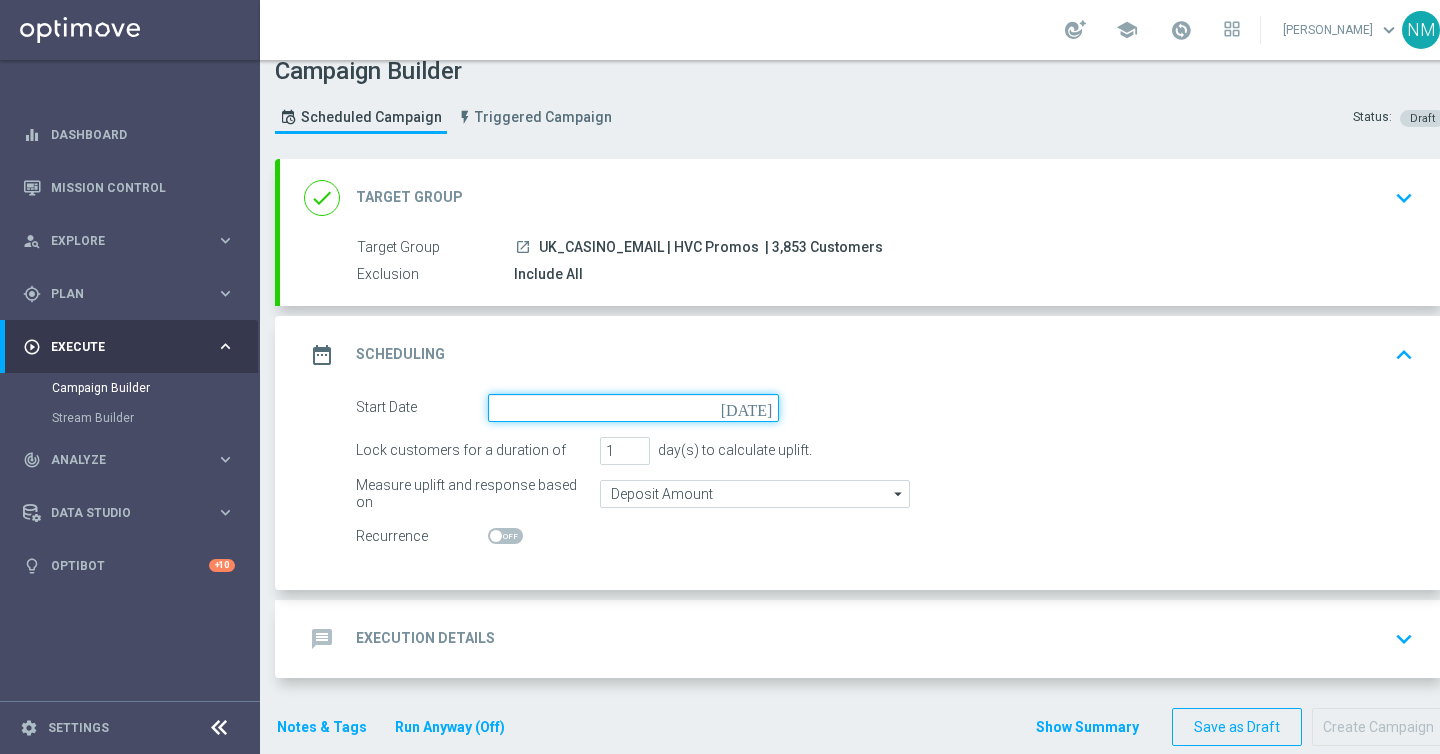 click 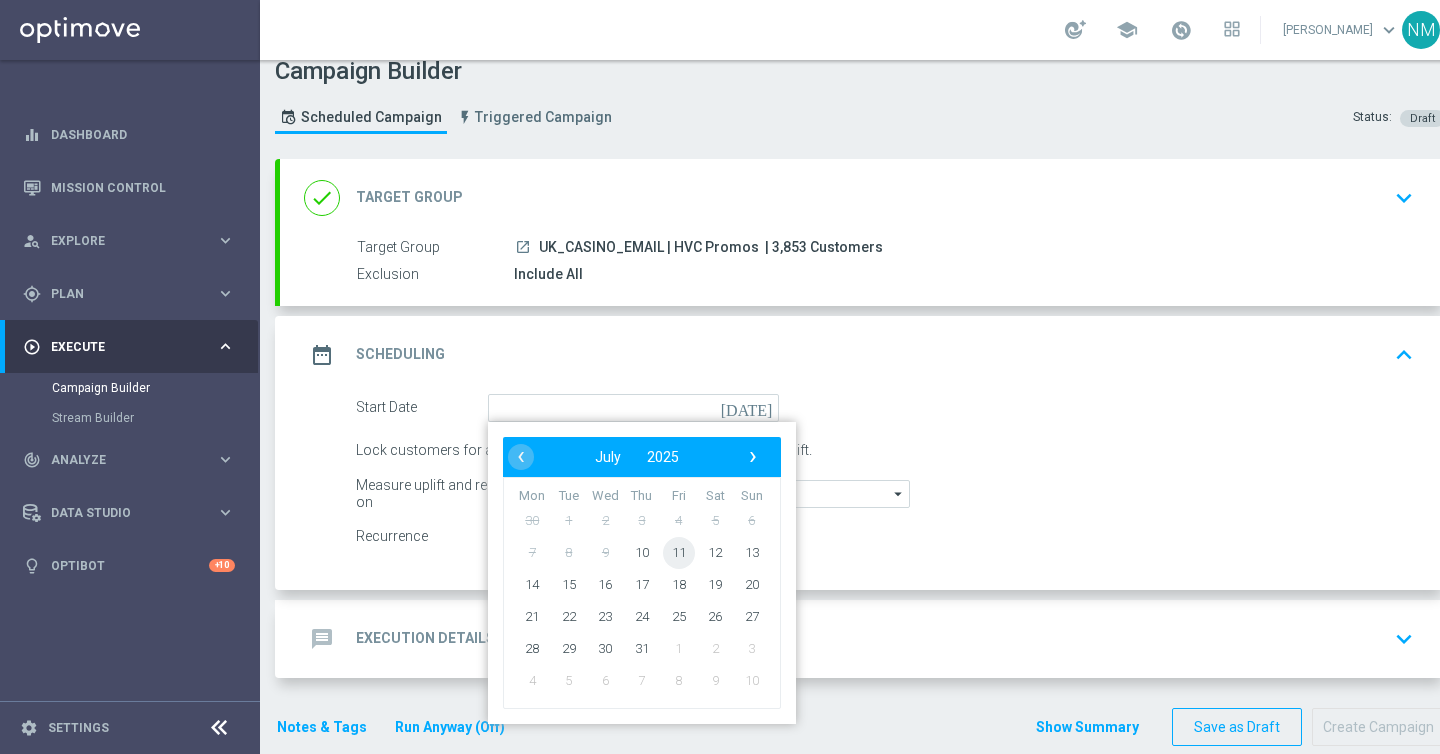 click on "11" 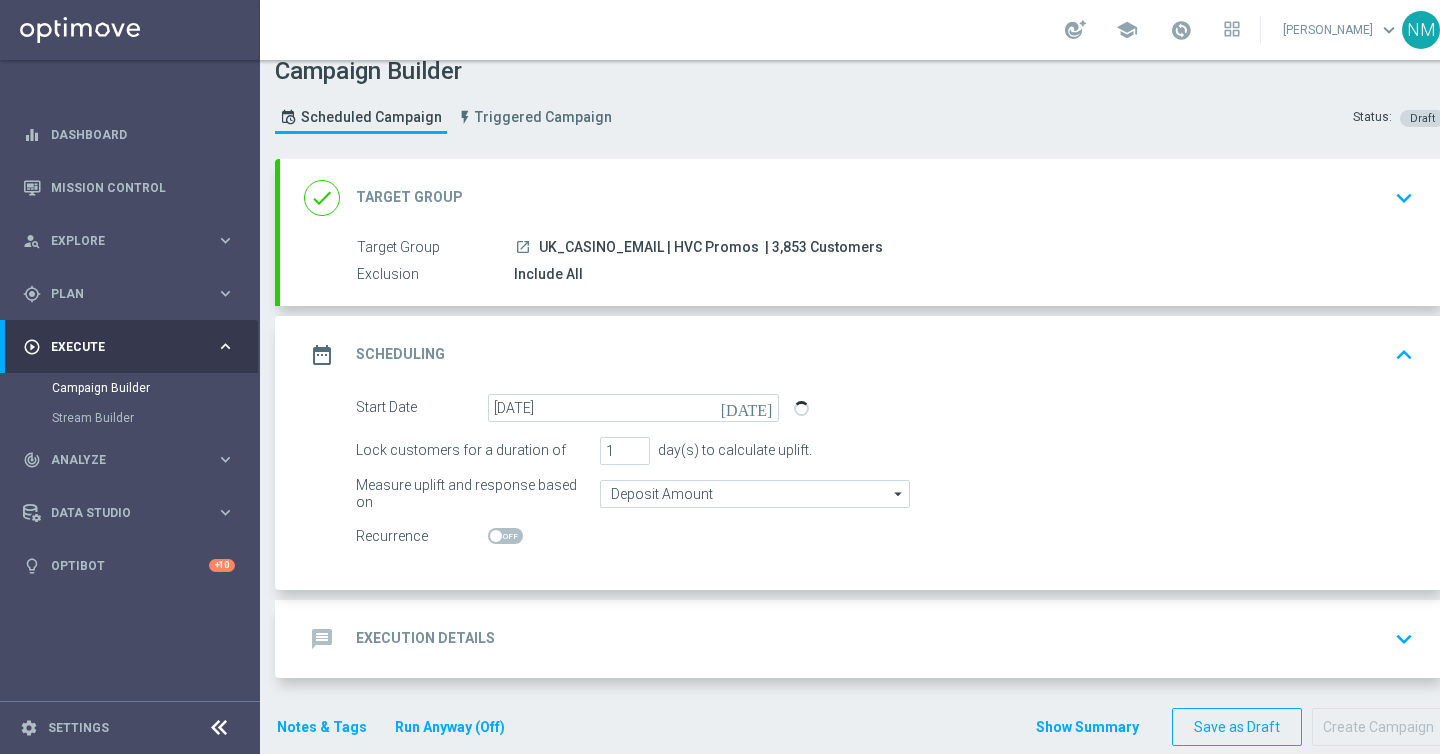 click on "message
Execution Details
keyboard_arrow_down" 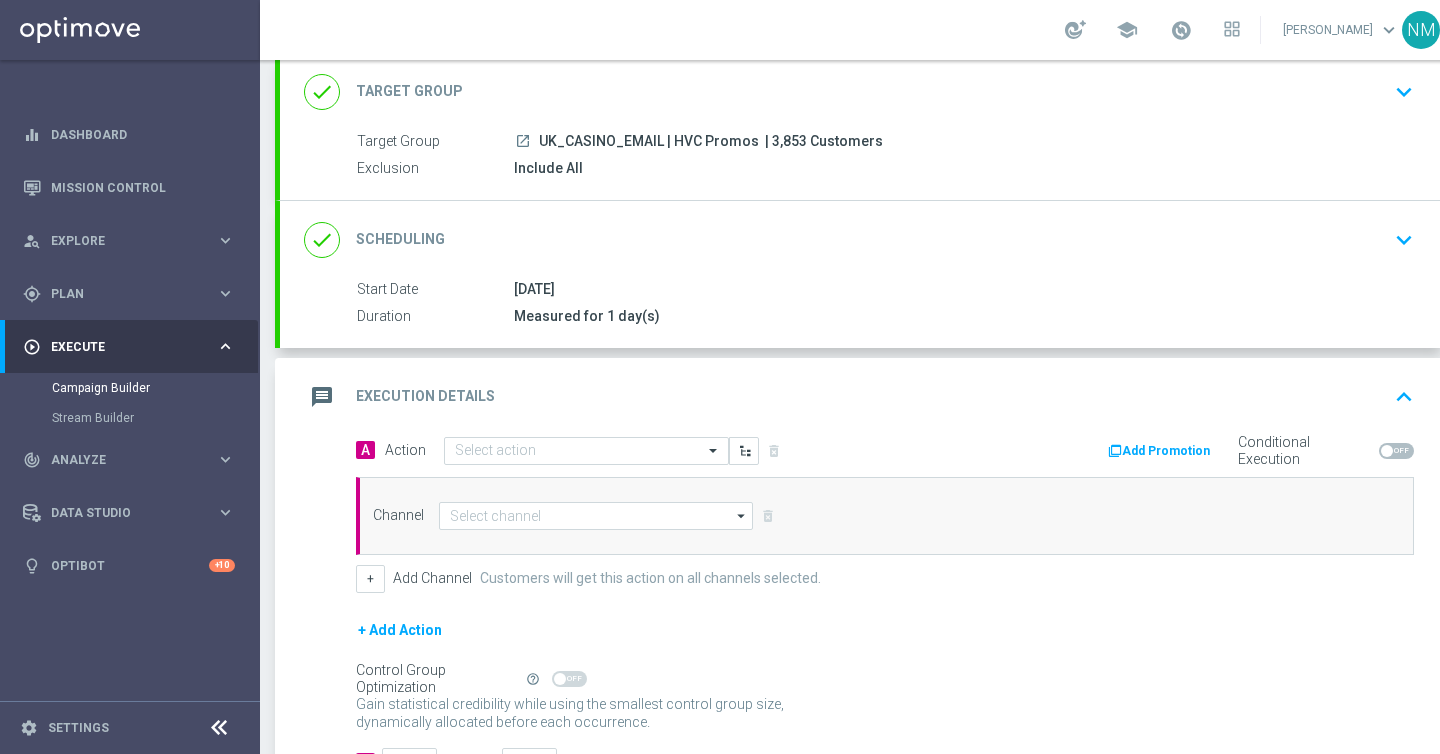 scroll, scrollTop: 143, scrollLeft: 0, axis: vertical 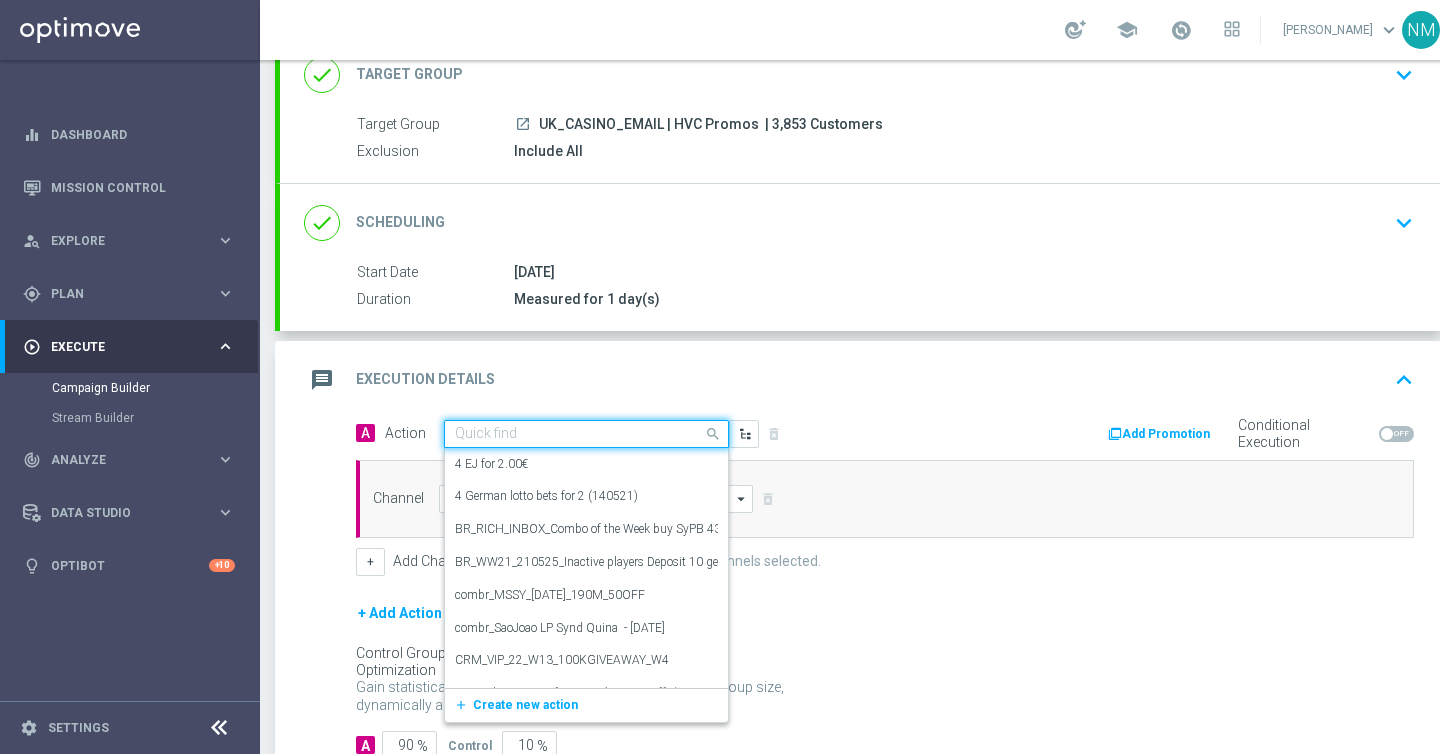 click 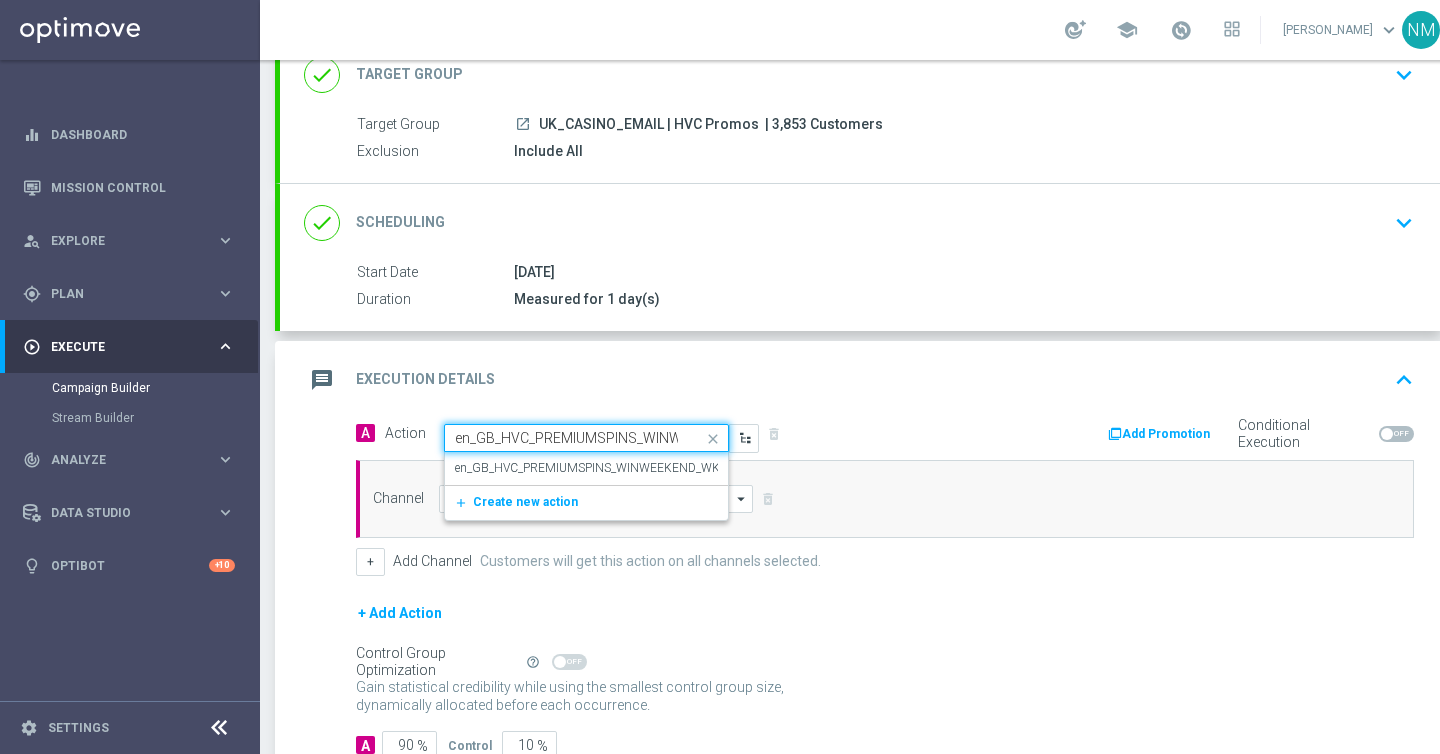 scroll, scrollTop: 0, scrollLeft: 228, axis: horizontal 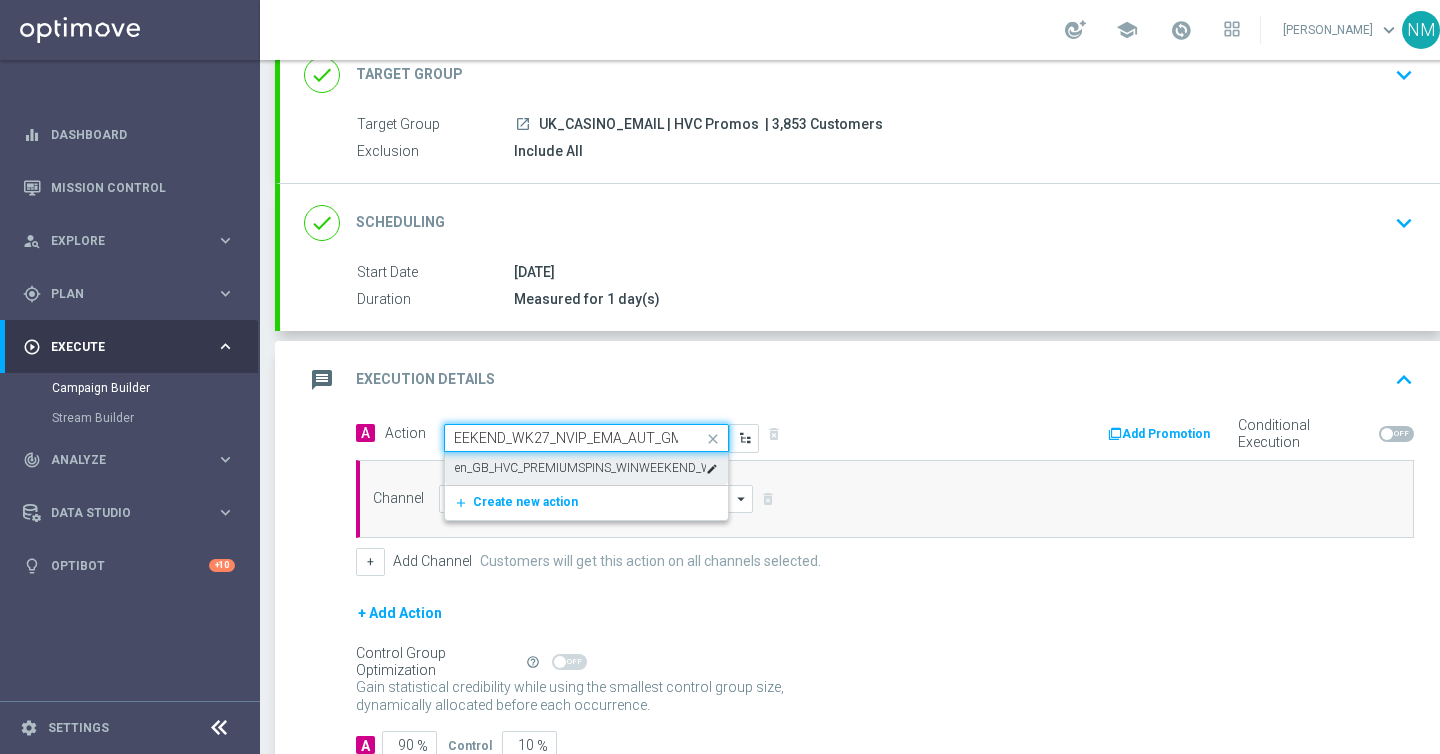 click on "en_GB_HVC_PREMIUMSPINS_WINWEEKEND_WK27_NVIP_EMA_AUT_GM" at bounding box center (580, 468) 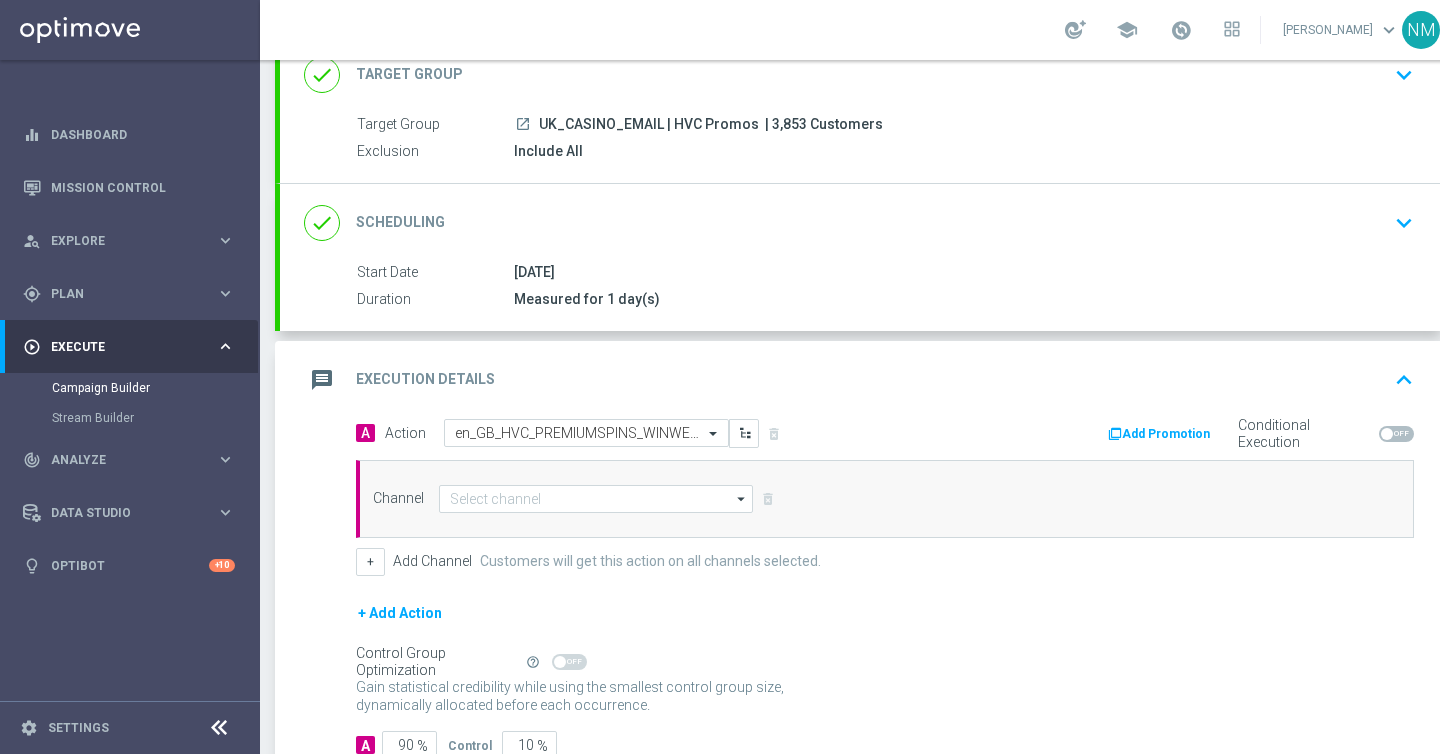 scroll, scrollTop: 0, scrollLeft: 0, axis: both 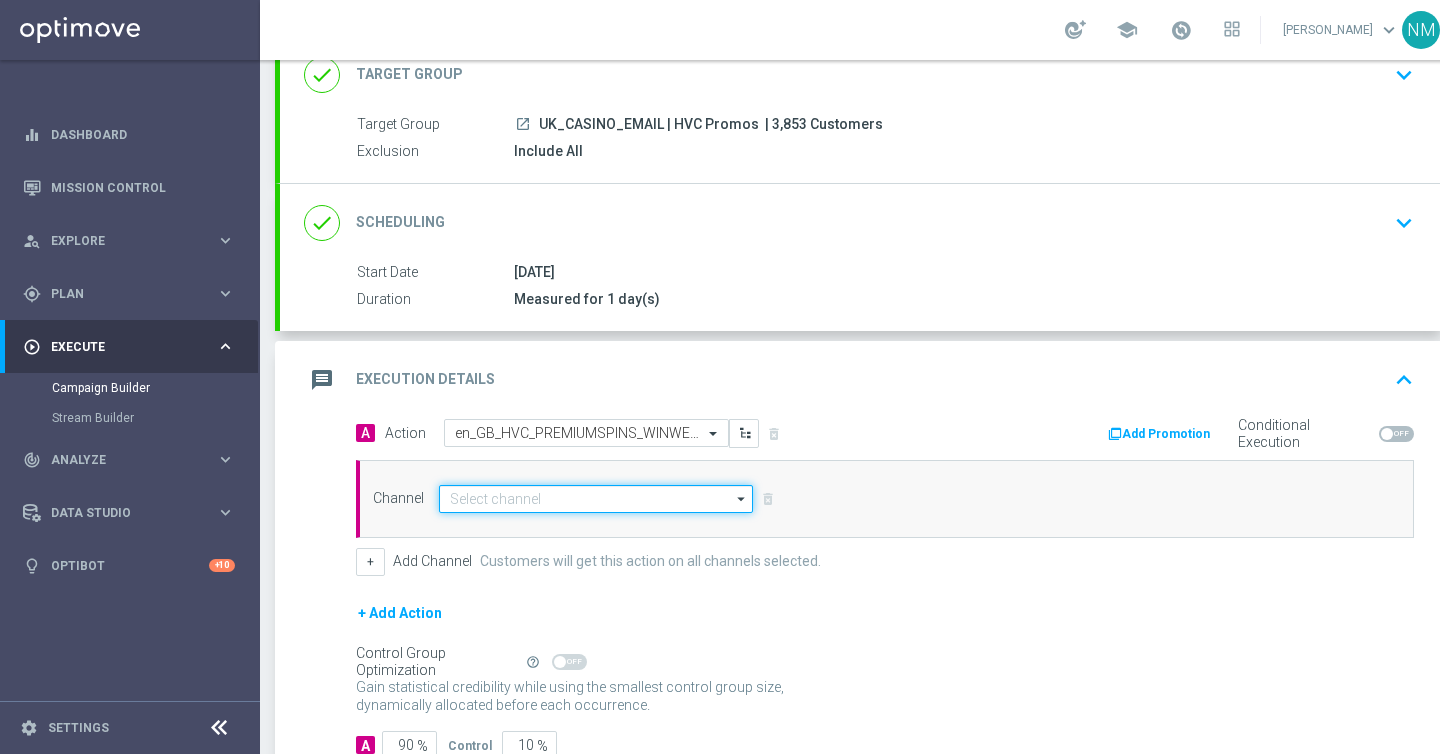 click 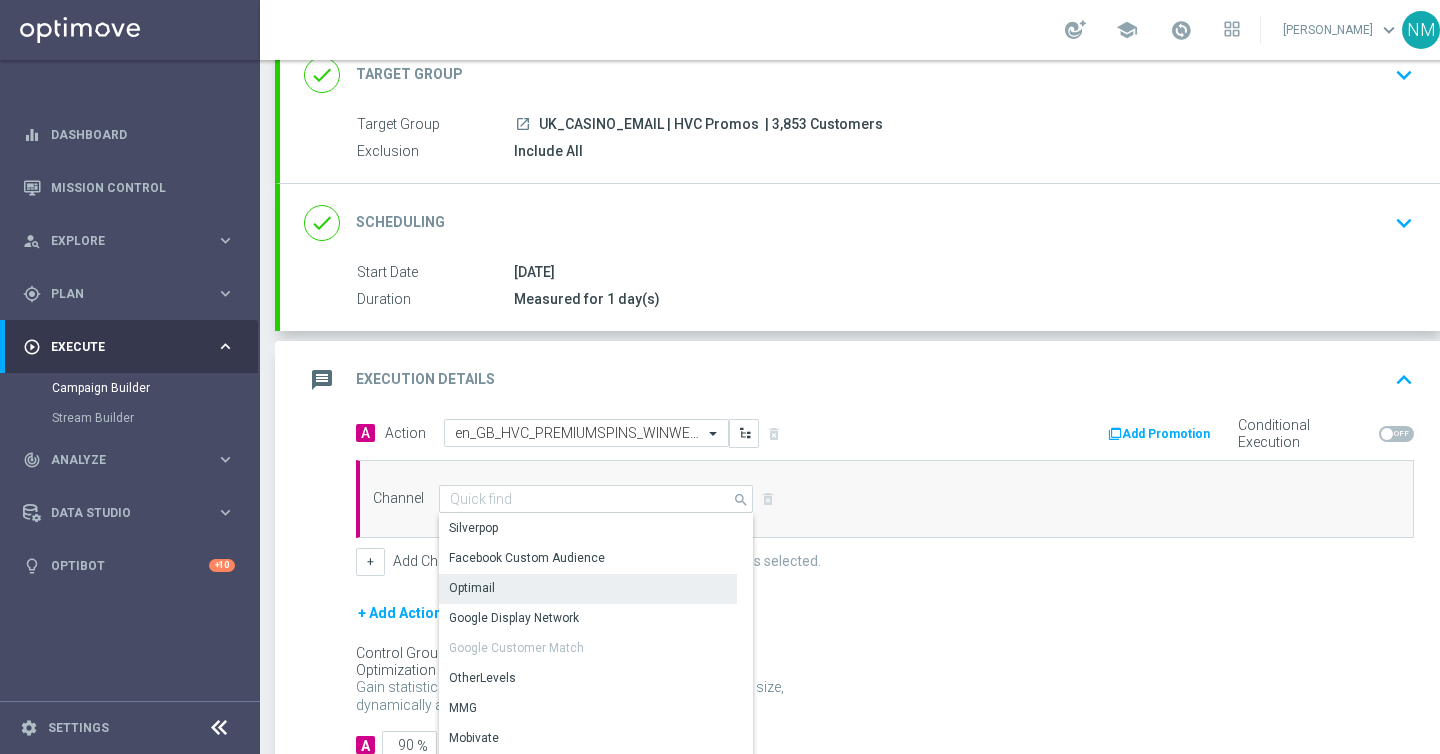click on "Optimail" 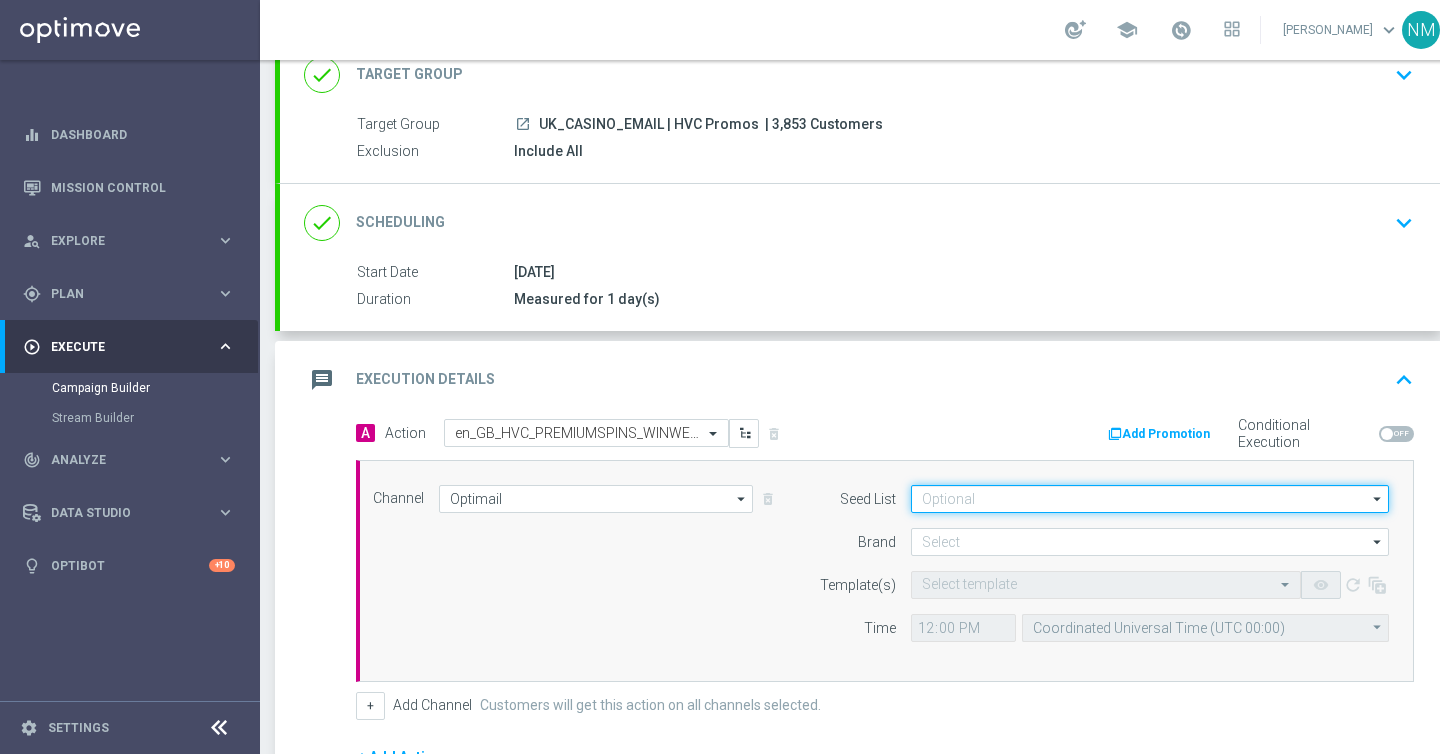 click 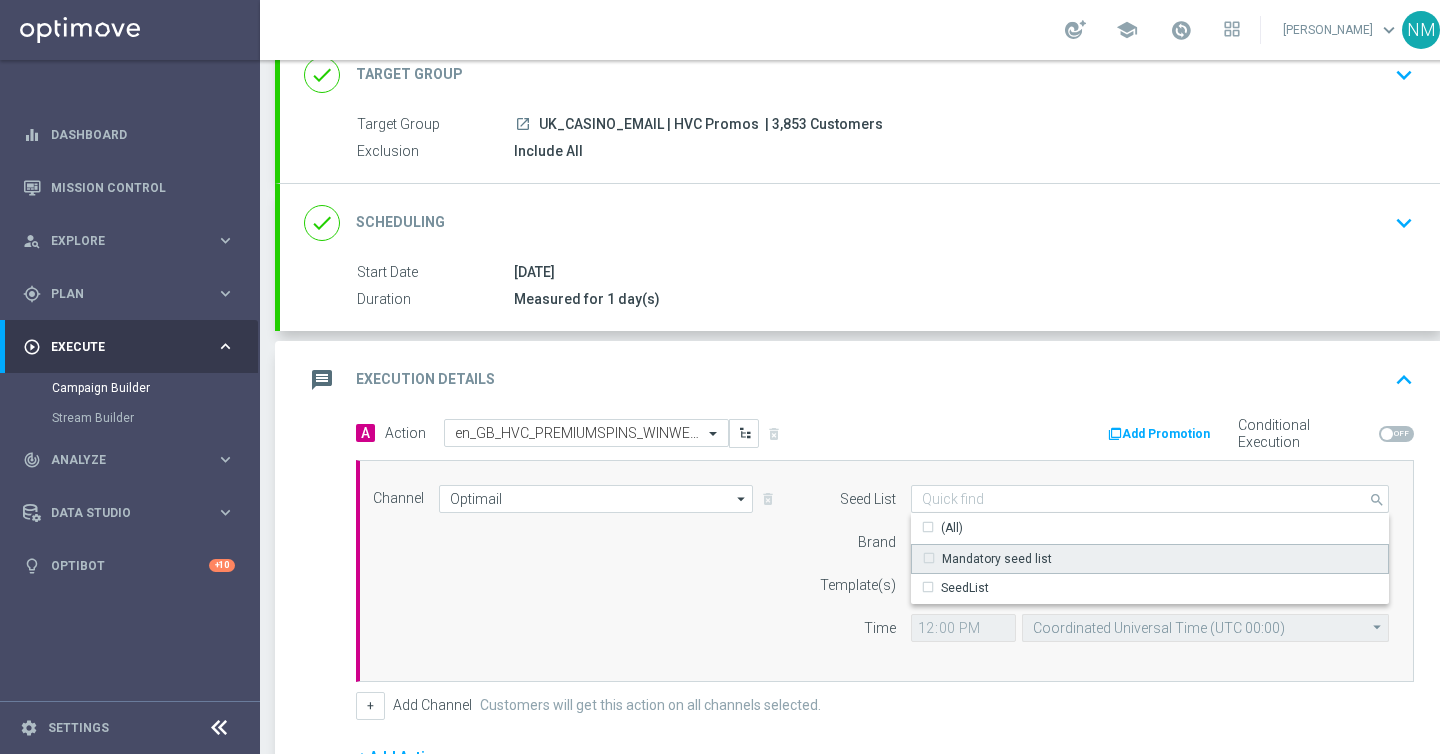 click on "Mandatory seed list" 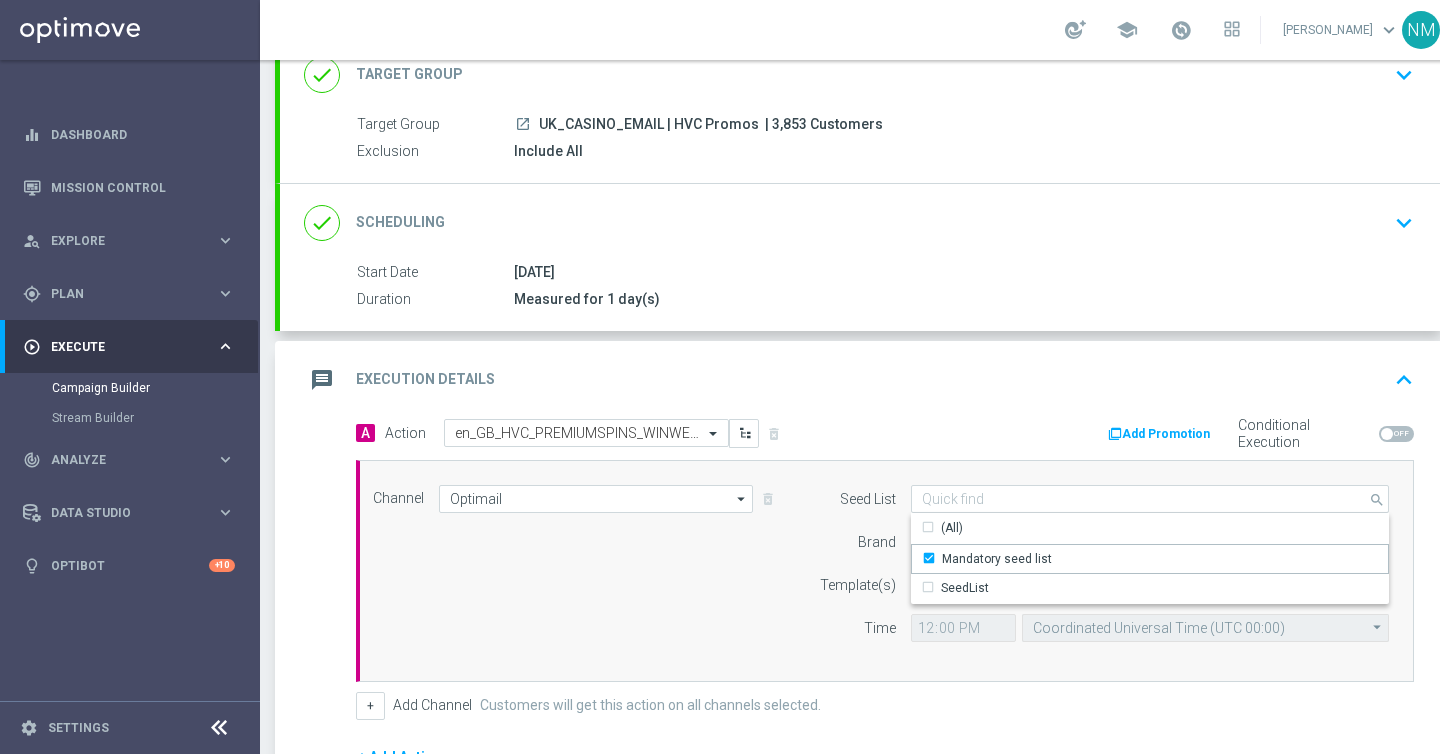 click on "Brand" 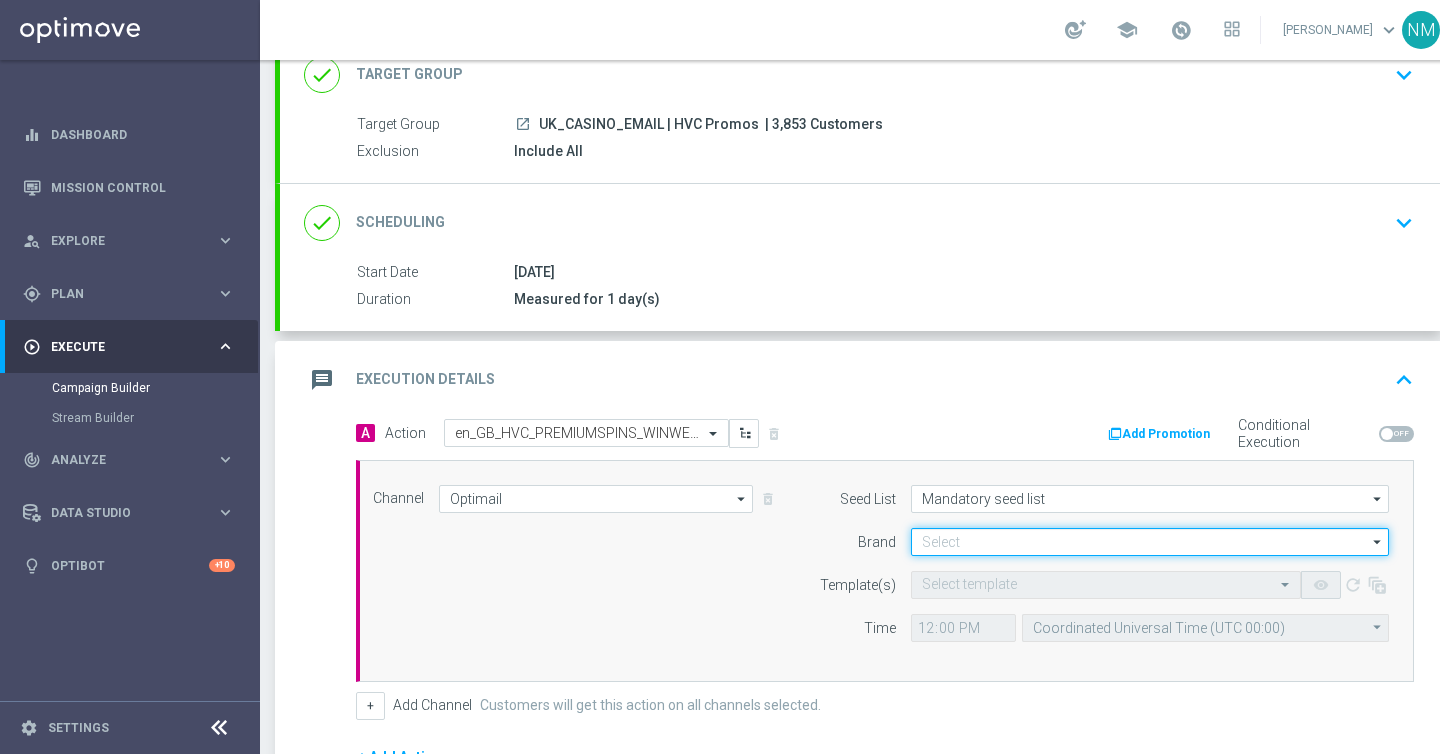 click 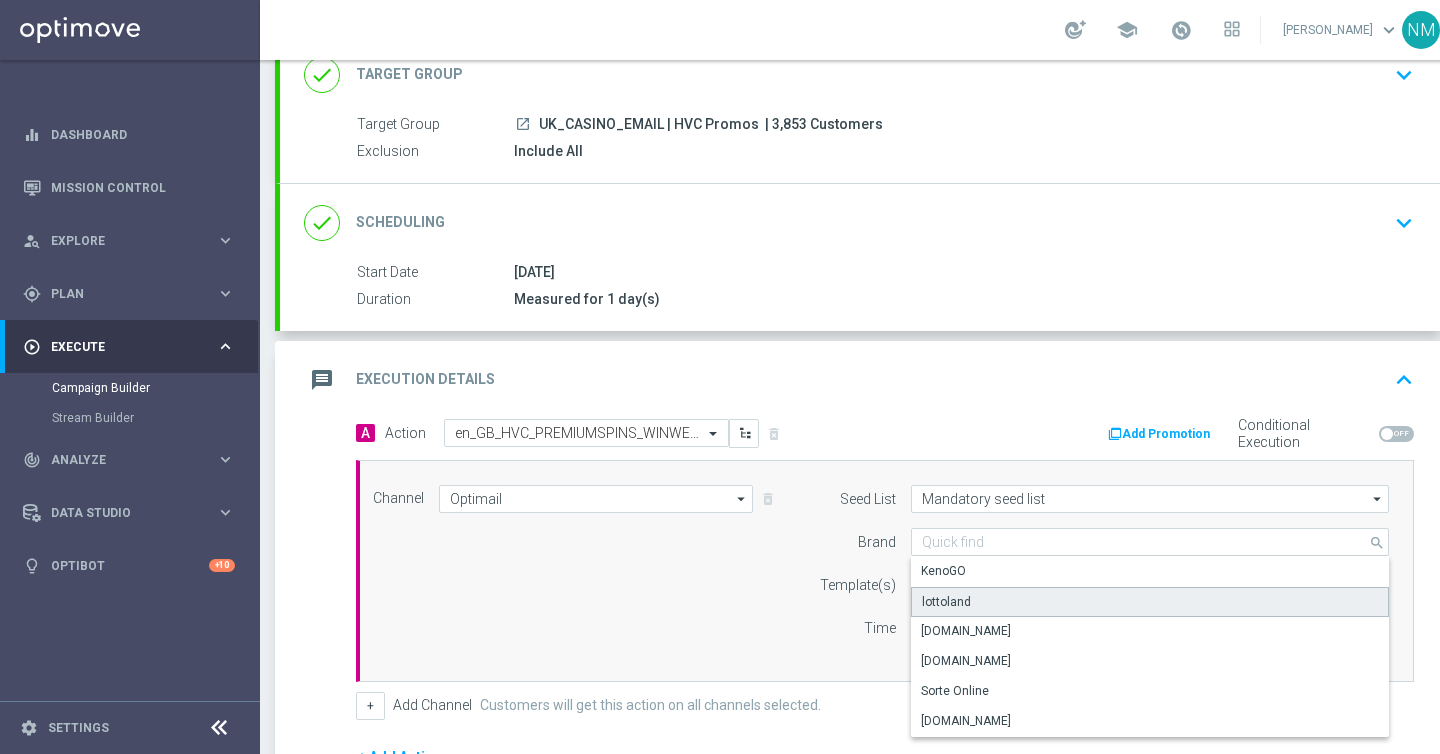 click on "lottoland" 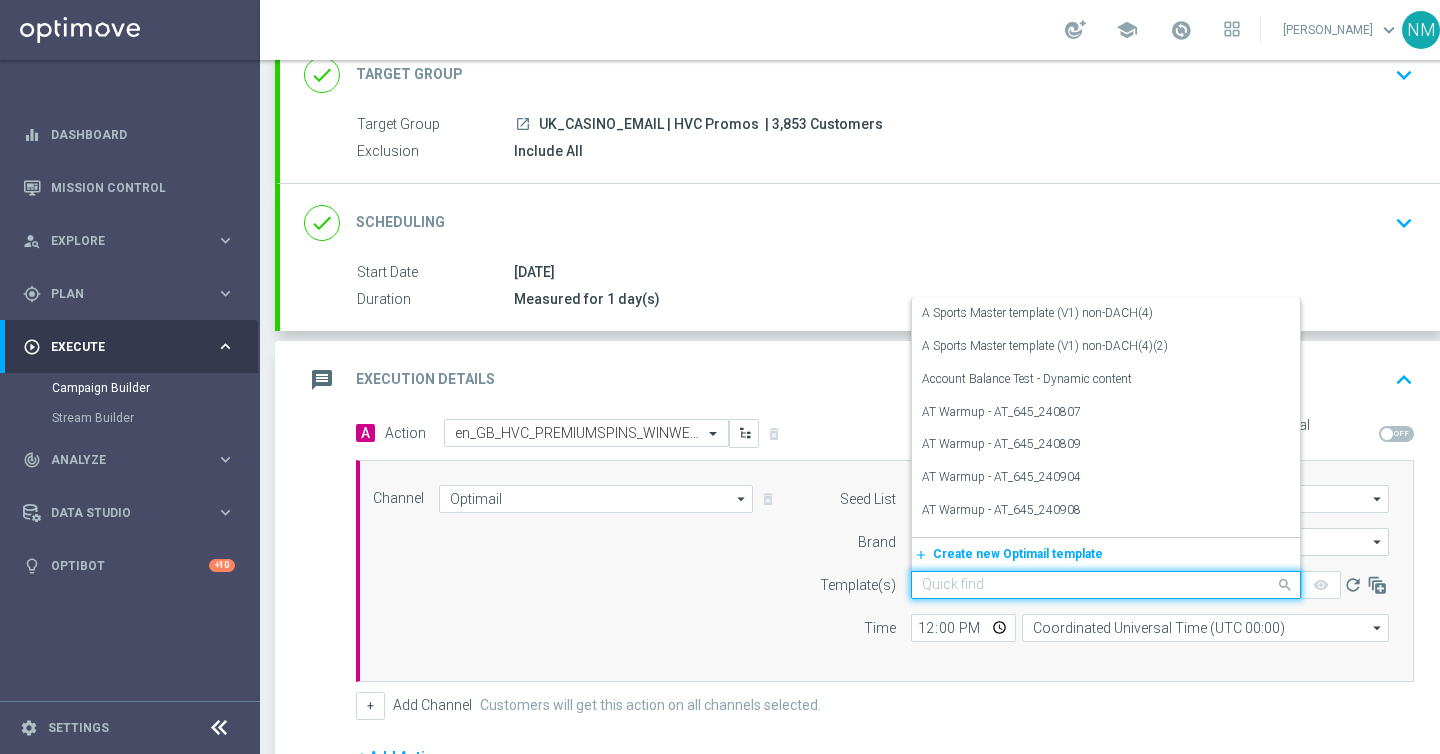 click 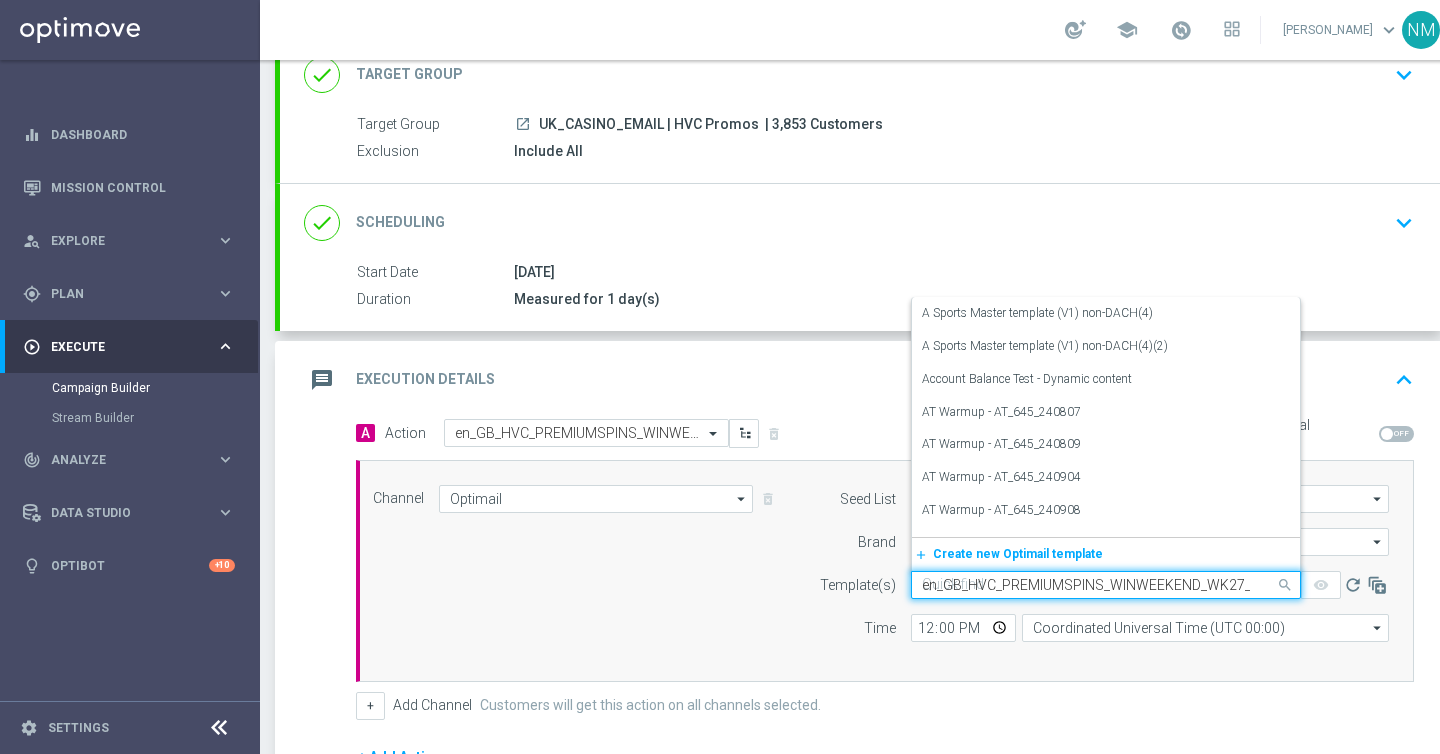 scroll, scrollTop: 0, scrollLeft: 123, axis: horizontal 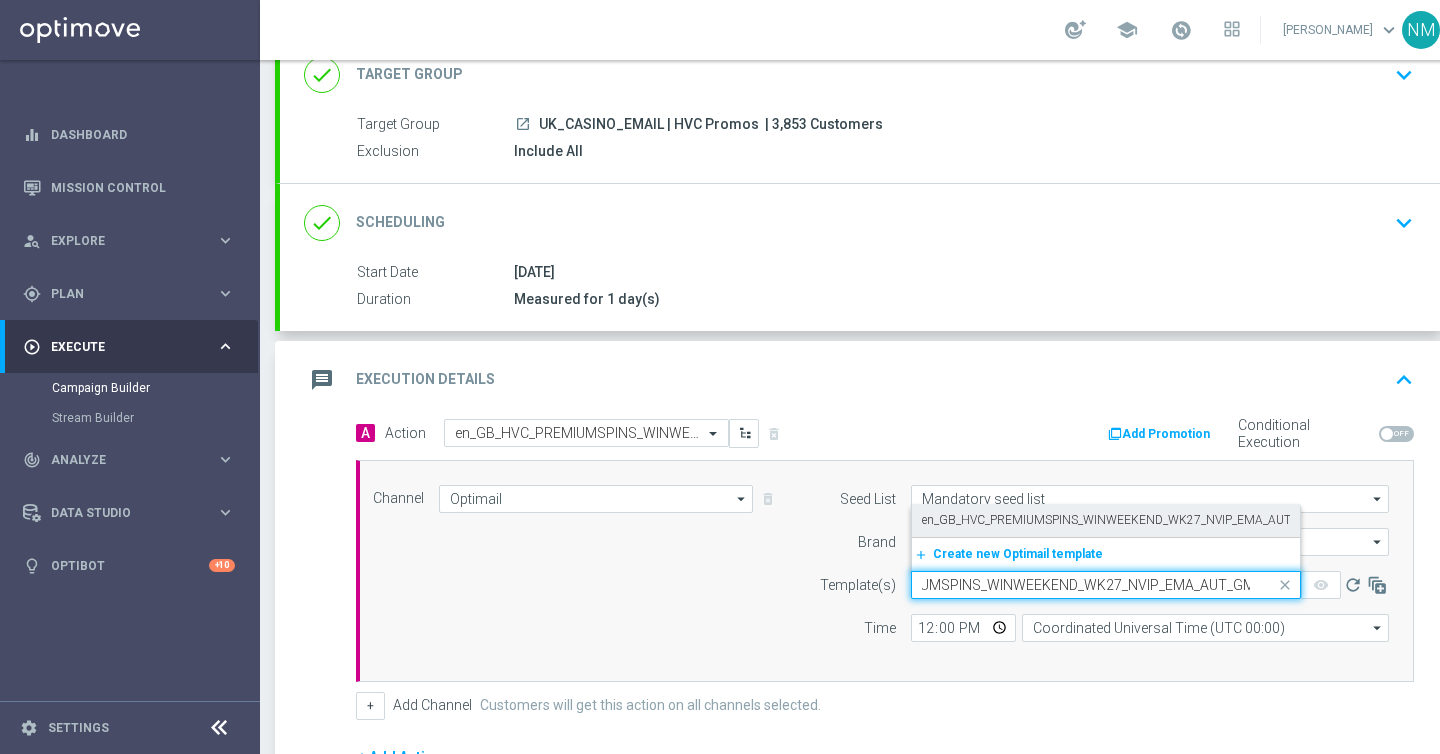 click on "en_GB_HVC_PREMIUMSPINS_WINWEEKEND_WK27_NVIP_EMA_AUT_GM" at bounding box center (1106, 520) 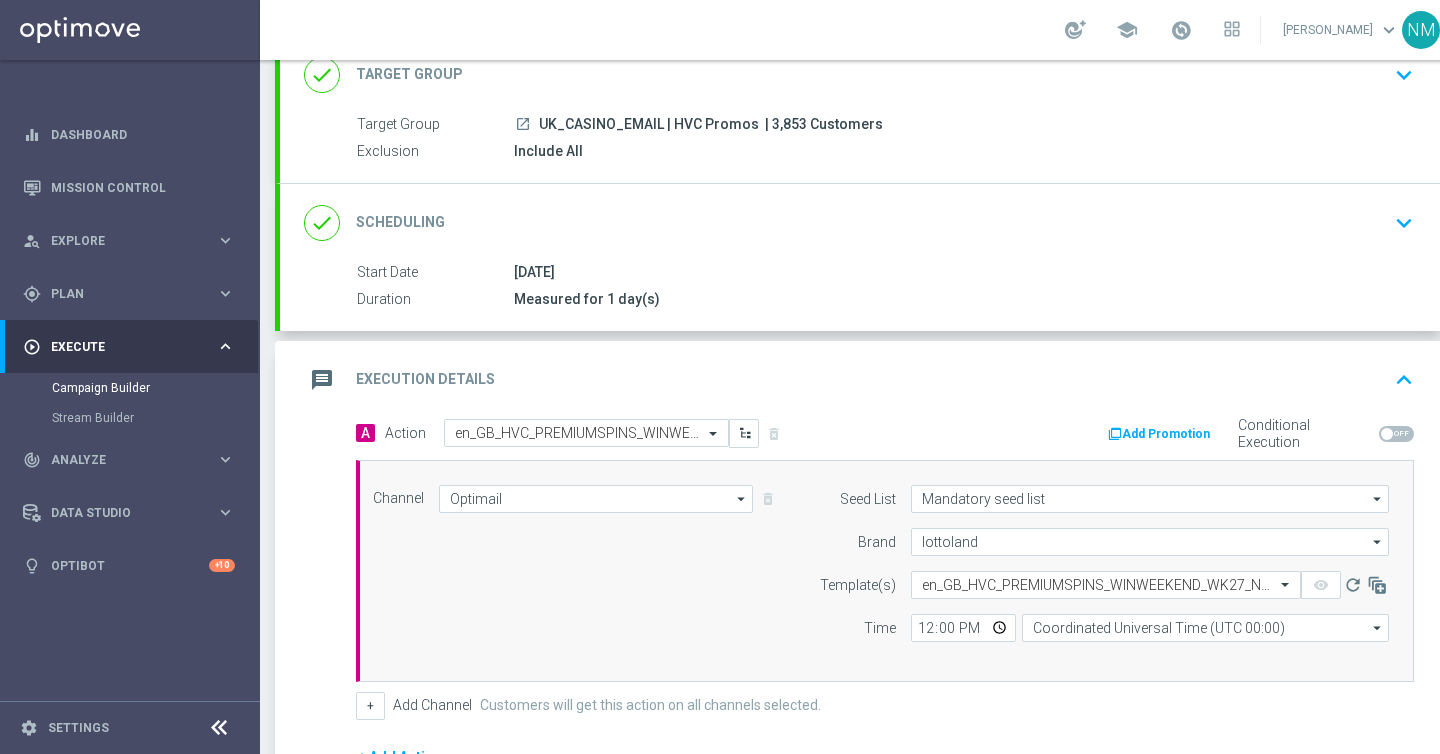 scroll, scrollTop: 0, scrollLeft: 0, axis: both 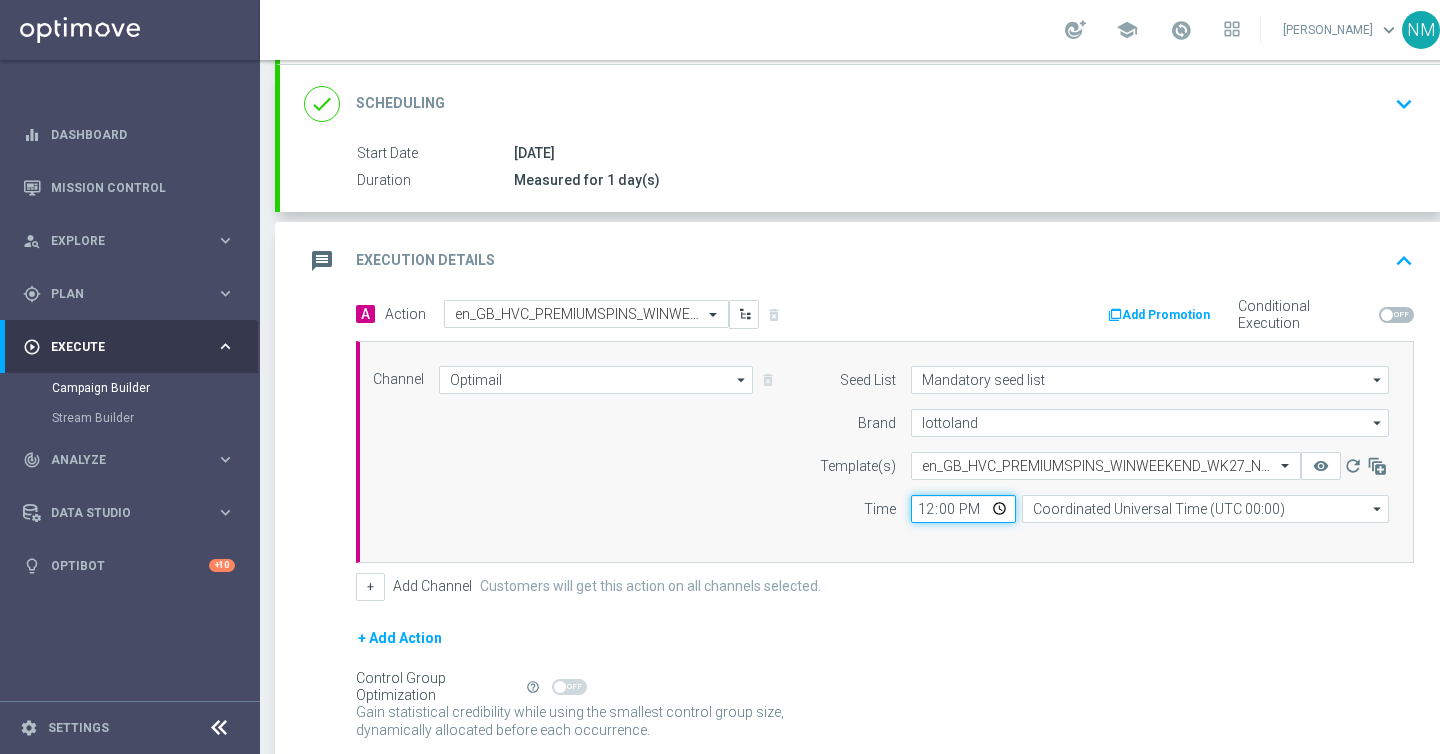 click on "12:00" 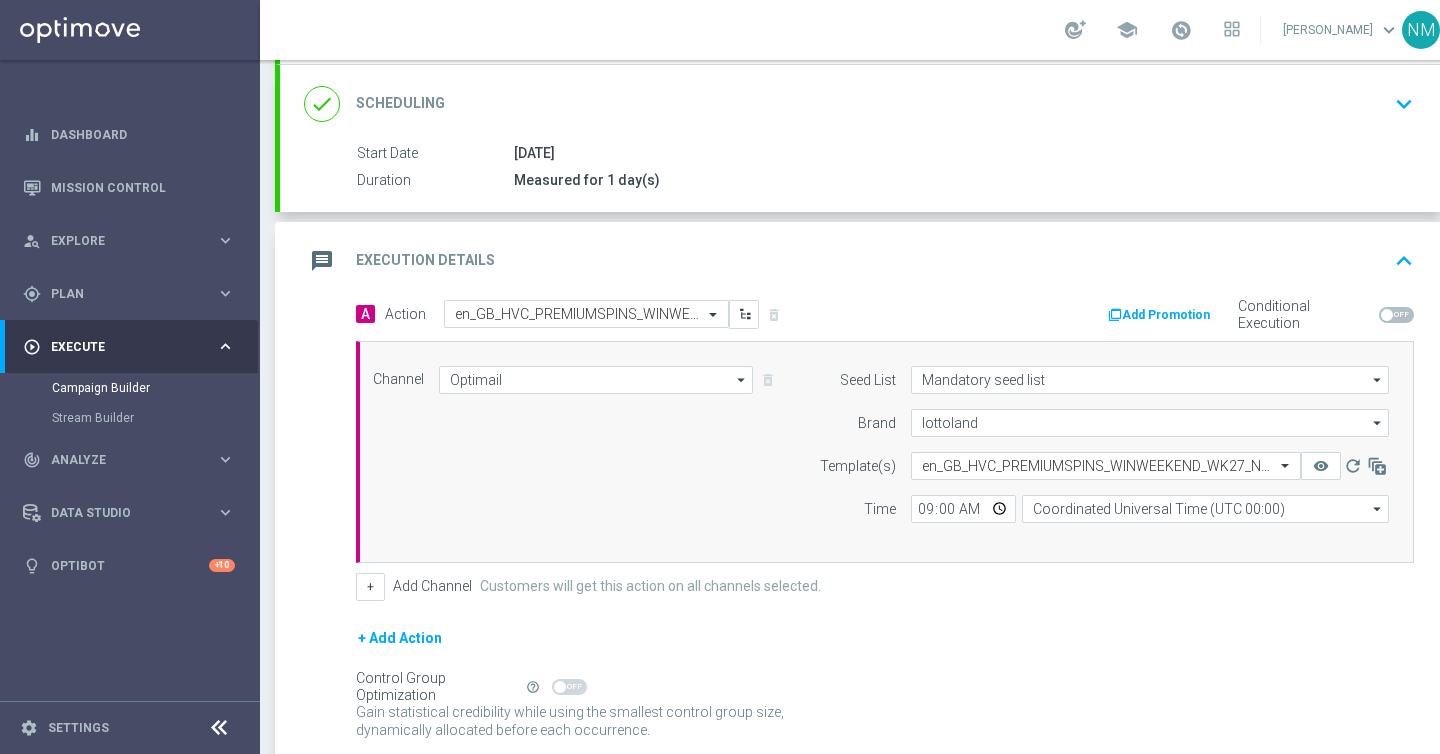 type on "09:00" 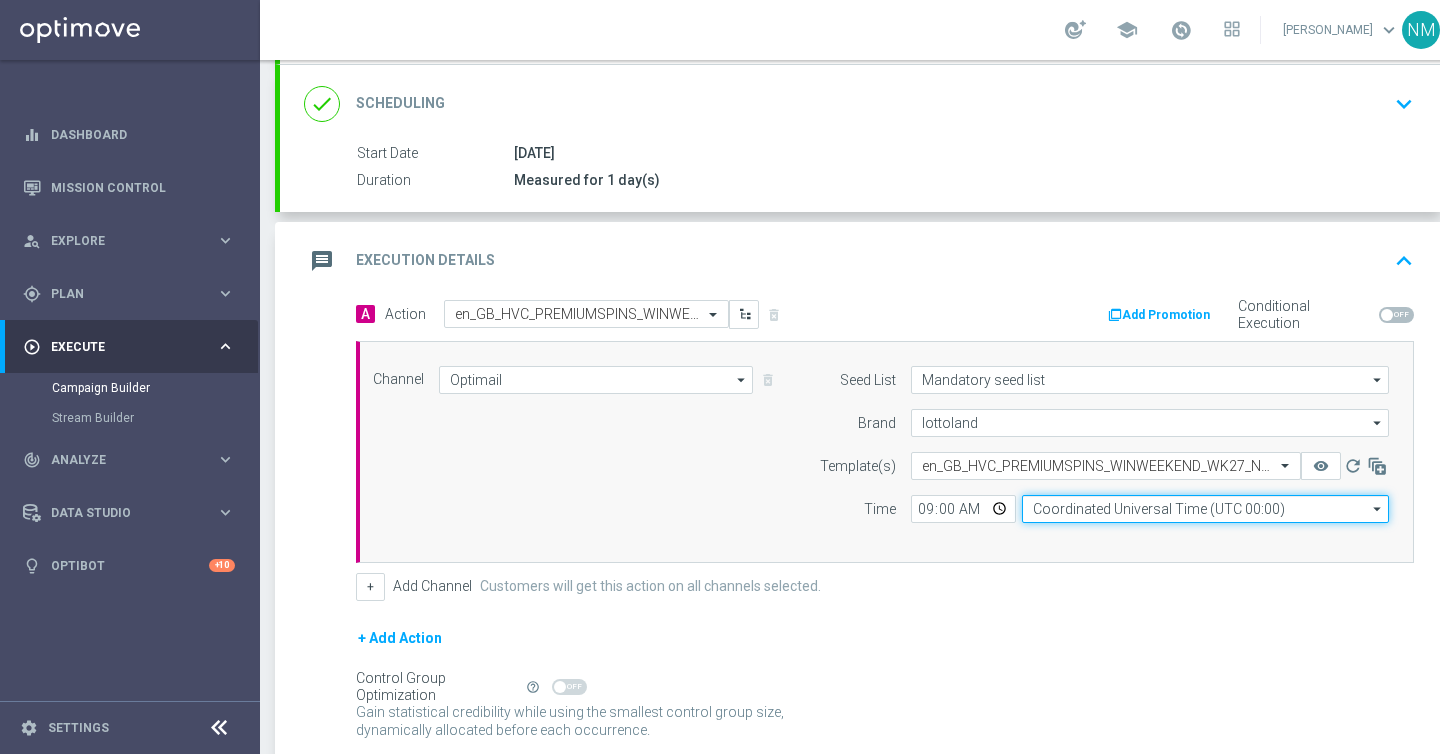 click on "Coordinated Universal Time (UTC 00:00)" 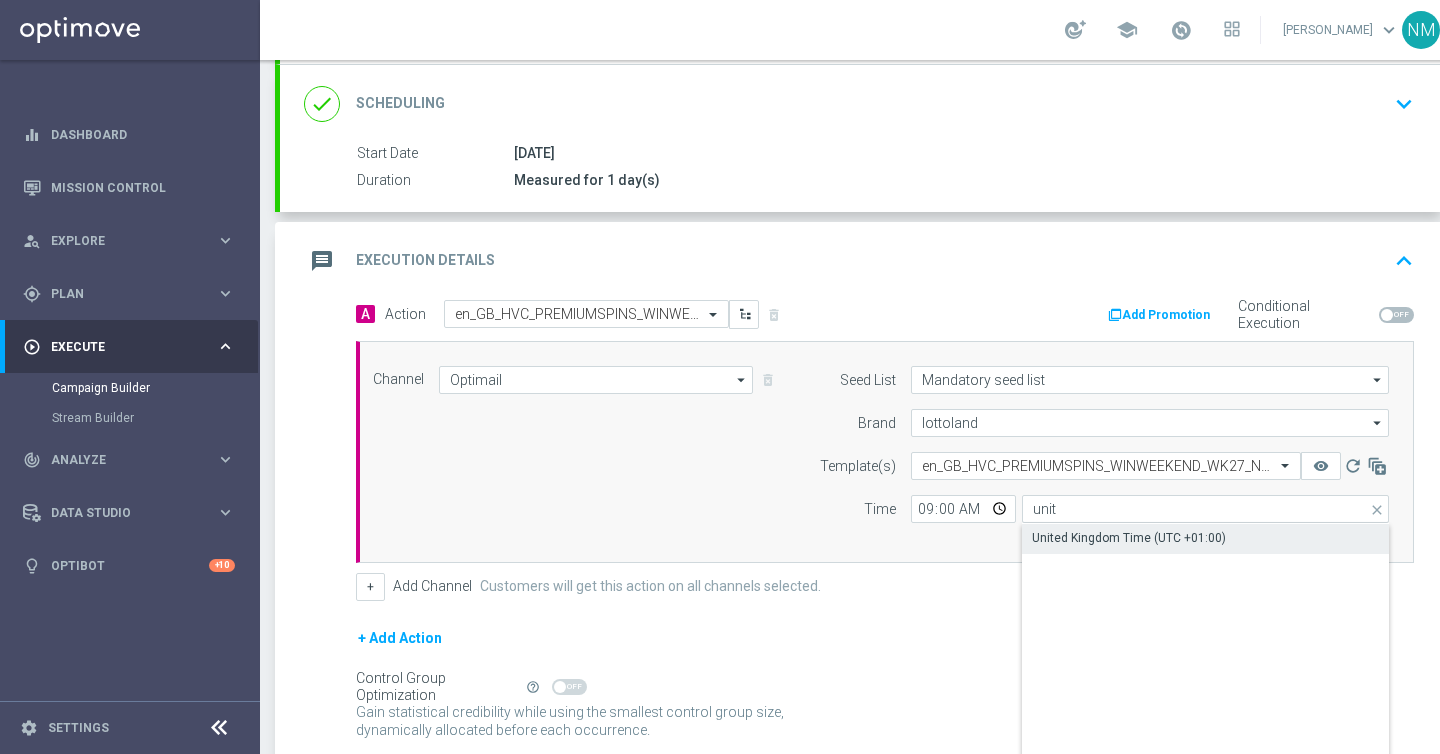 click on "United Kingdom Time (UTC +01:00)" 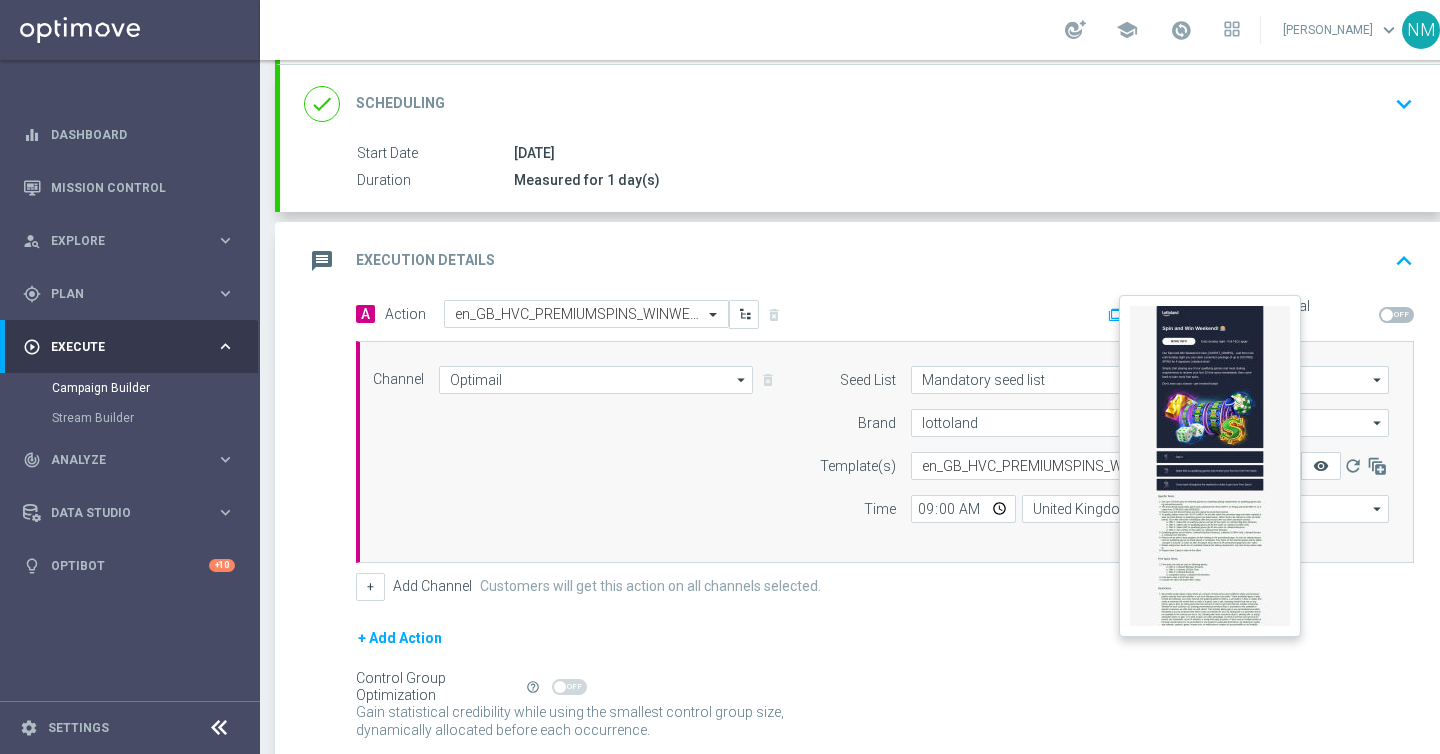click on "remove_red_eye" 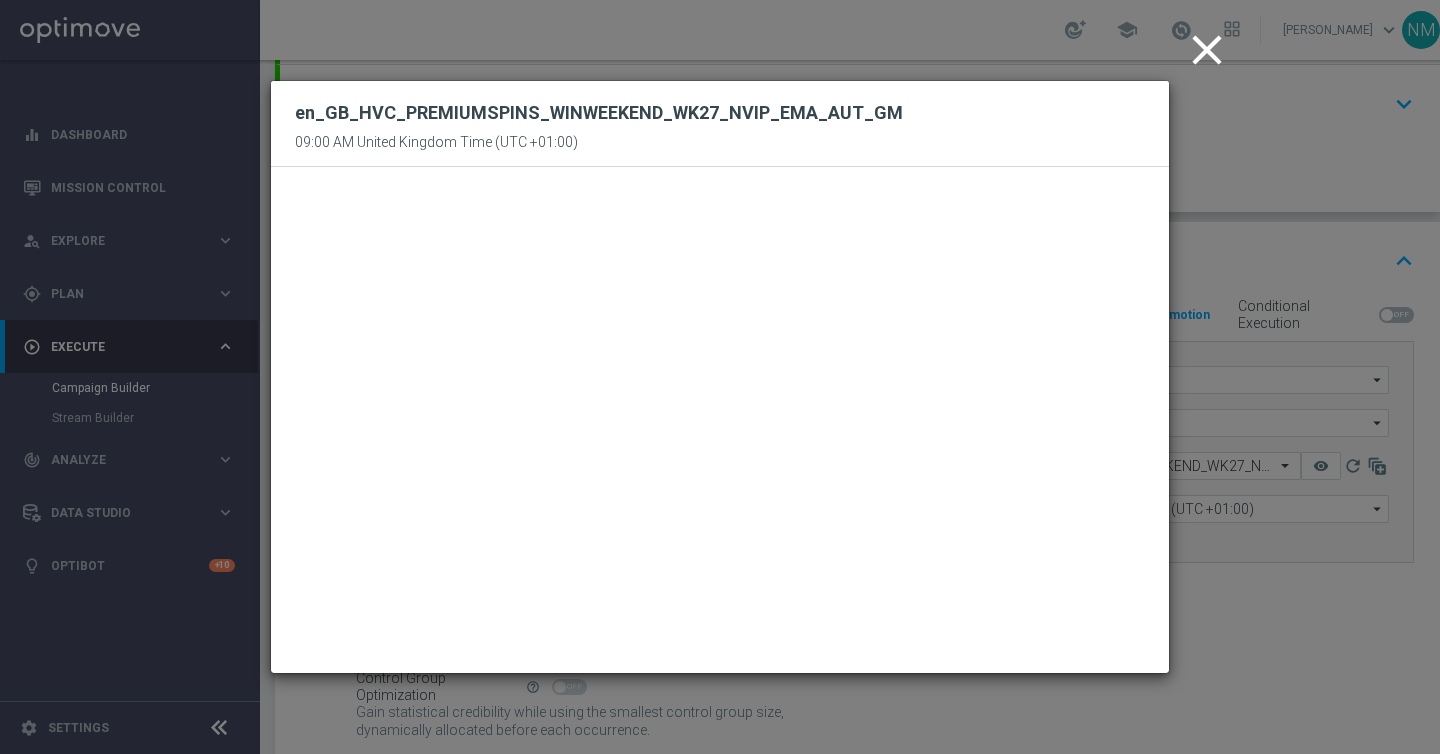 click on "close" 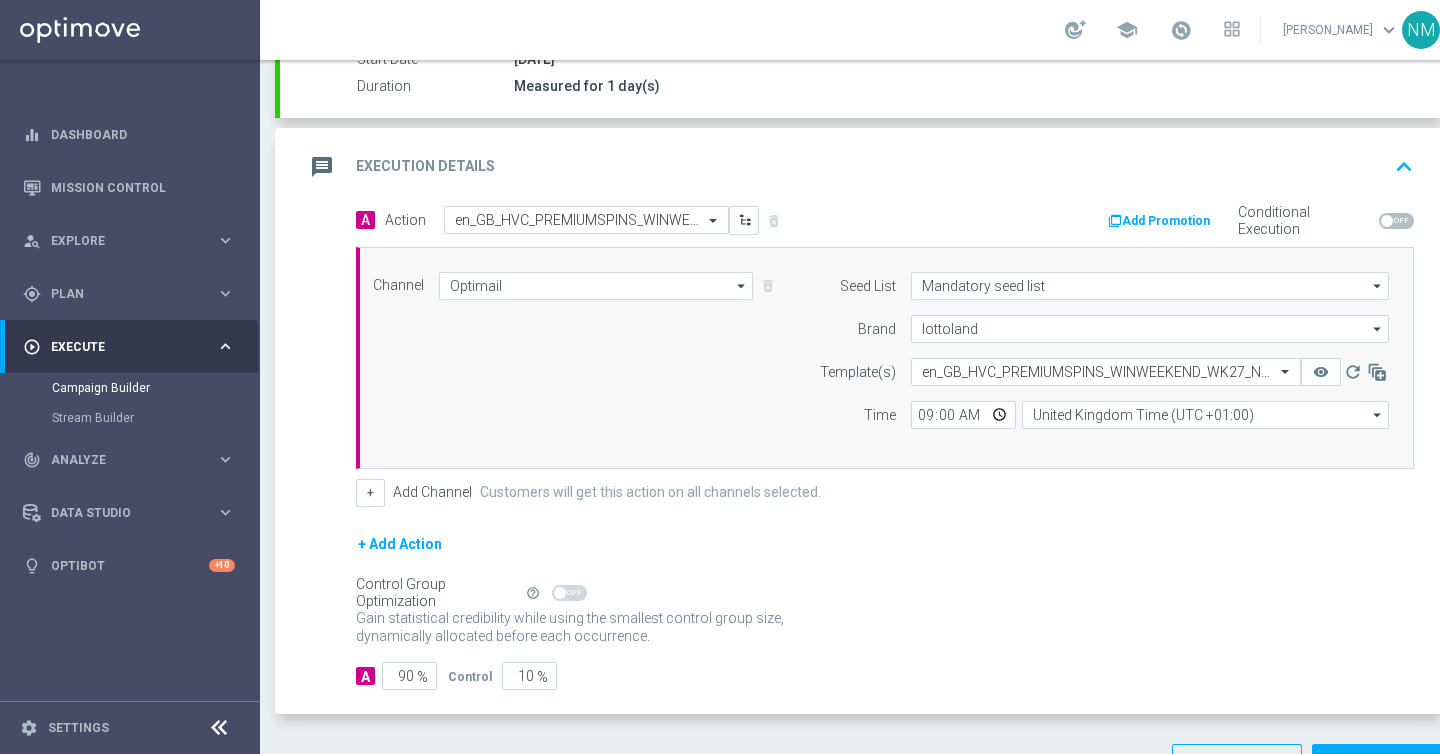 scroll, scrollTop: 425, scrollLeft: 0, axis: vertical 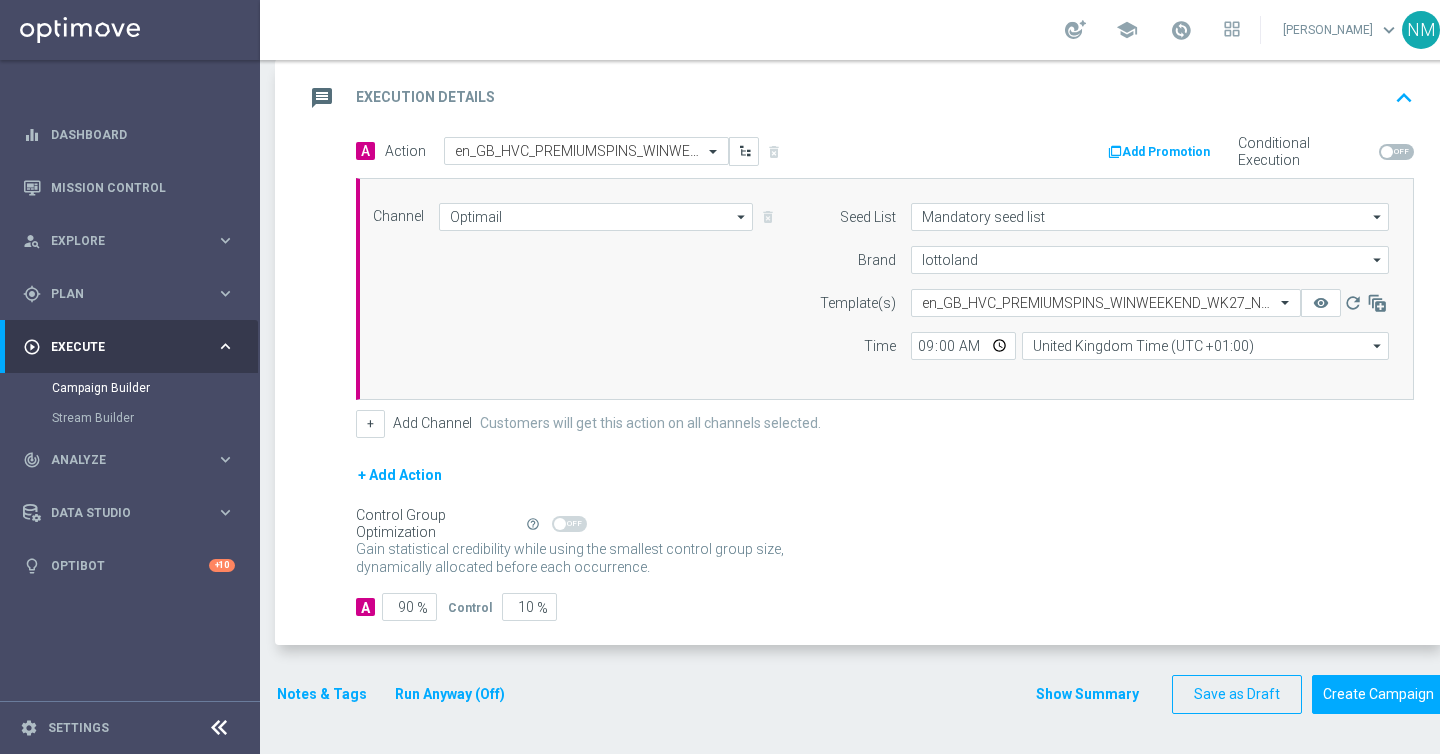 click 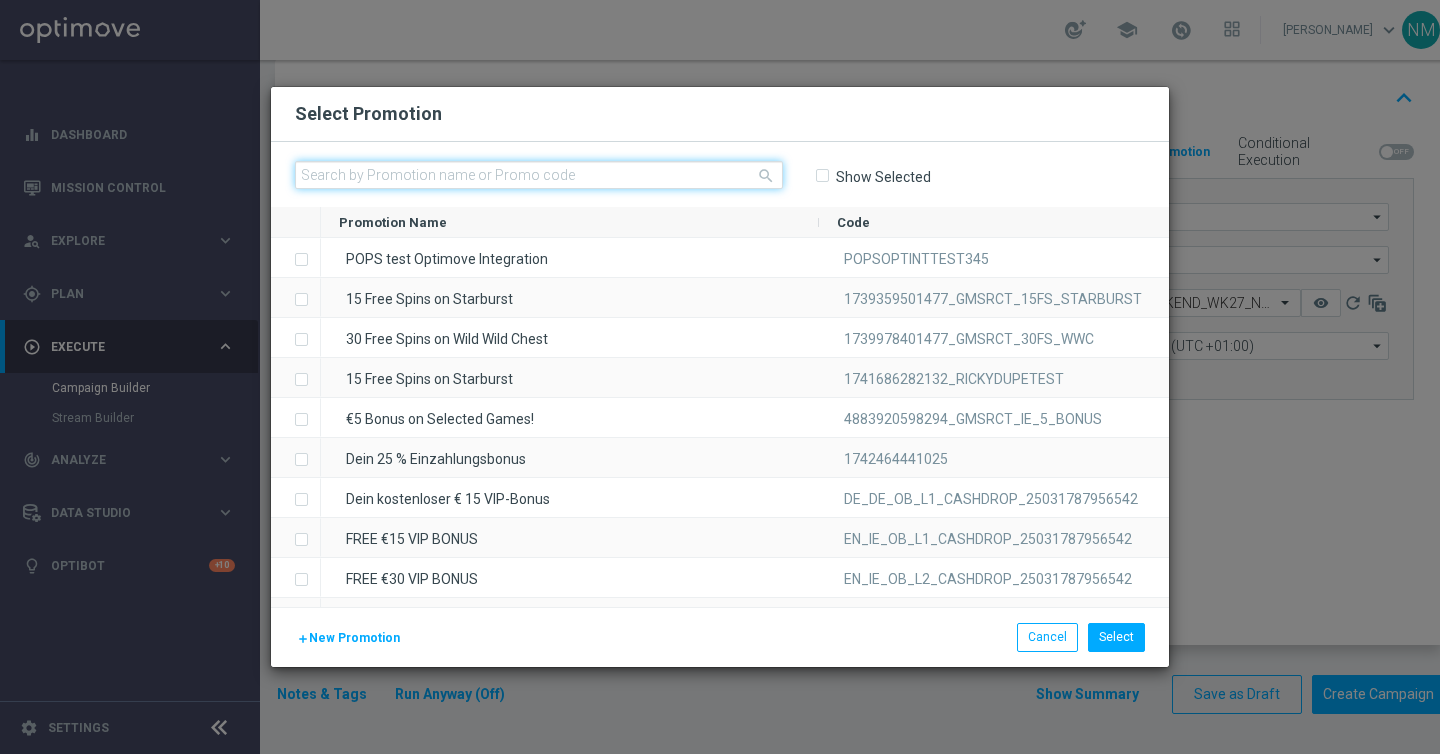 click 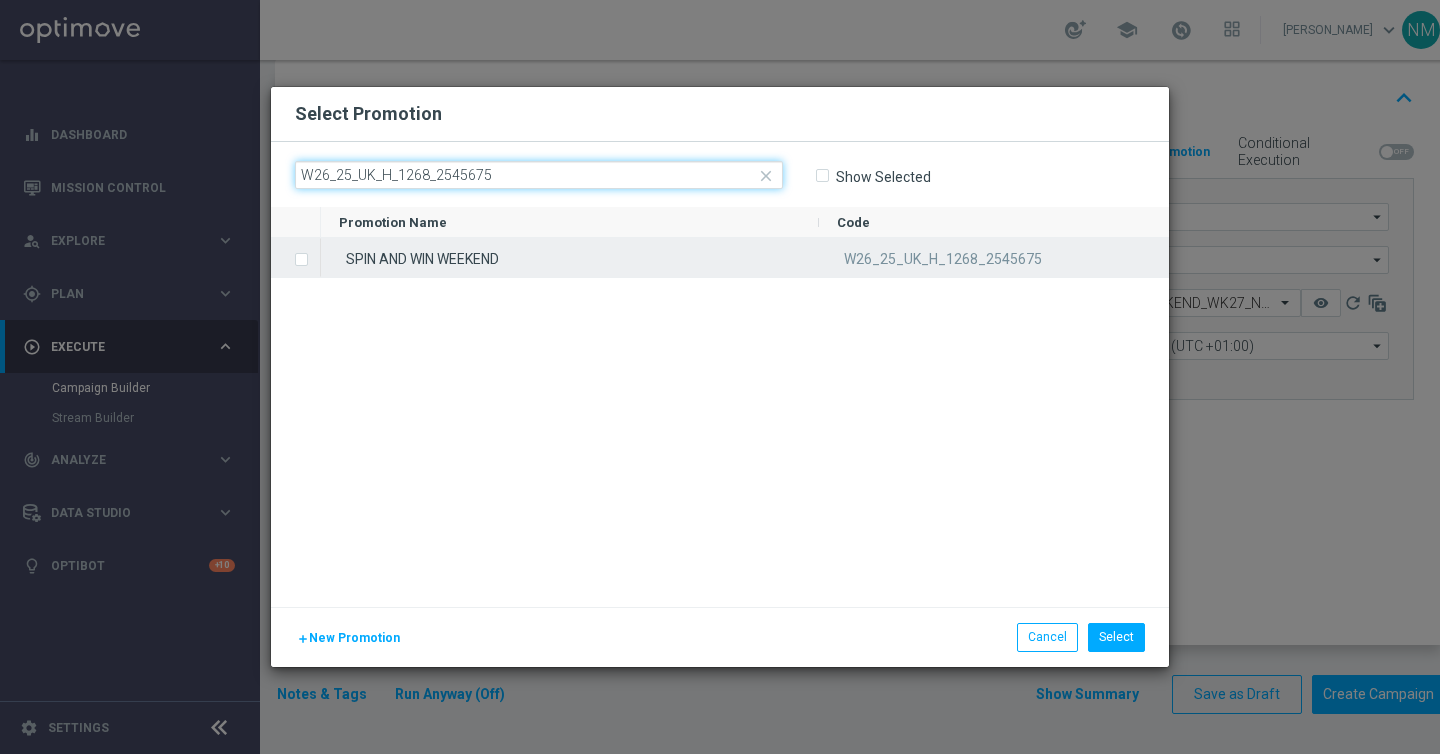 type on "W26_25_UK_H_1268_2545675" 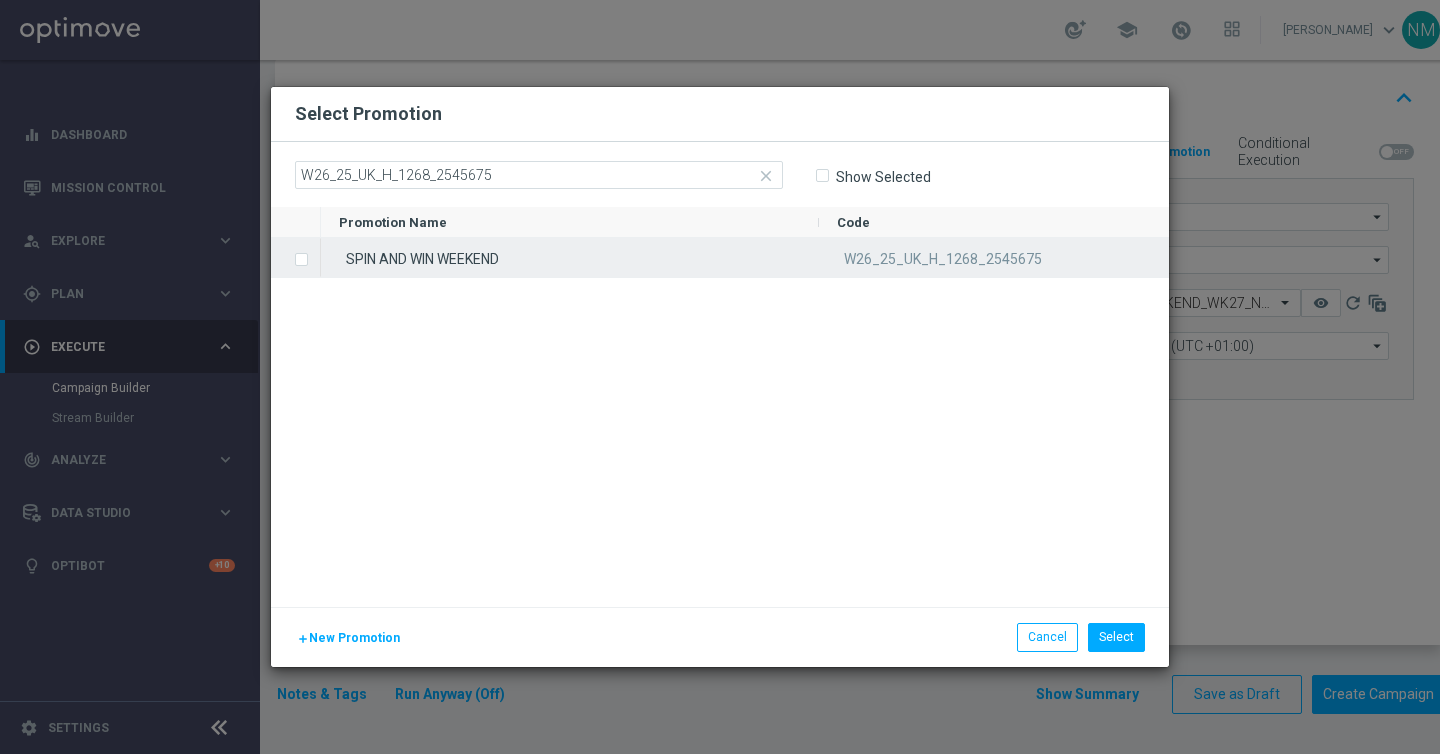 click on "SPIN AND WIN WEEKEND" 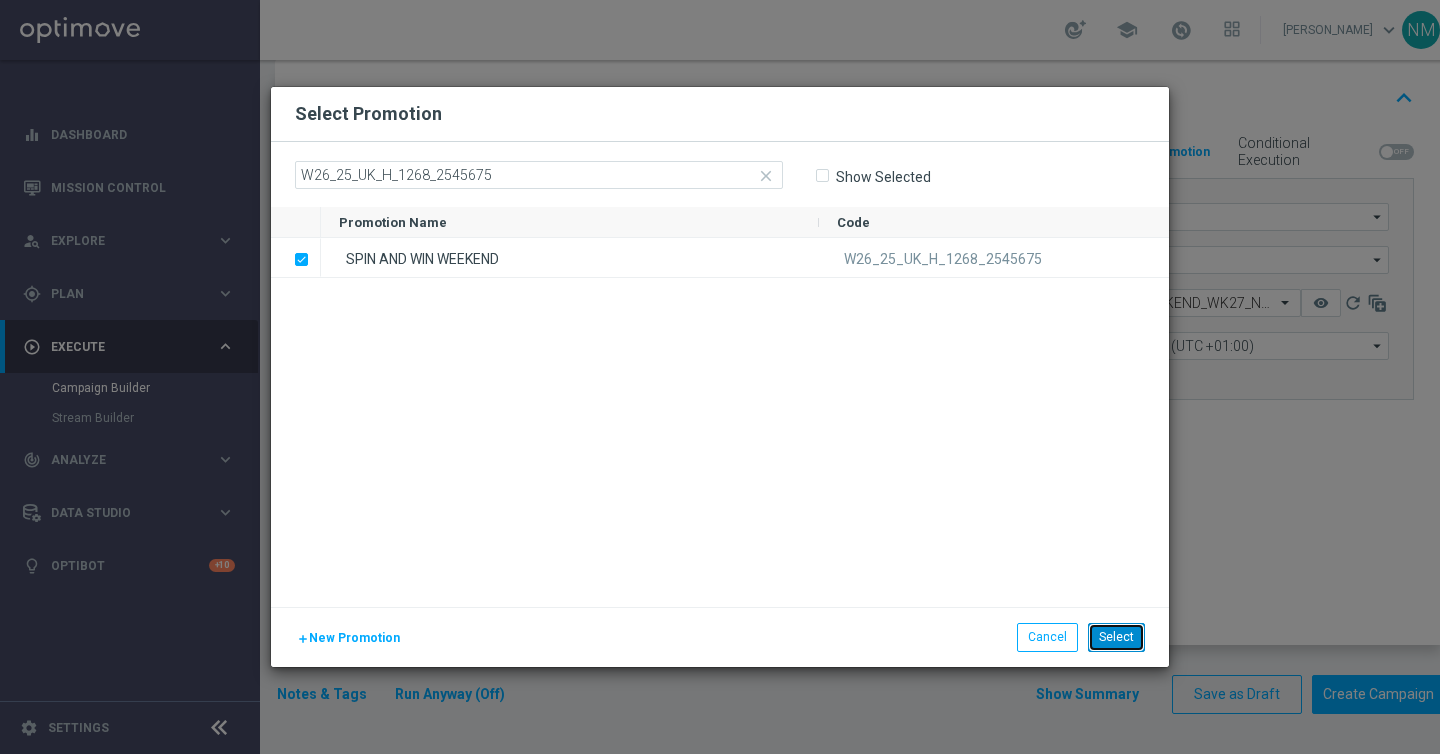 click on "Select" 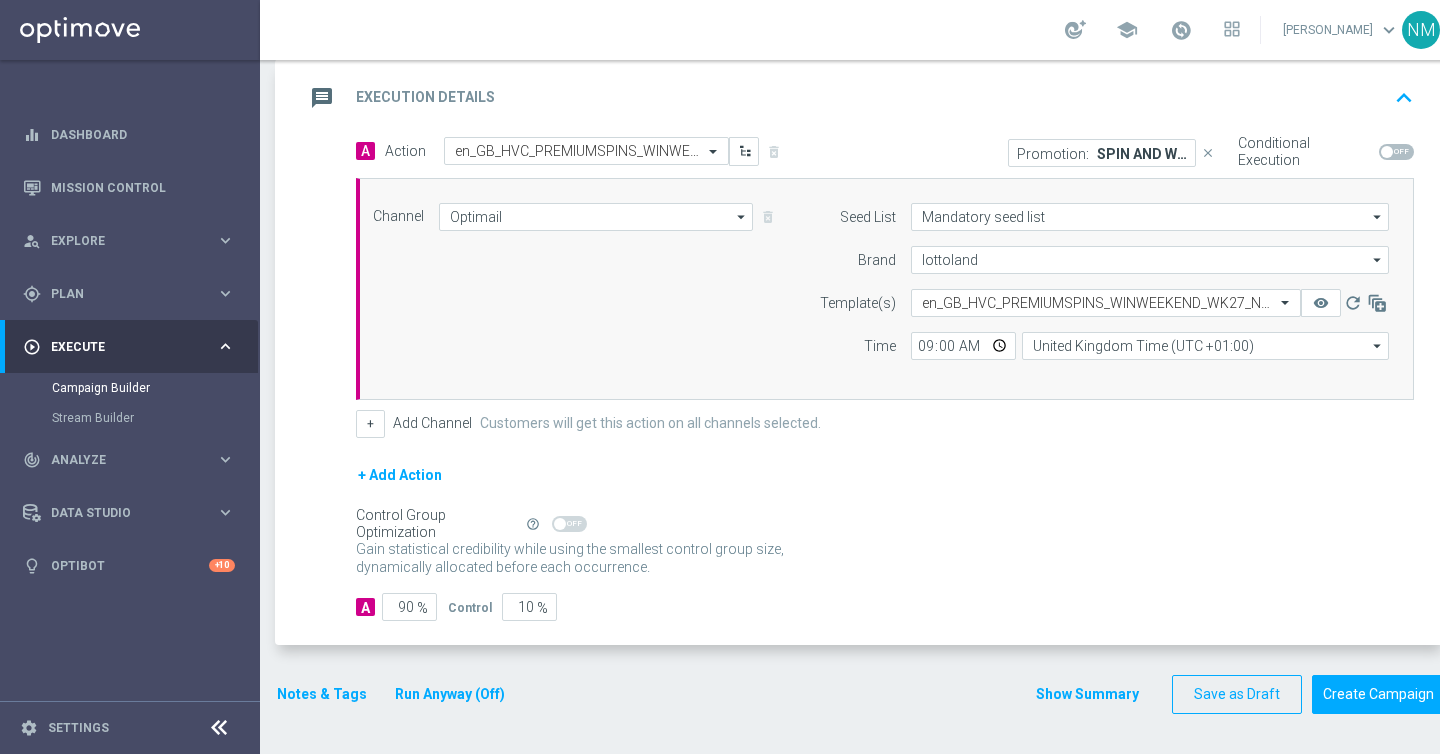 click 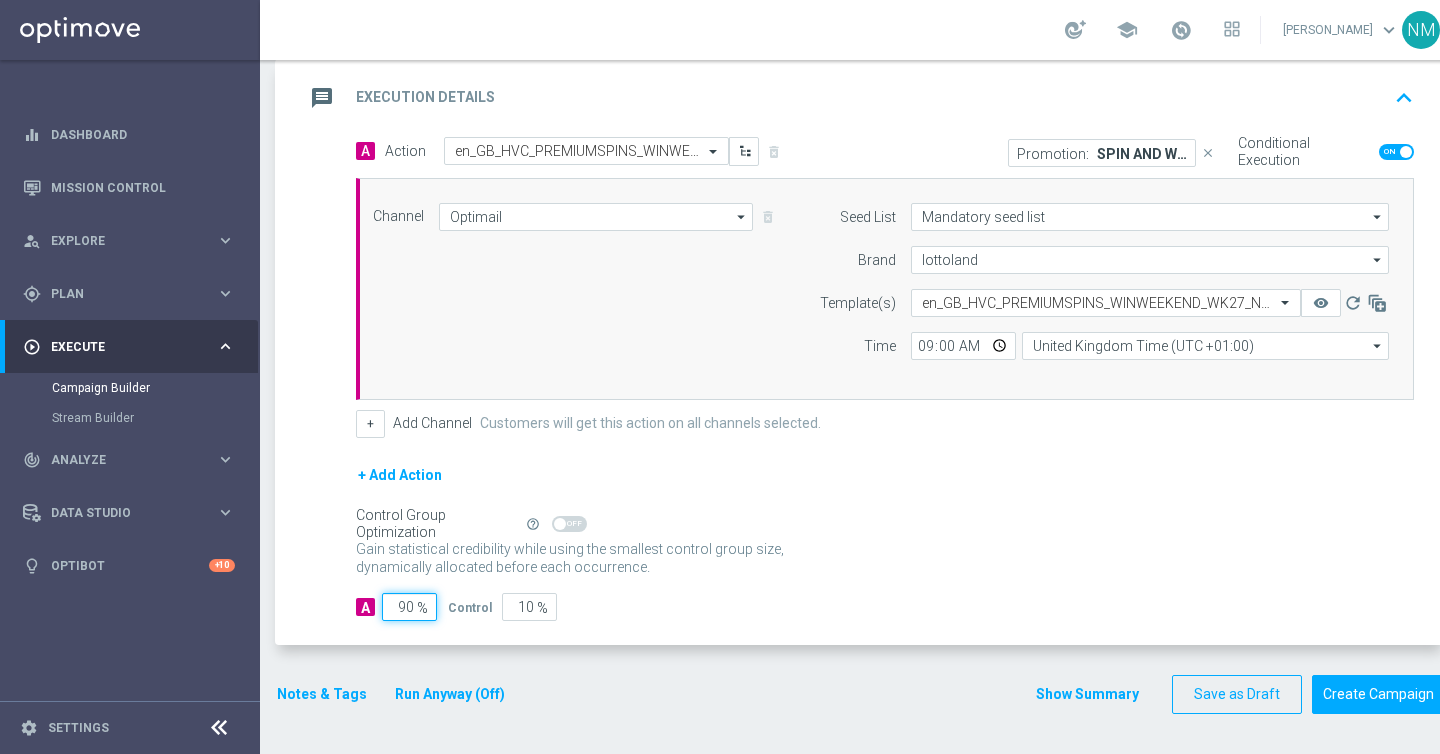 click on "90" 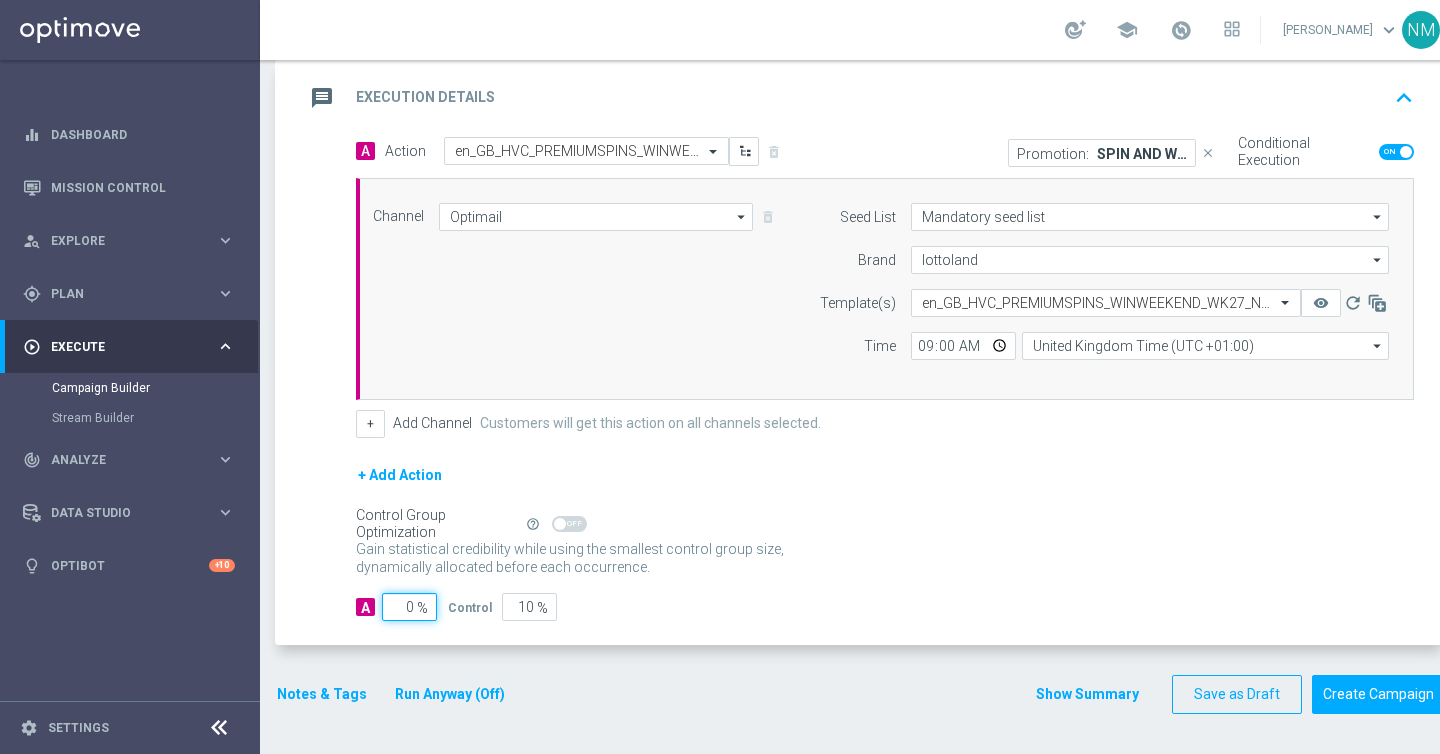 type on "100" 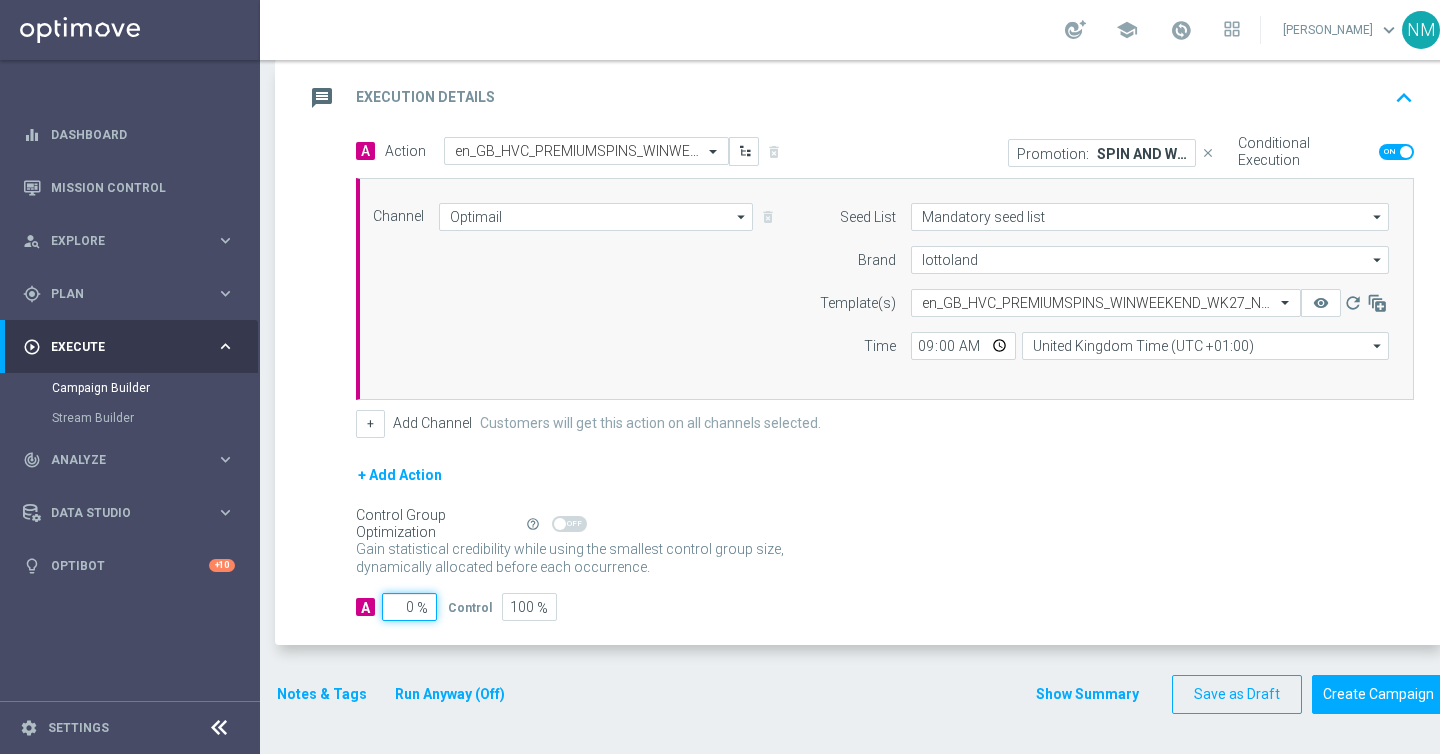 type on "10" 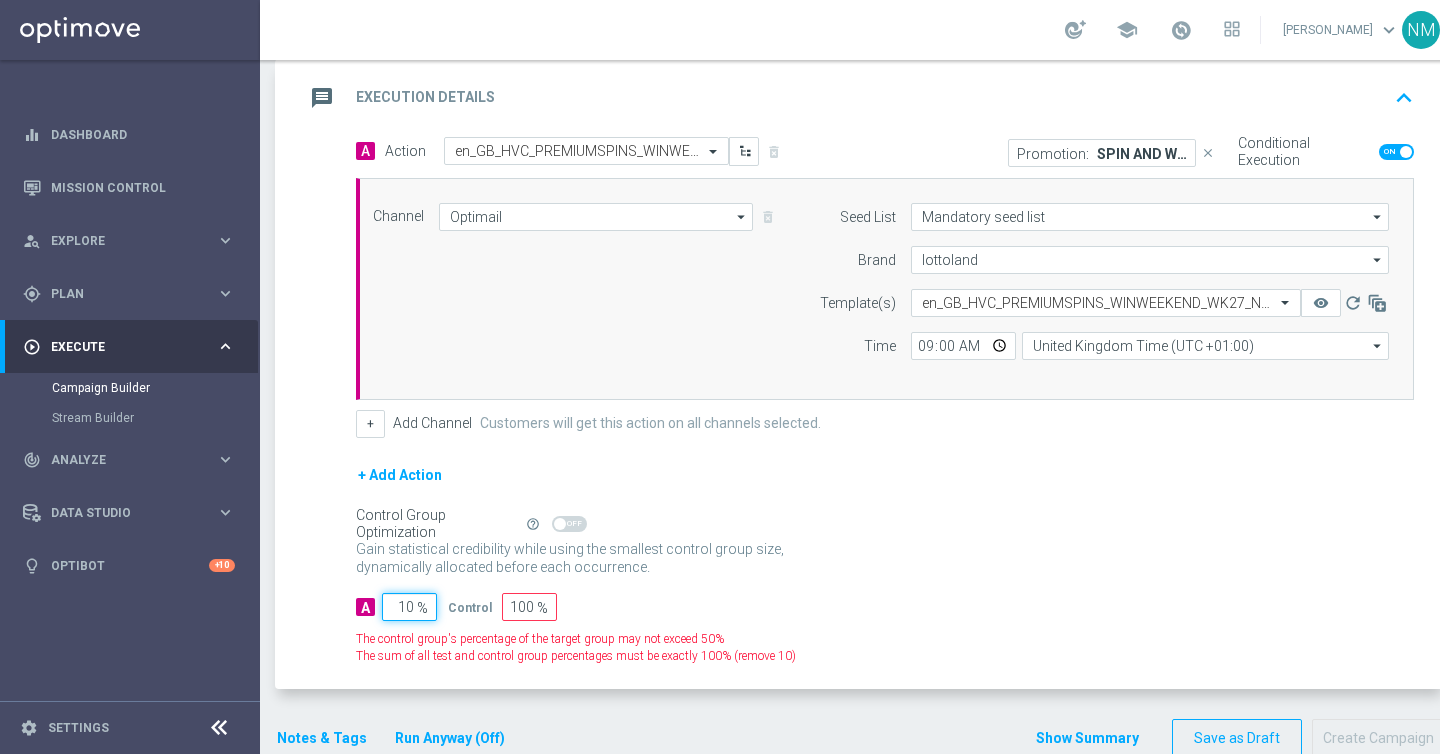 type on "90" 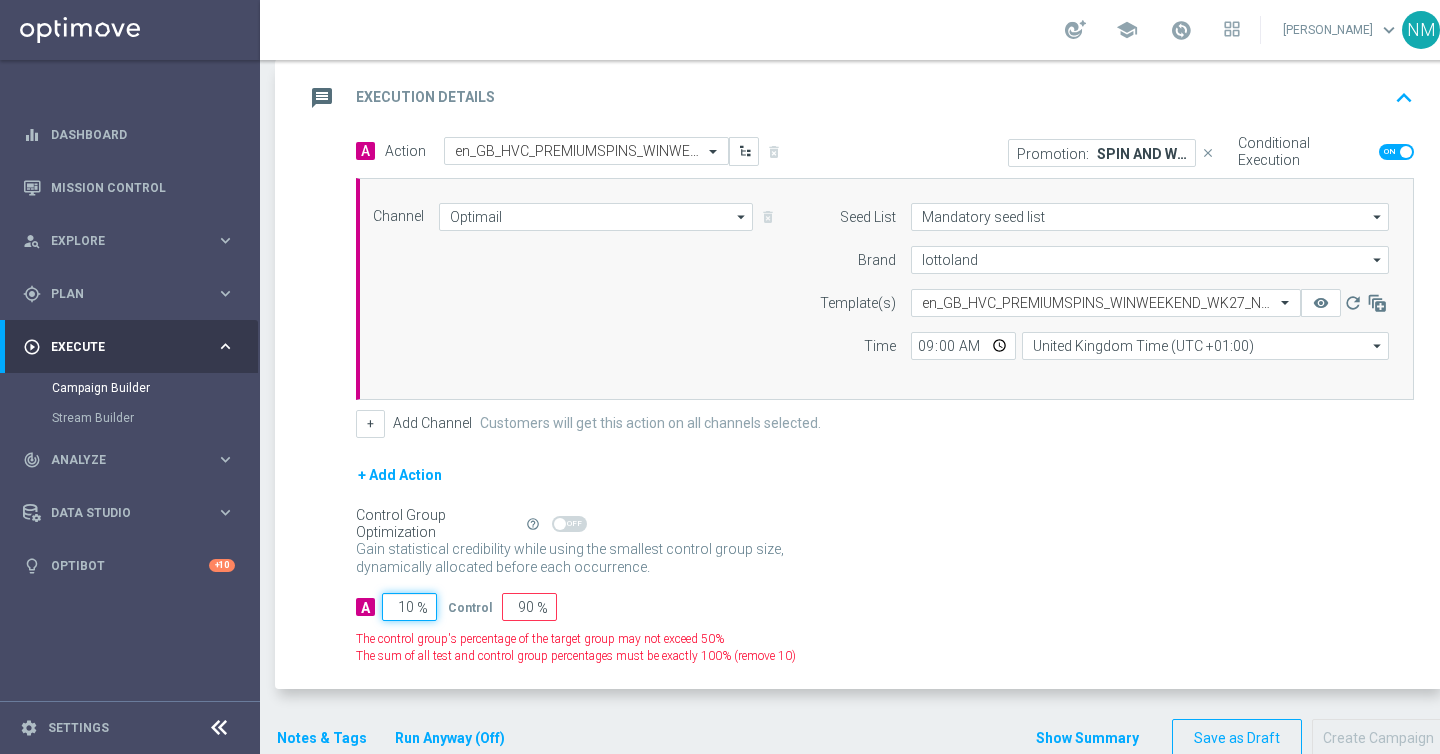 type on "100" 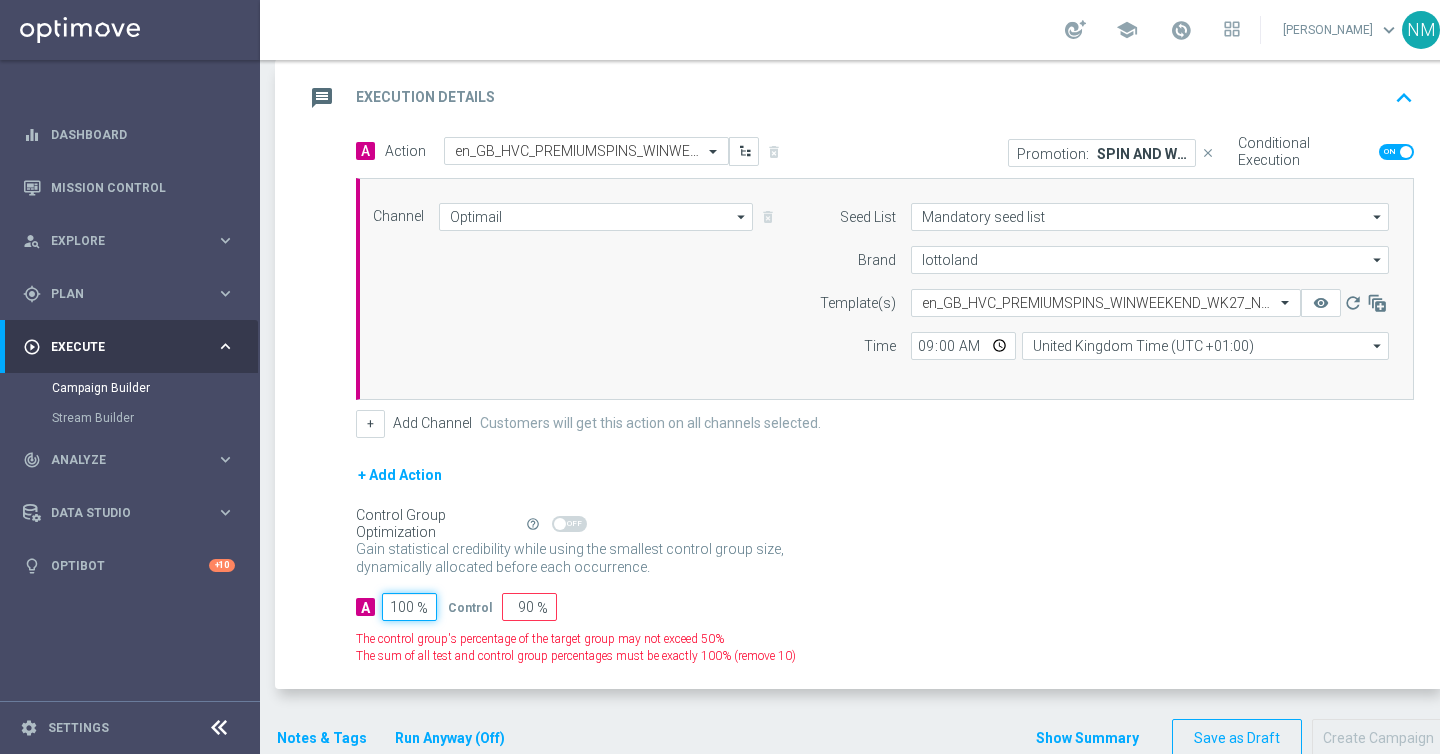 type on "0" 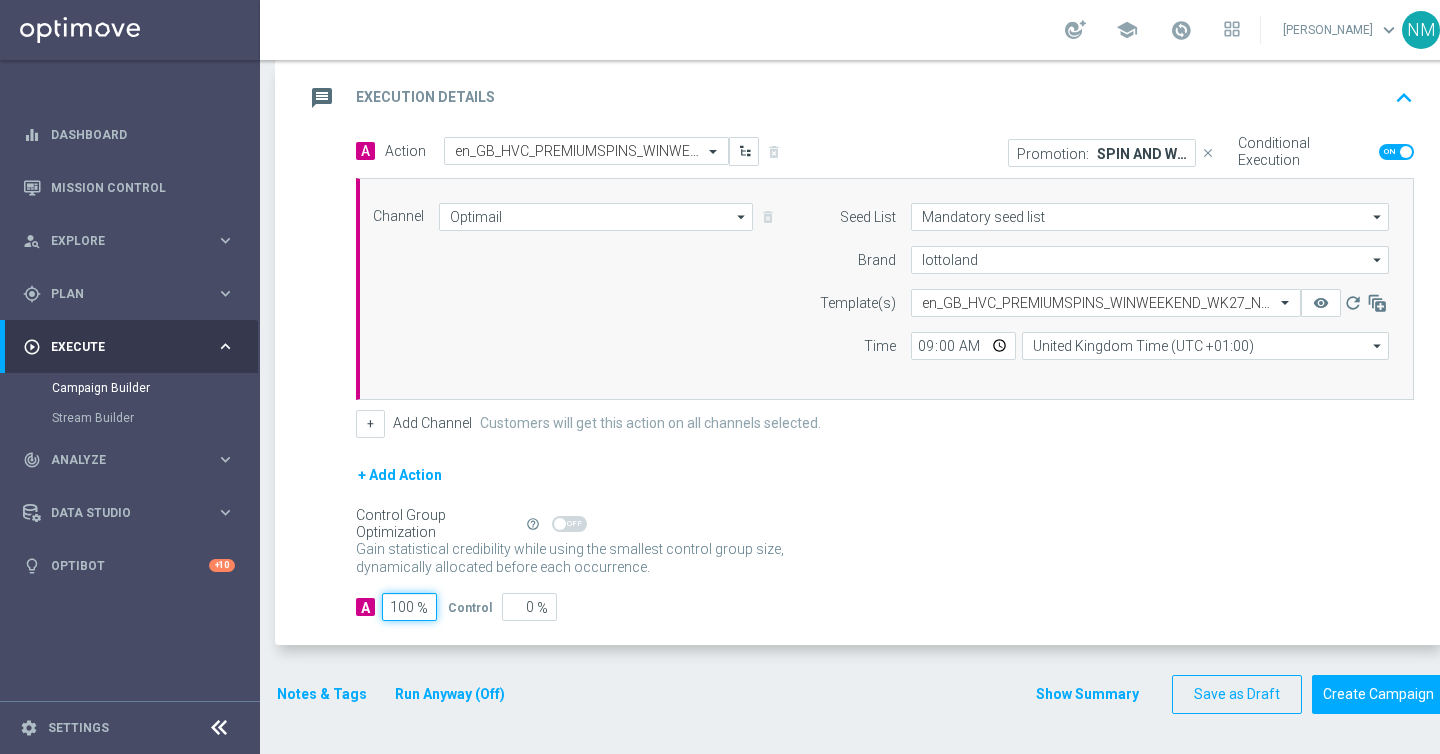 type on "100" 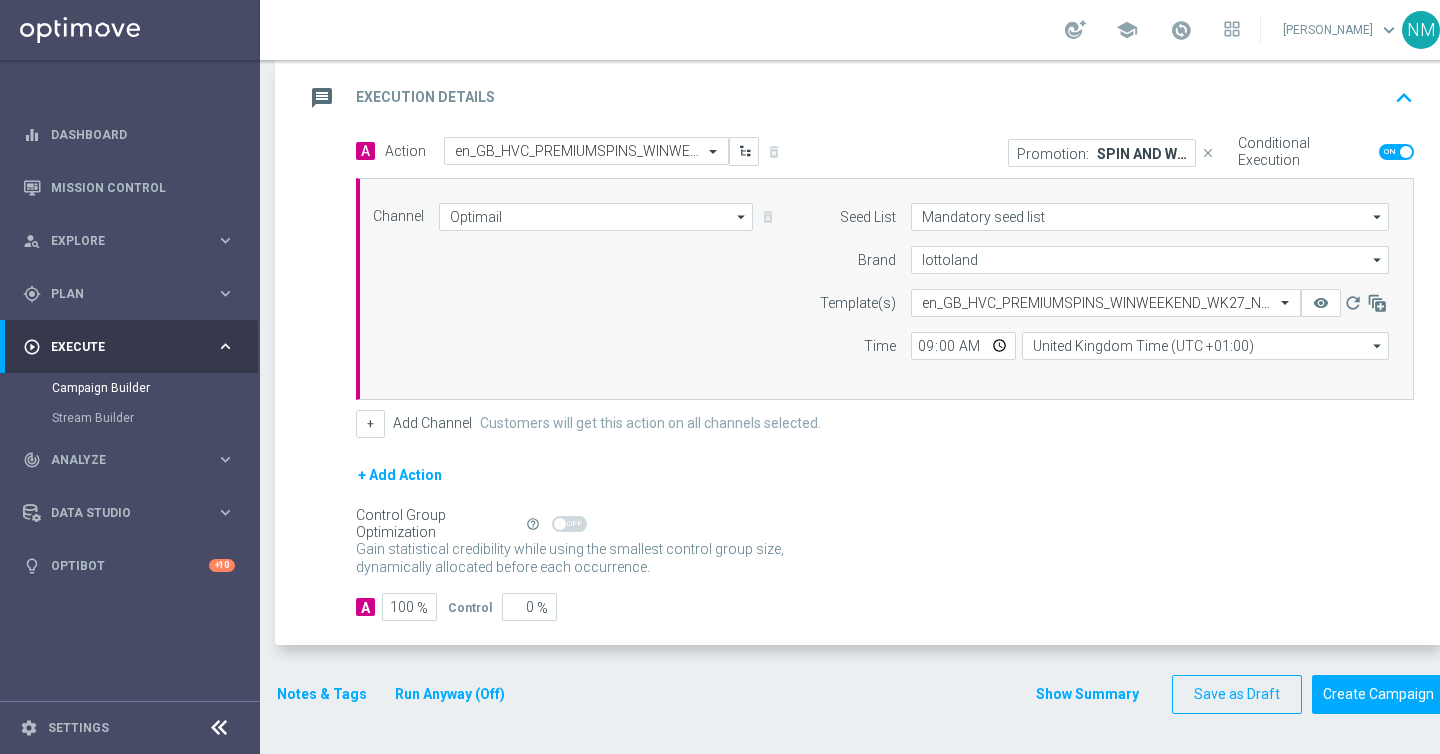 click on "Notes & Tags
Run Anyway (Off)" 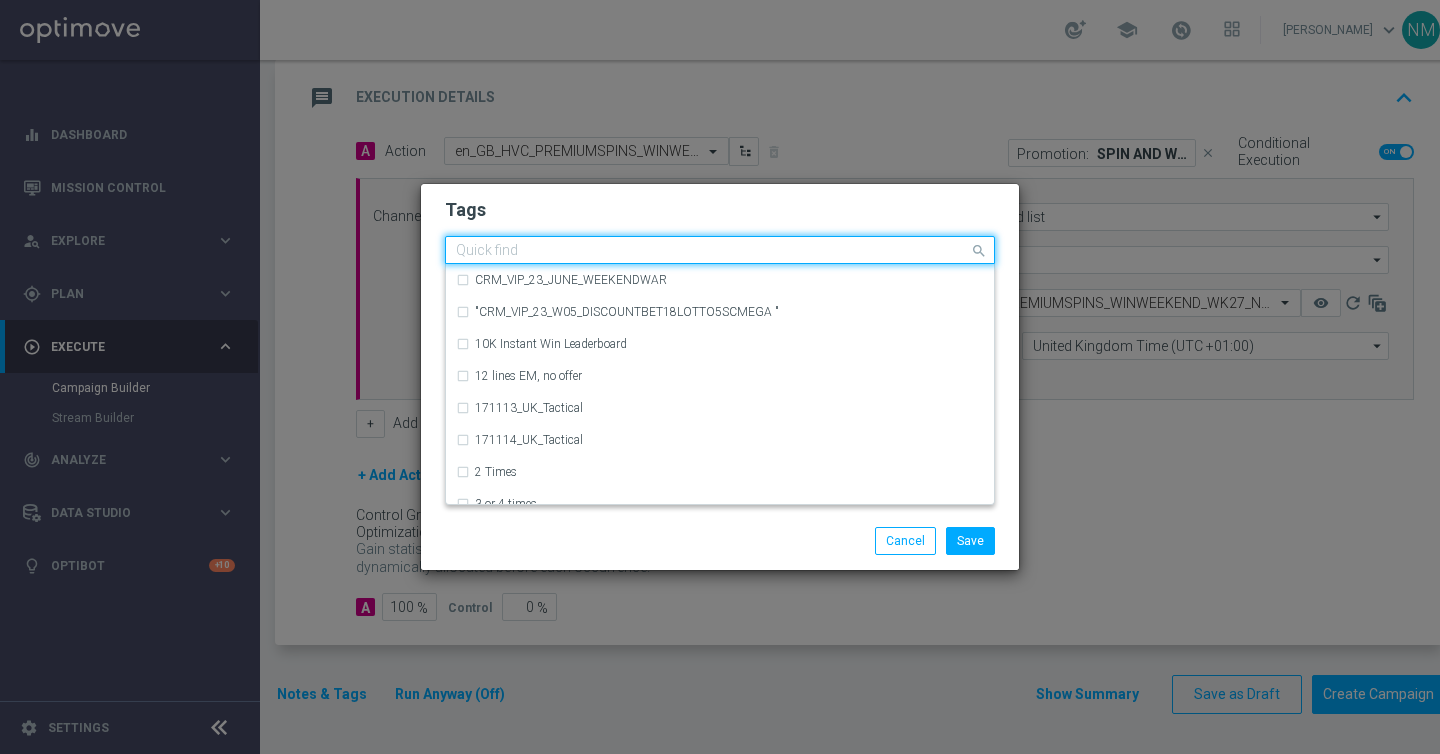 click 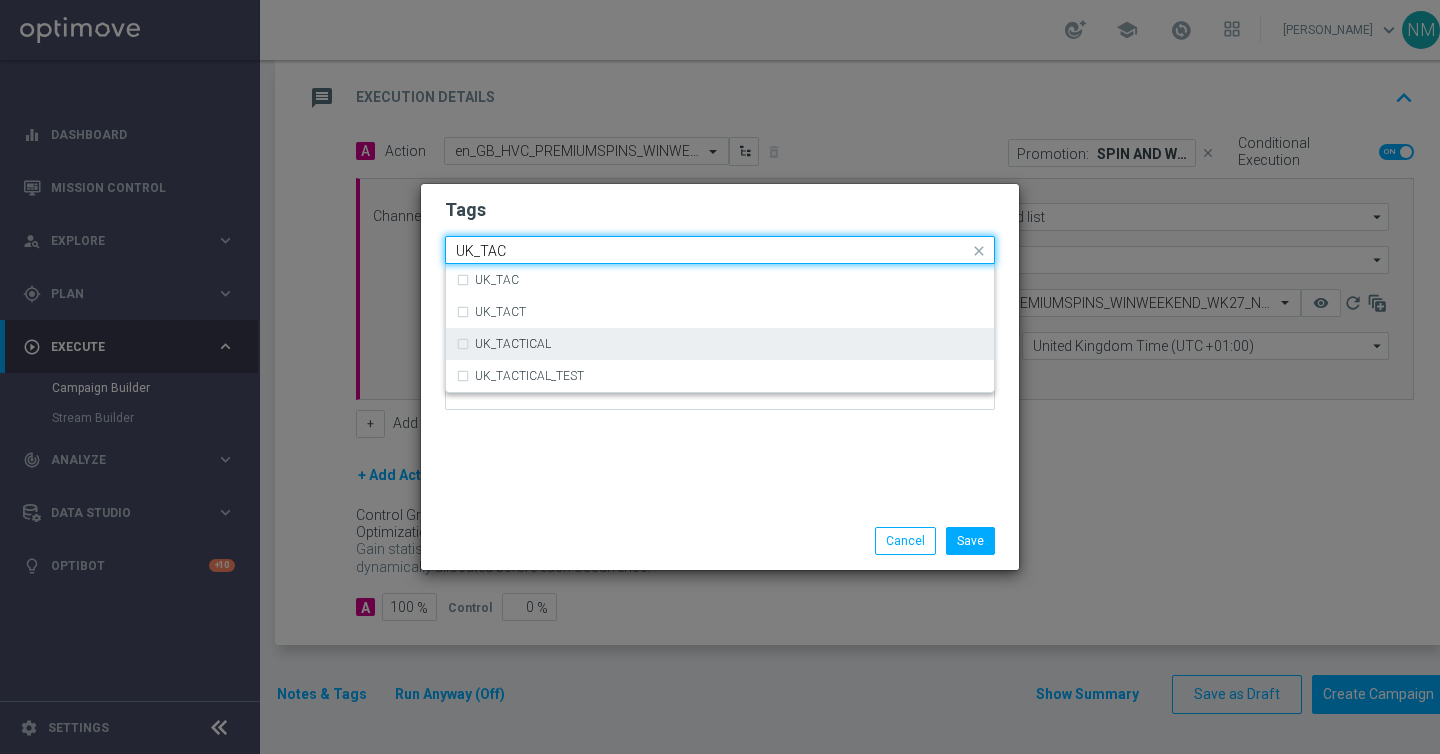 click on "UK_TACTICAL" at bounding box center [503, 344] 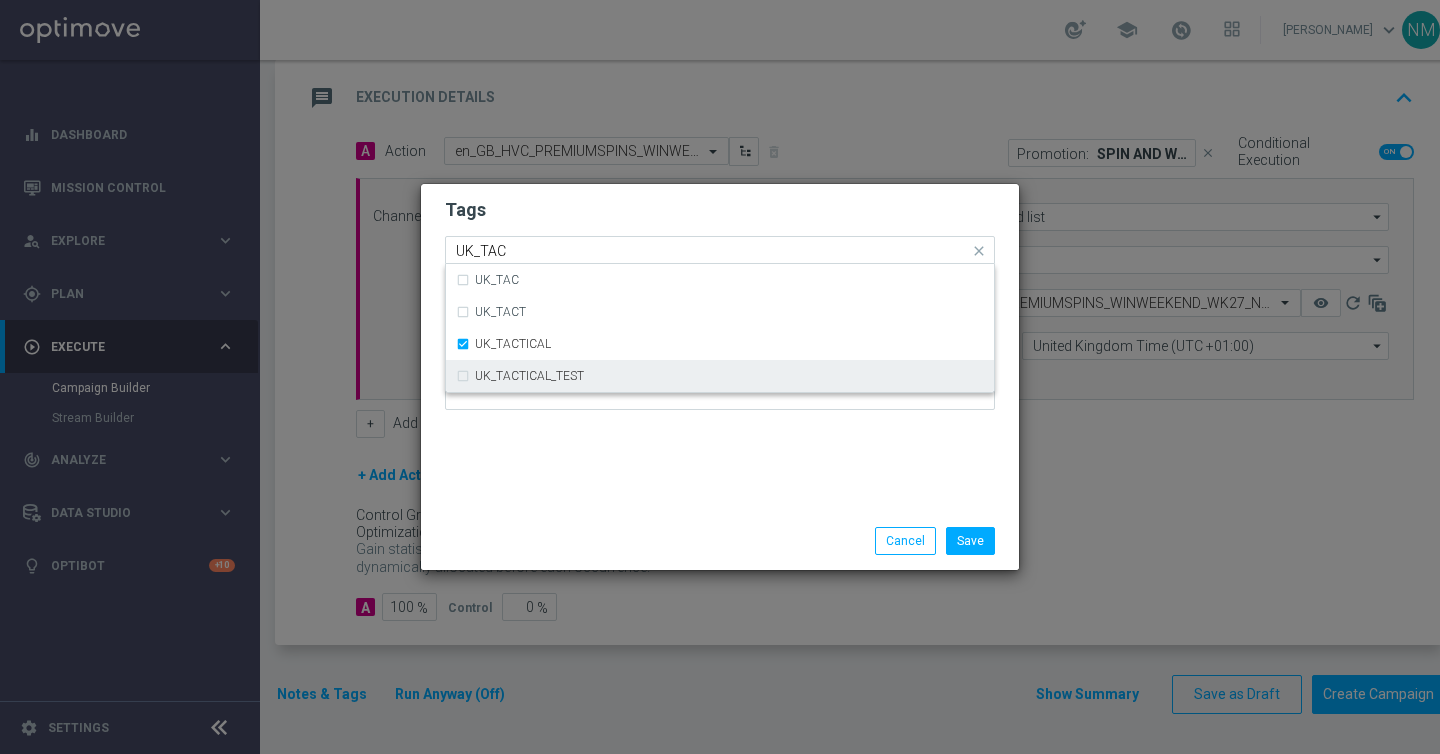type 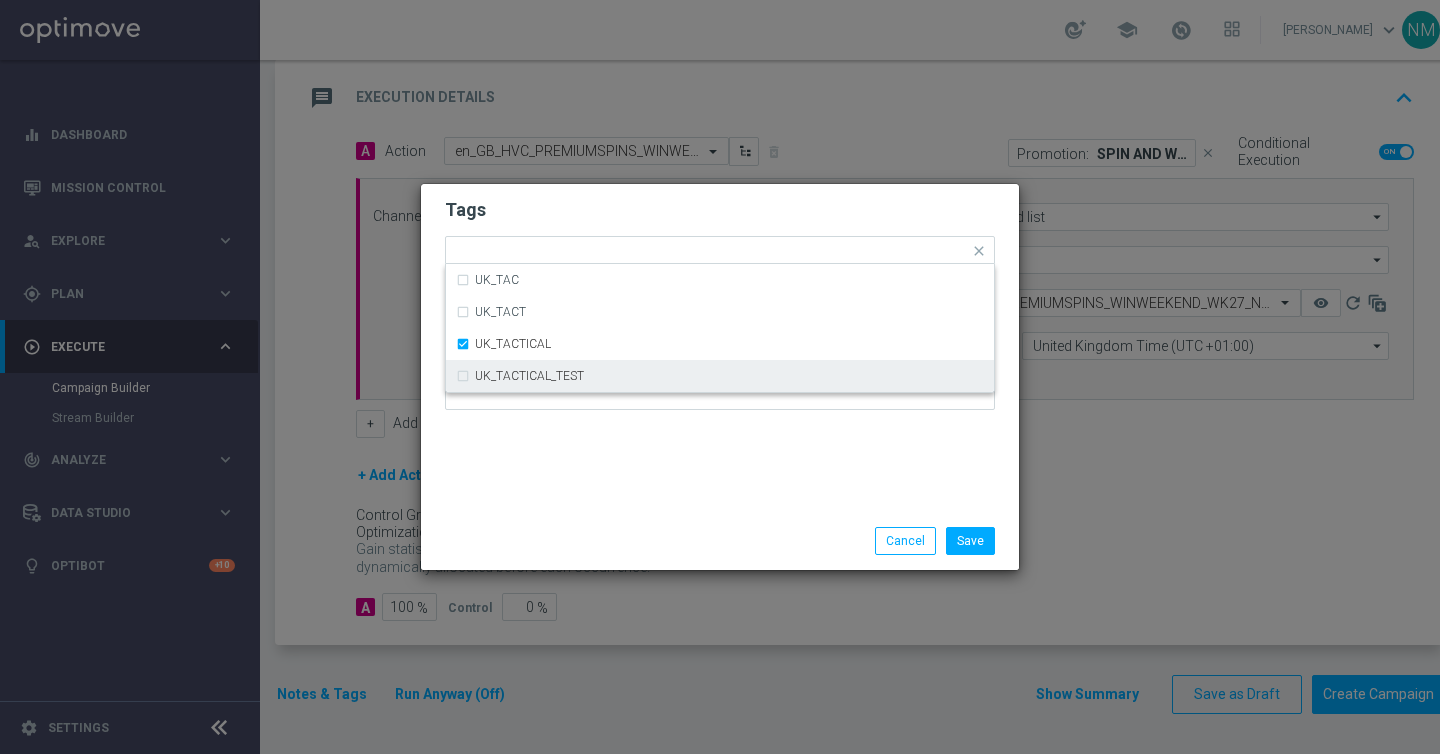 click on "Tags
Quick find × UK_TACTICAL UK_TAC UK_TACT UK_TACTICAL UK_TACTICAL_TEST
Notes" 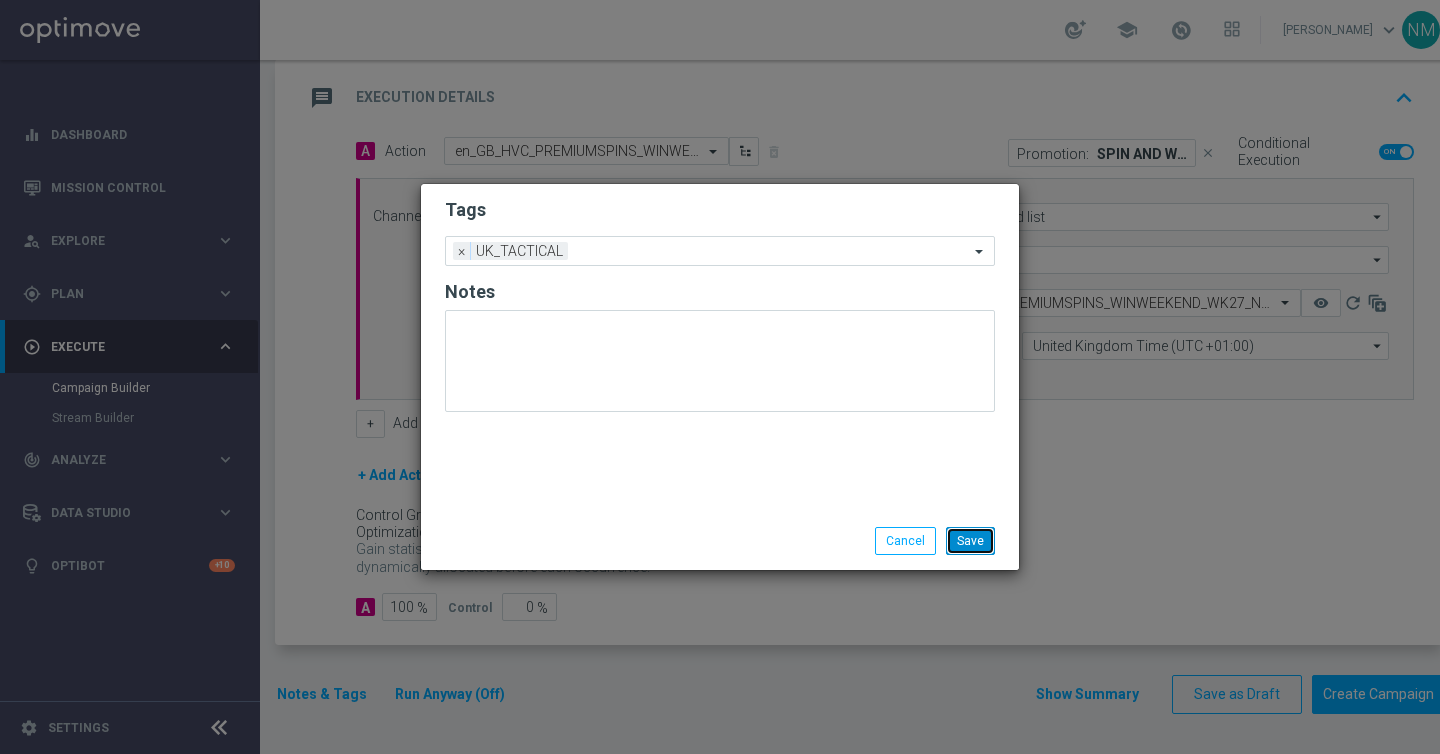 click on "Save" 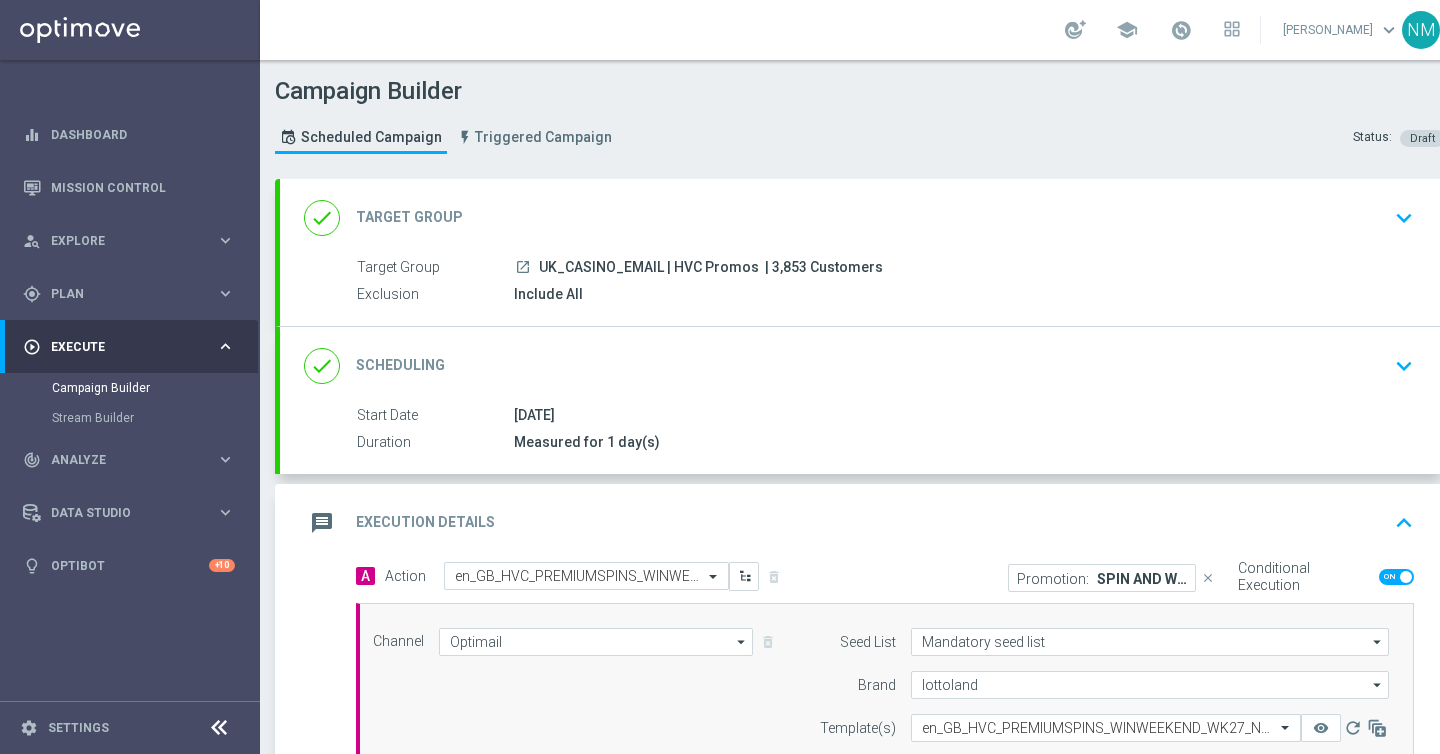 scroll, scrollTop: 425, scrollLeft: 0, axis: vertical 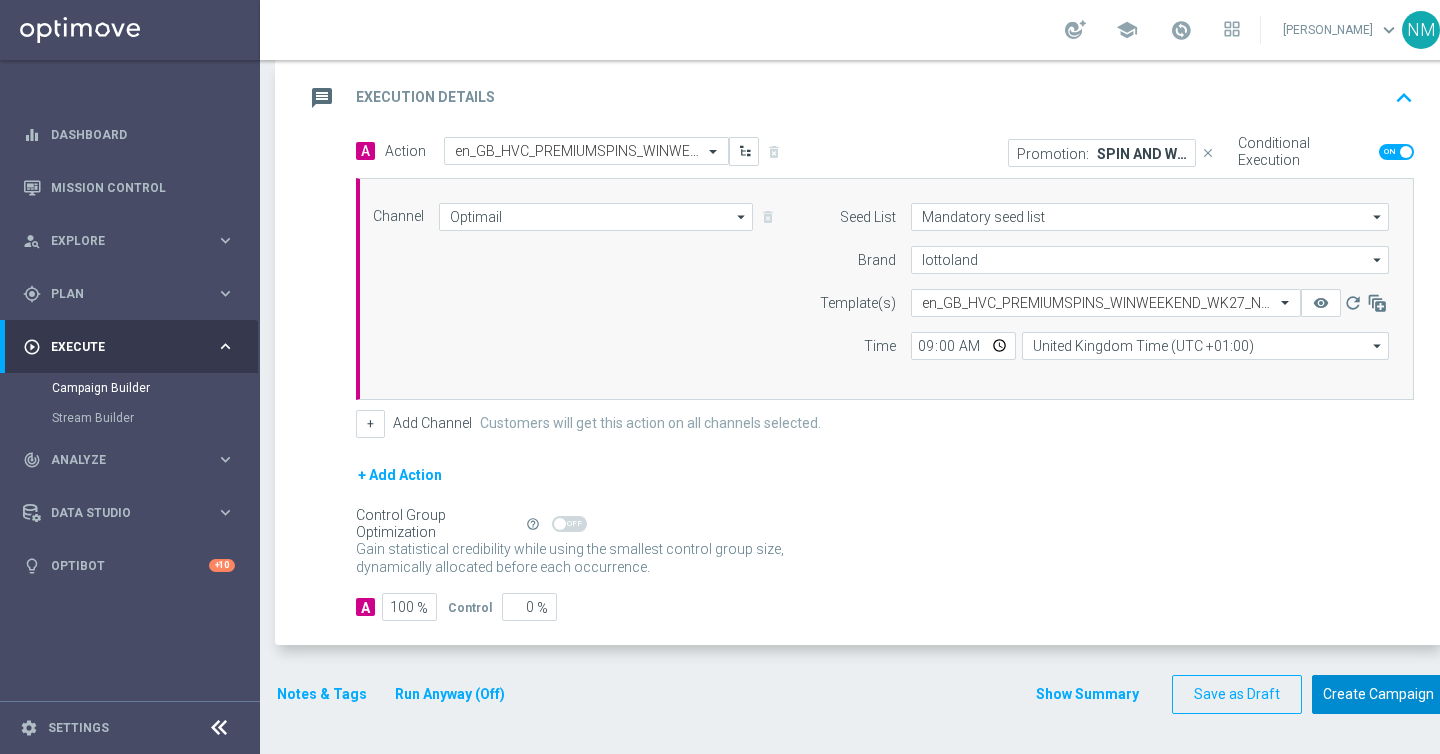click on "Create Campaign" 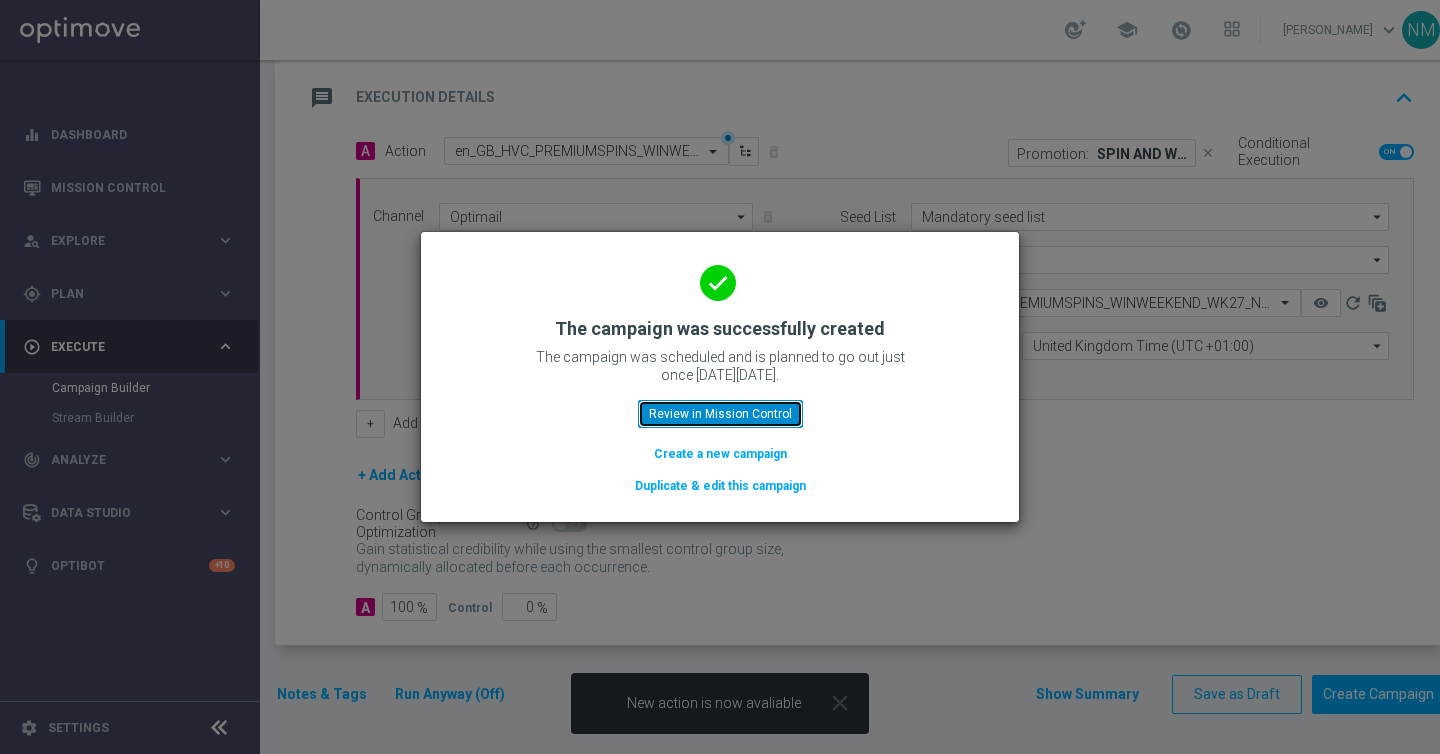click on "Review in Mission Control" 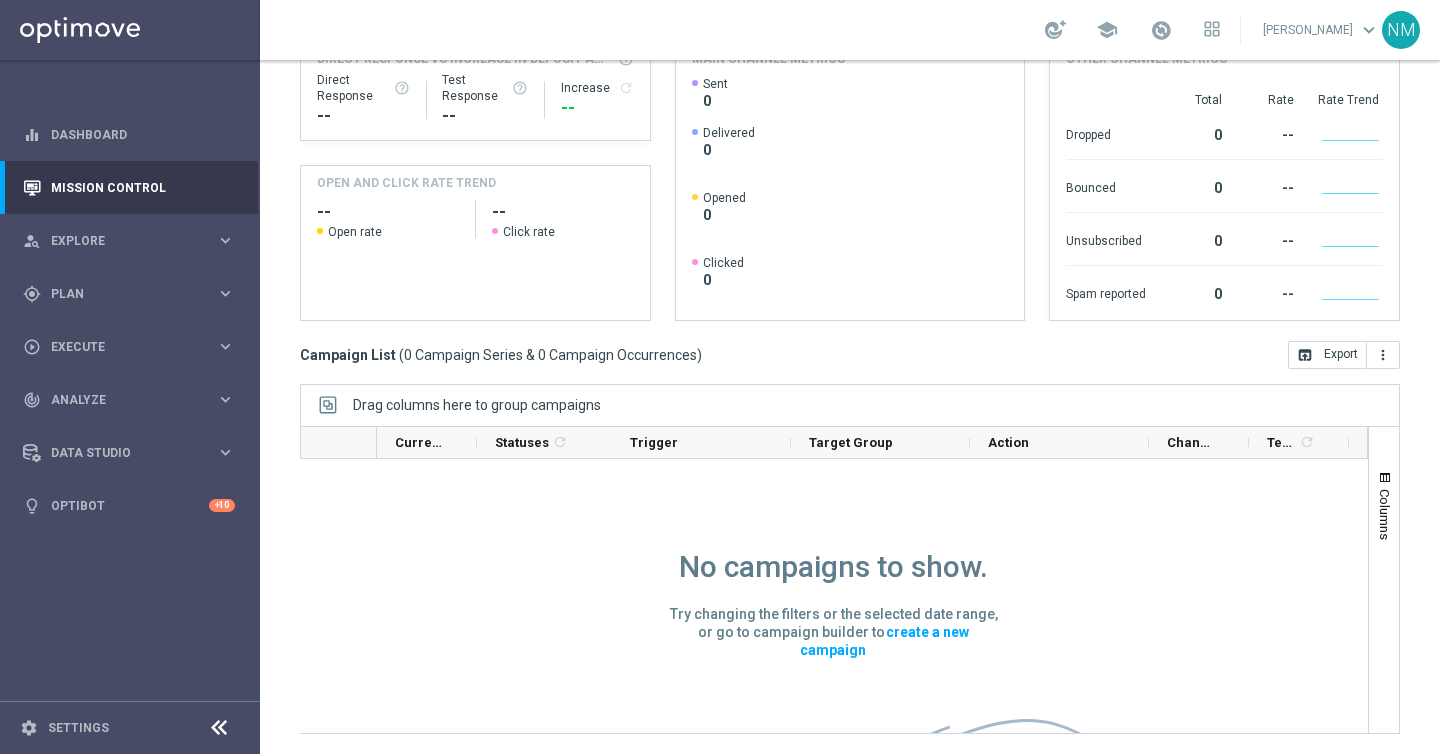 scroll, scrollTop: 0, scrollLeft: 0, axis: both 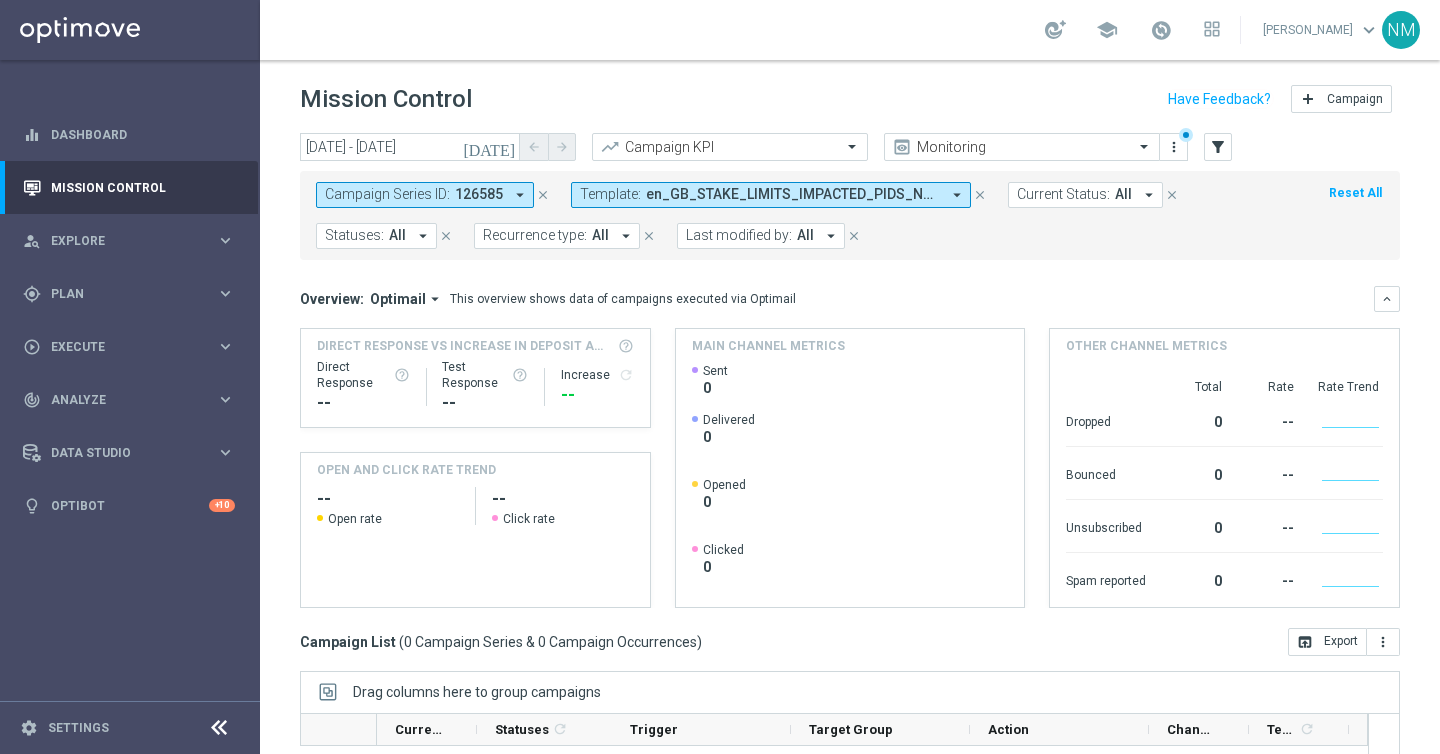 click on "close" 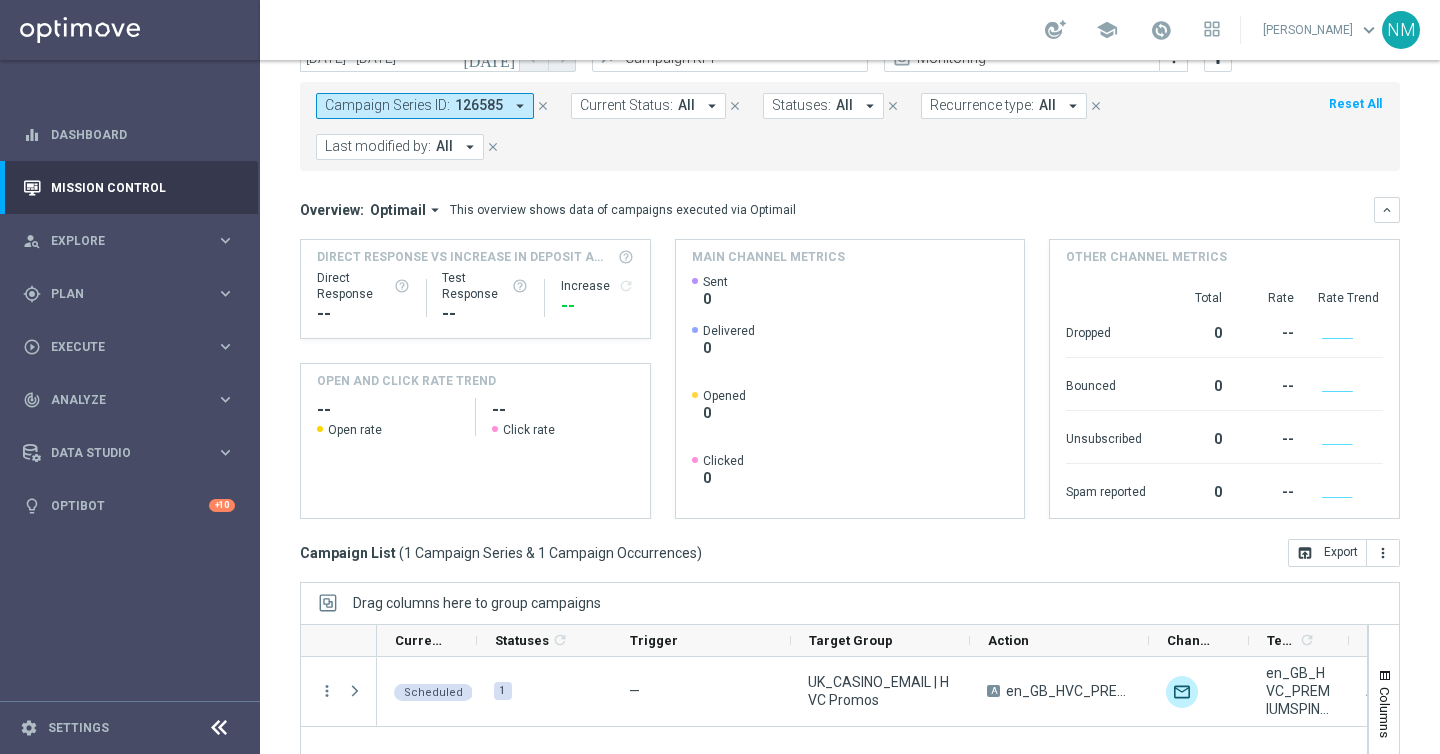 scroll, scrollTop: 287, scrollLeft: 0, axis: vertical 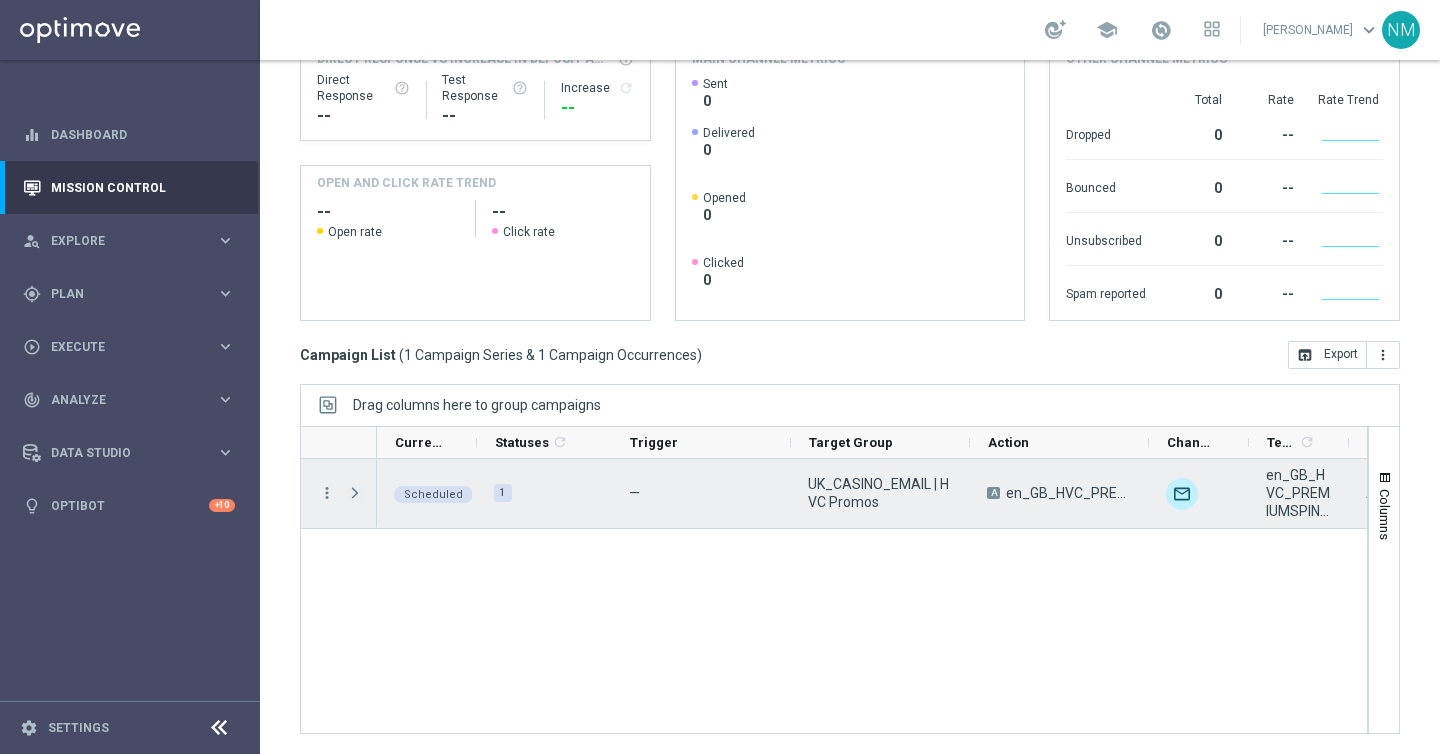 click at bounding box center [355, 493] 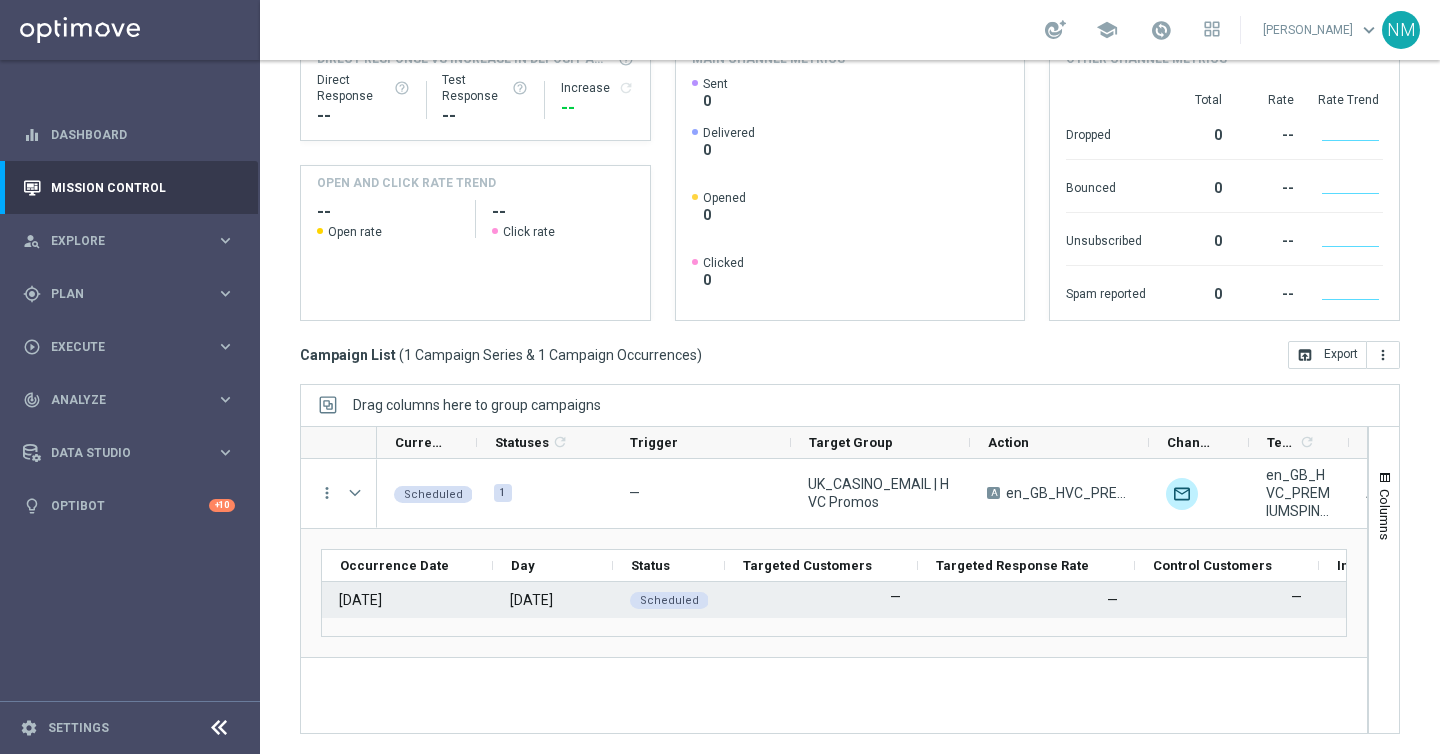 scroll, scrollTop: 0, scrollLeft: 305, axis: horizontal 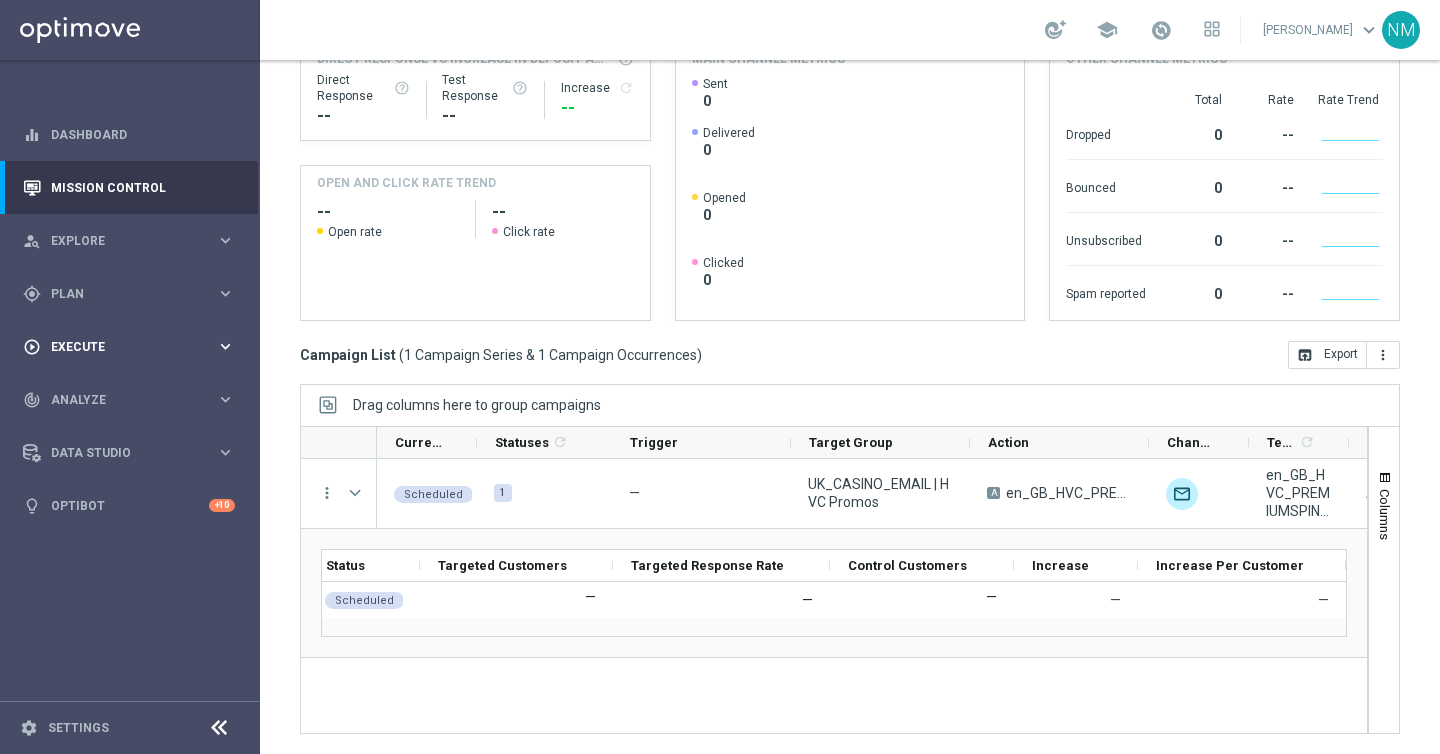 click on "Execute" at bounding box center (133, 347) 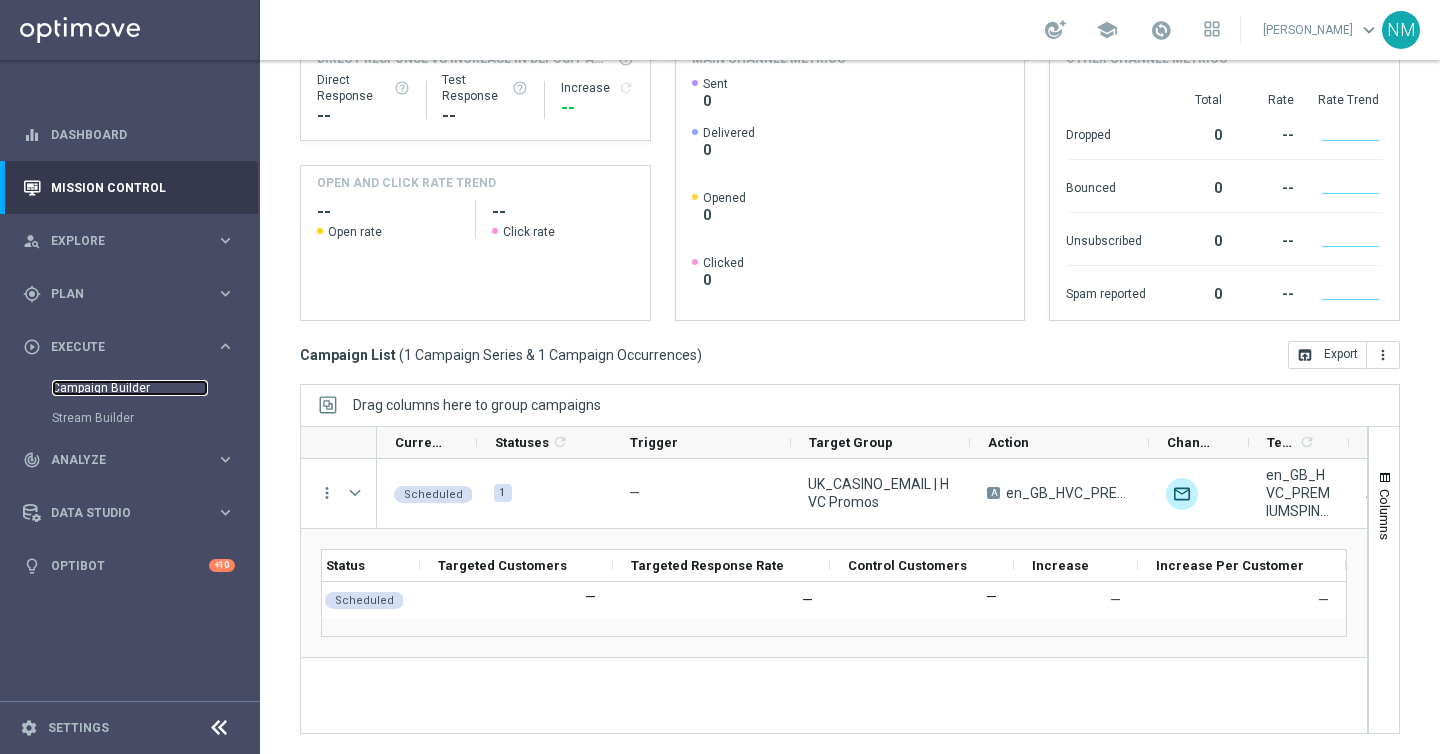 click on "Campaign Builder" at bounding box center [130, 388] 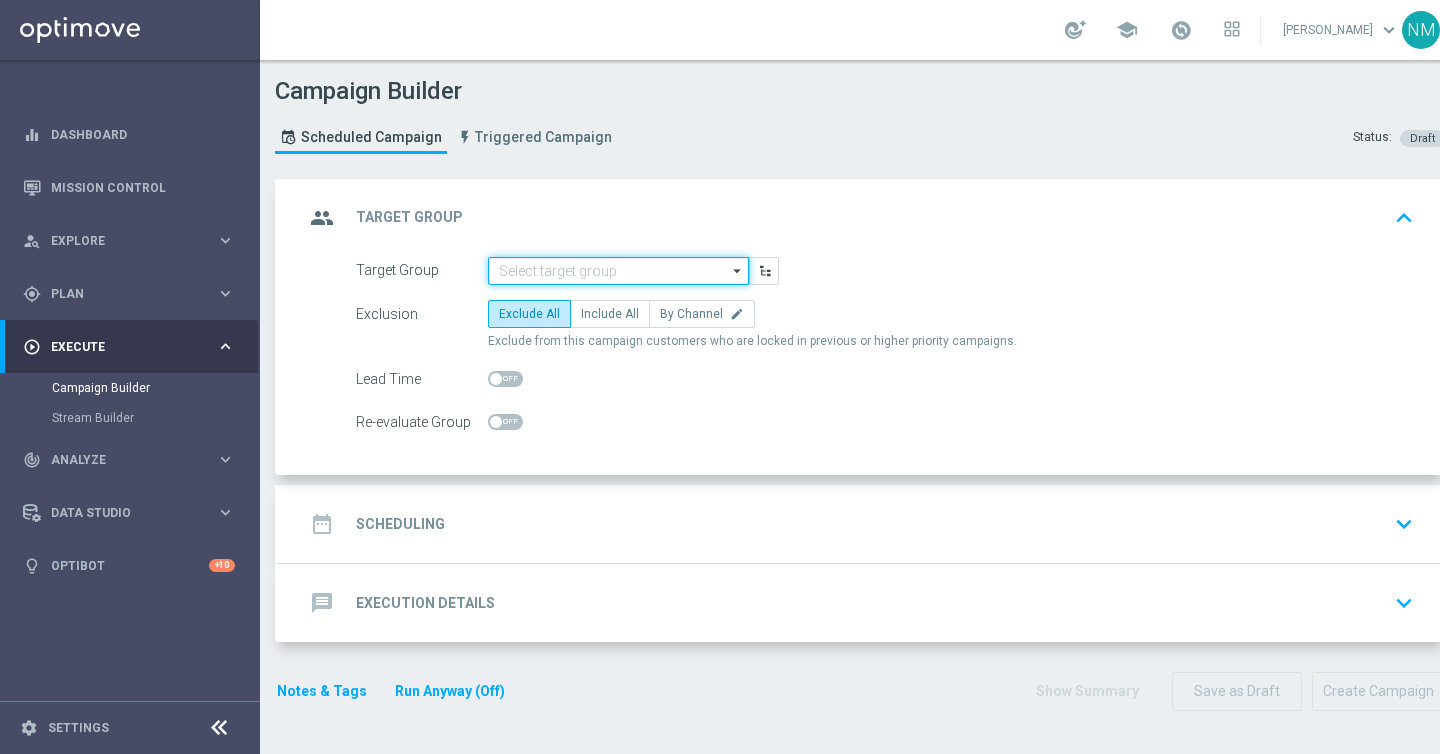 click 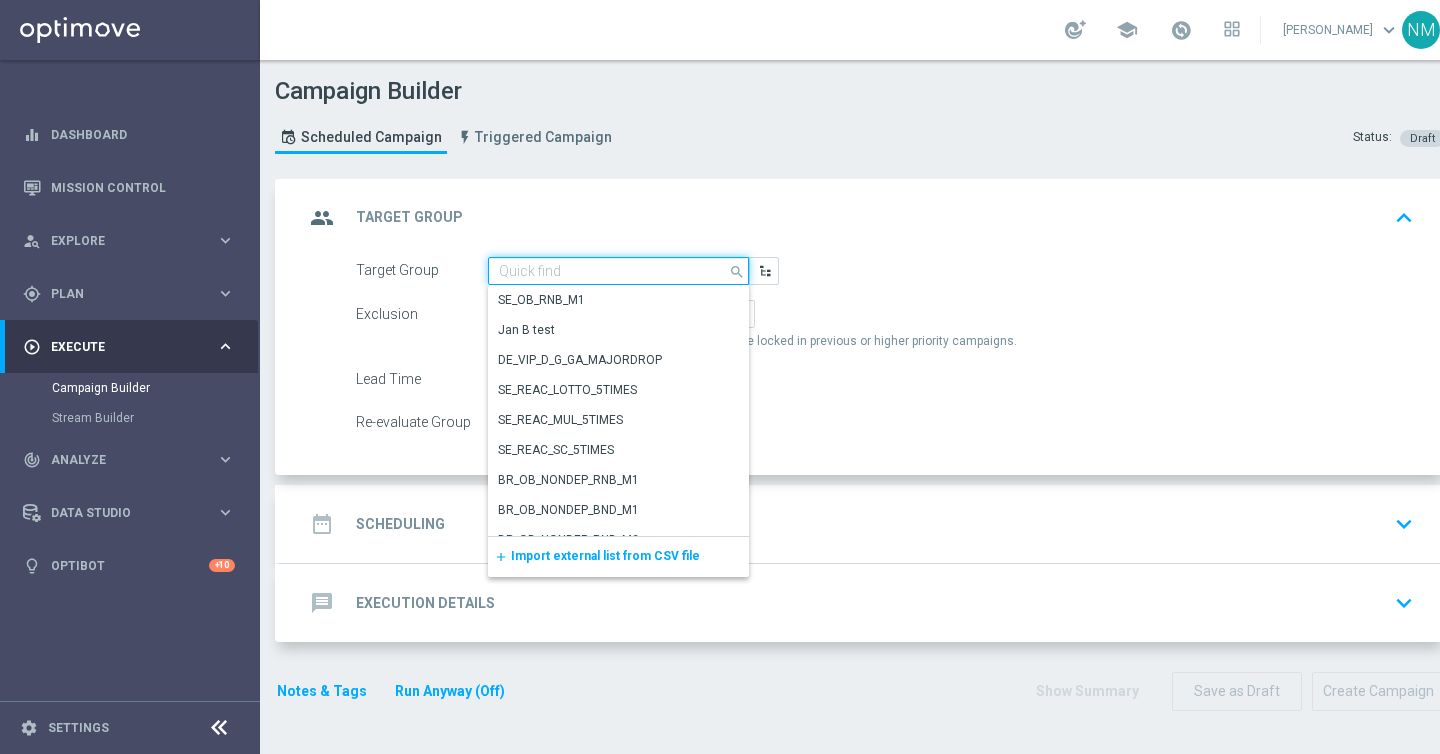 paste on "en_IE_TGT_VIP_EM_TAC_MIX__EXCLUDING_DIAMONDS" 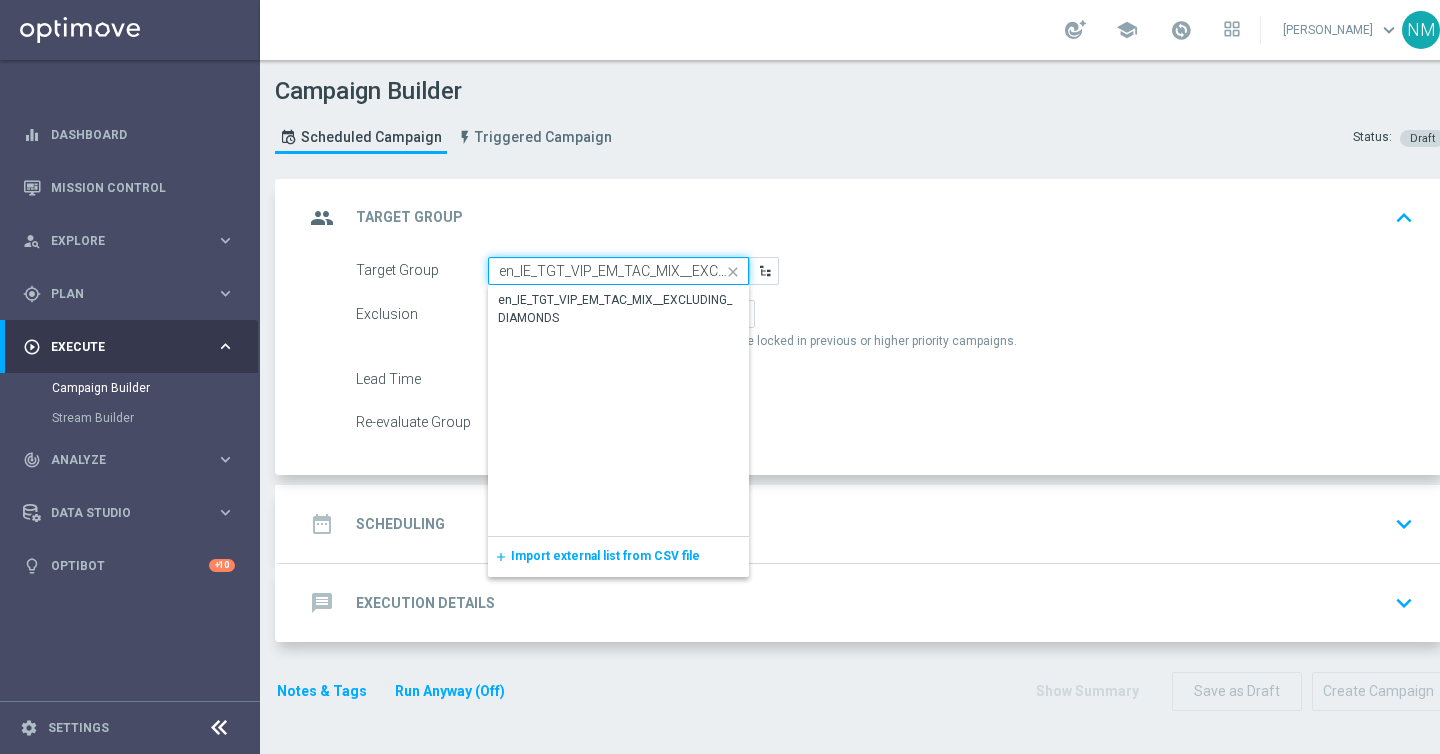 scroll, scrollTop: 0, scrollLeft: 113, axis: horizontal 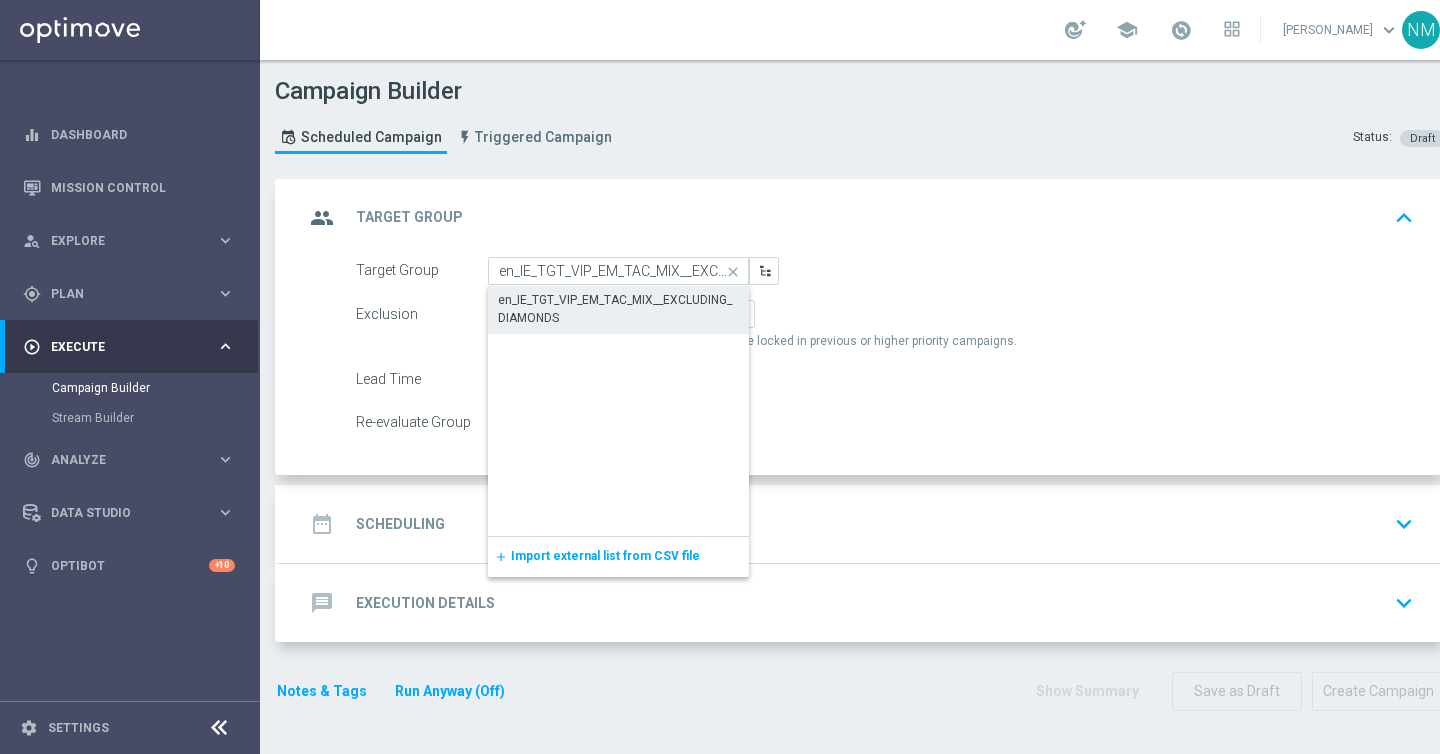 click on "en_IE_TGT_VIP_EM_TAC_MIX__EXCLUDING_DIAMONDS" 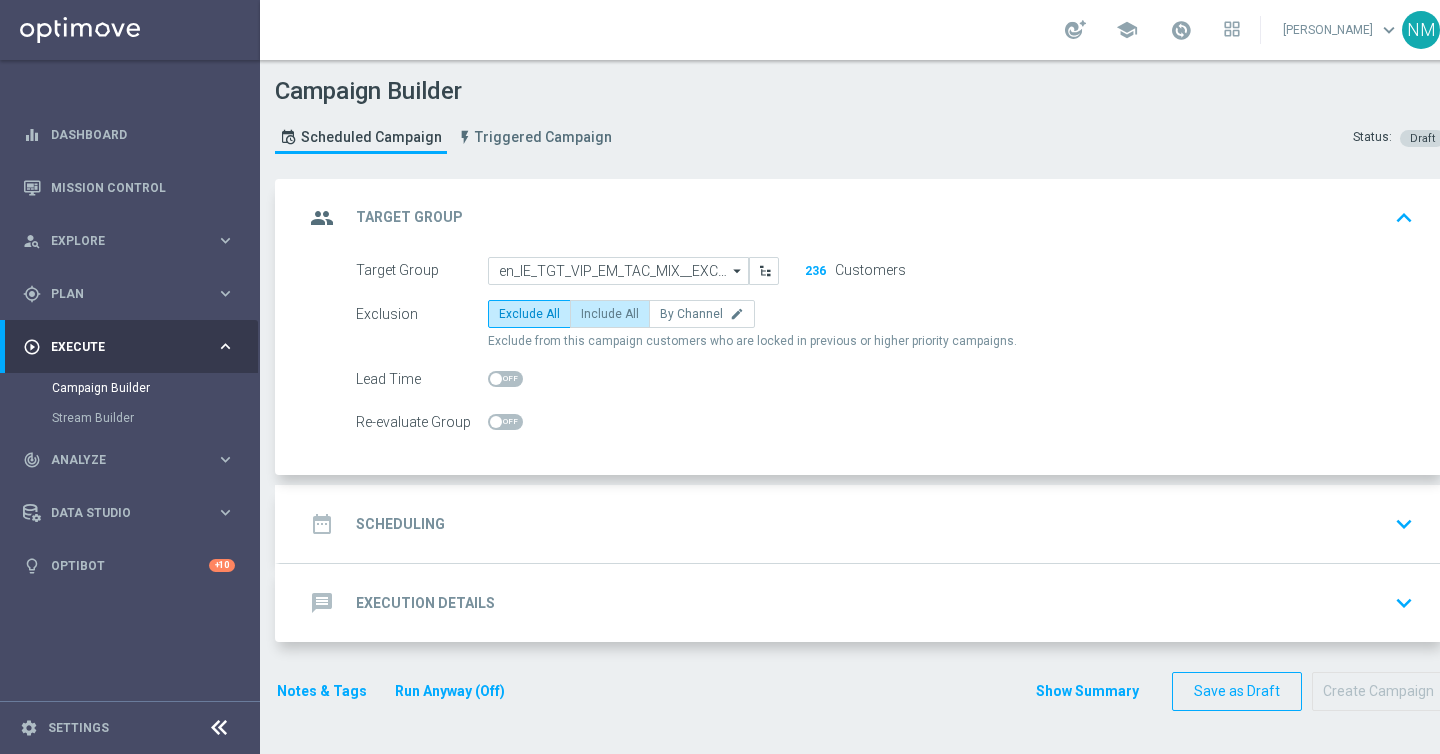 click on "Include All" 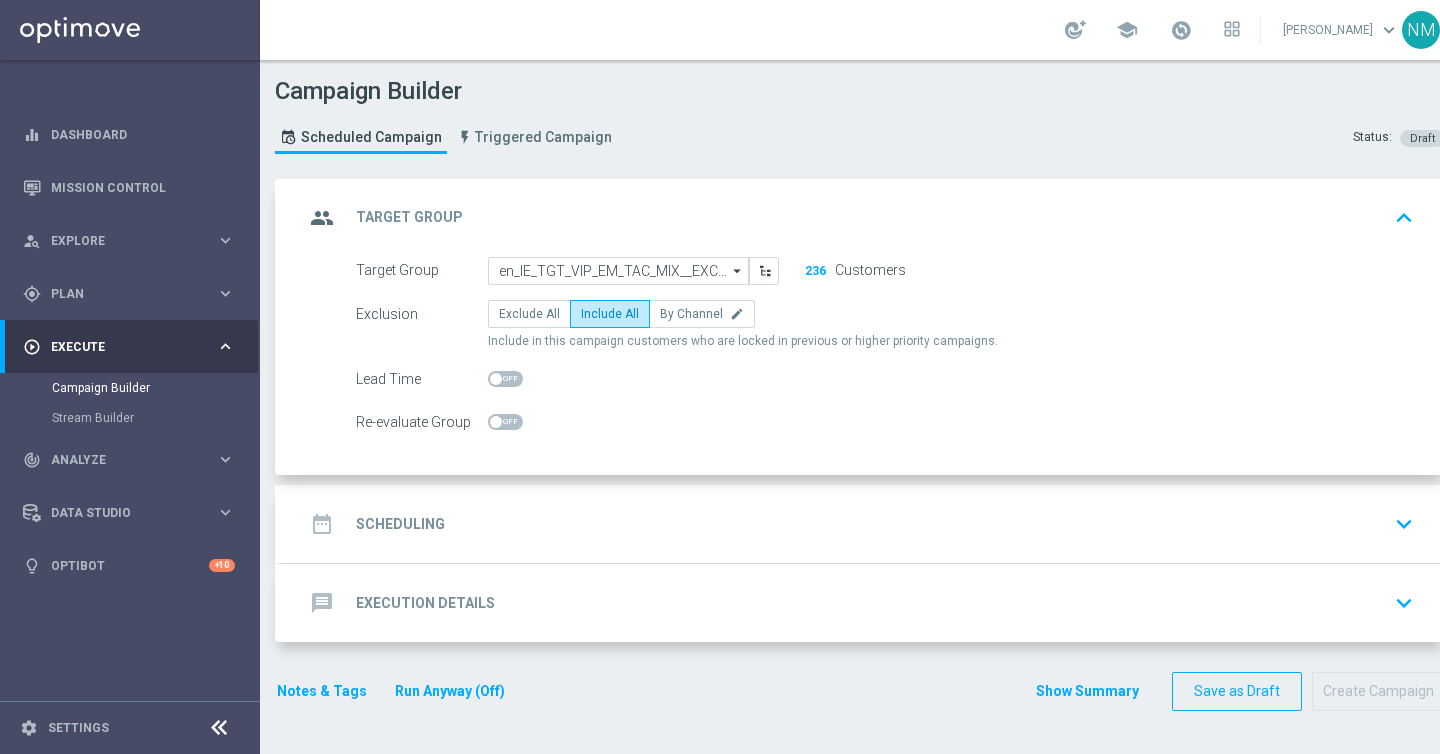 click on "date_range
Scheduling
keyboard_arrow_down" 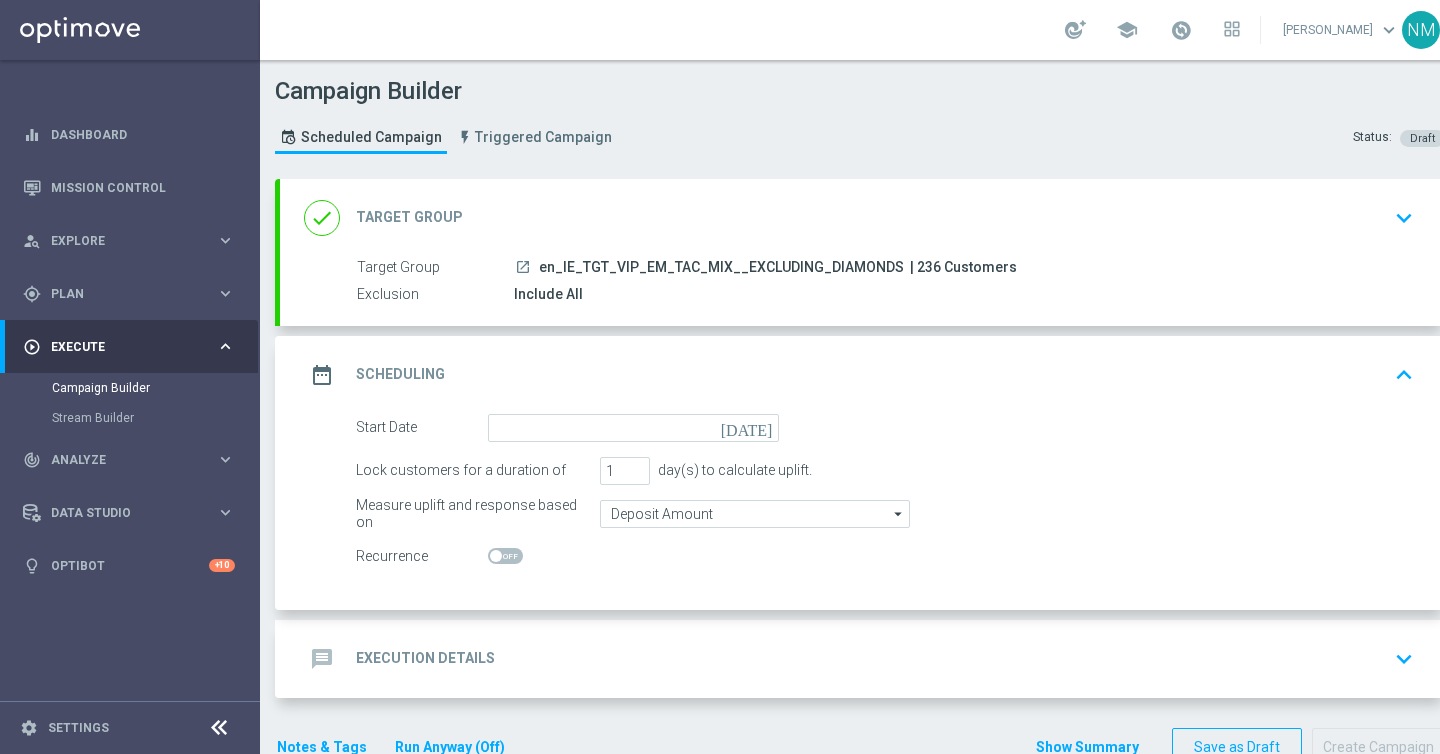 scroll, scrollTop: 29, scrollLeft: 0, axis: vertical 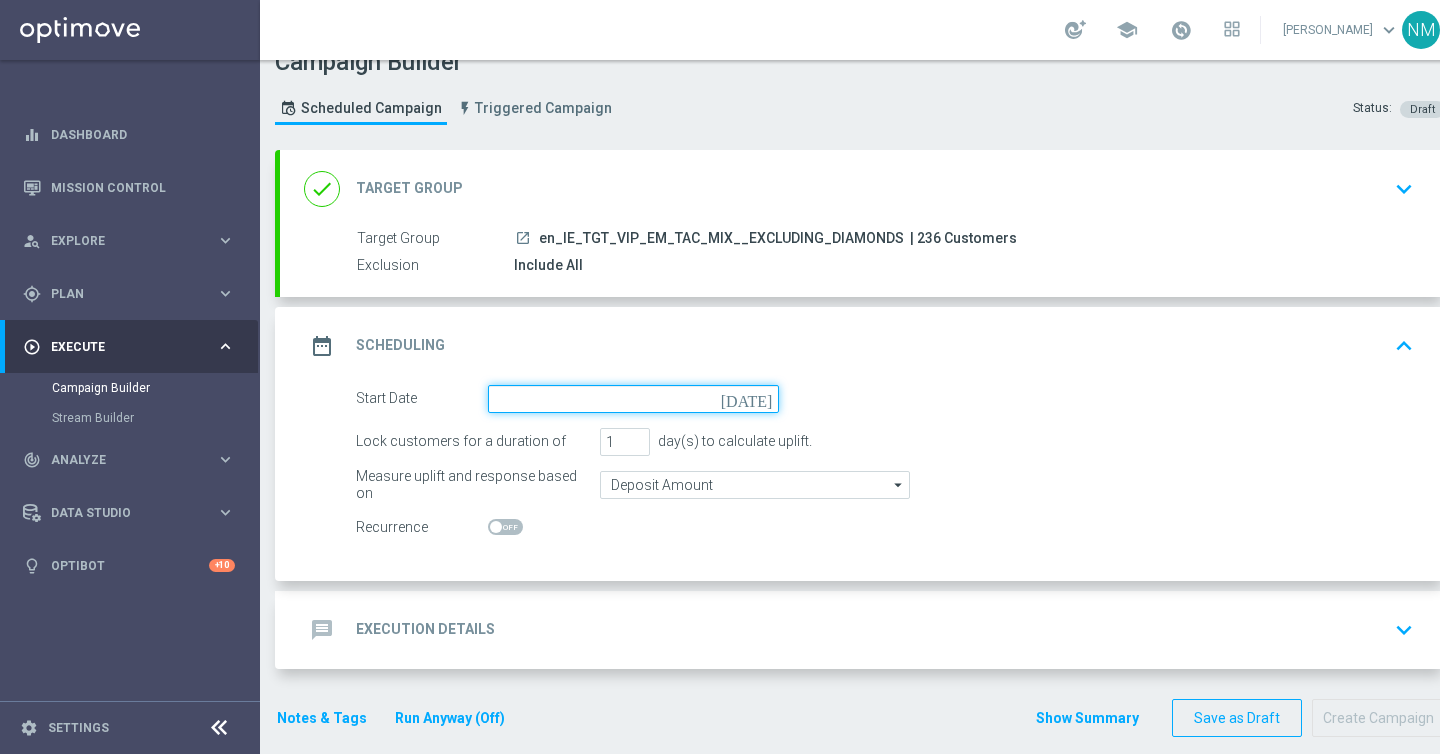 click 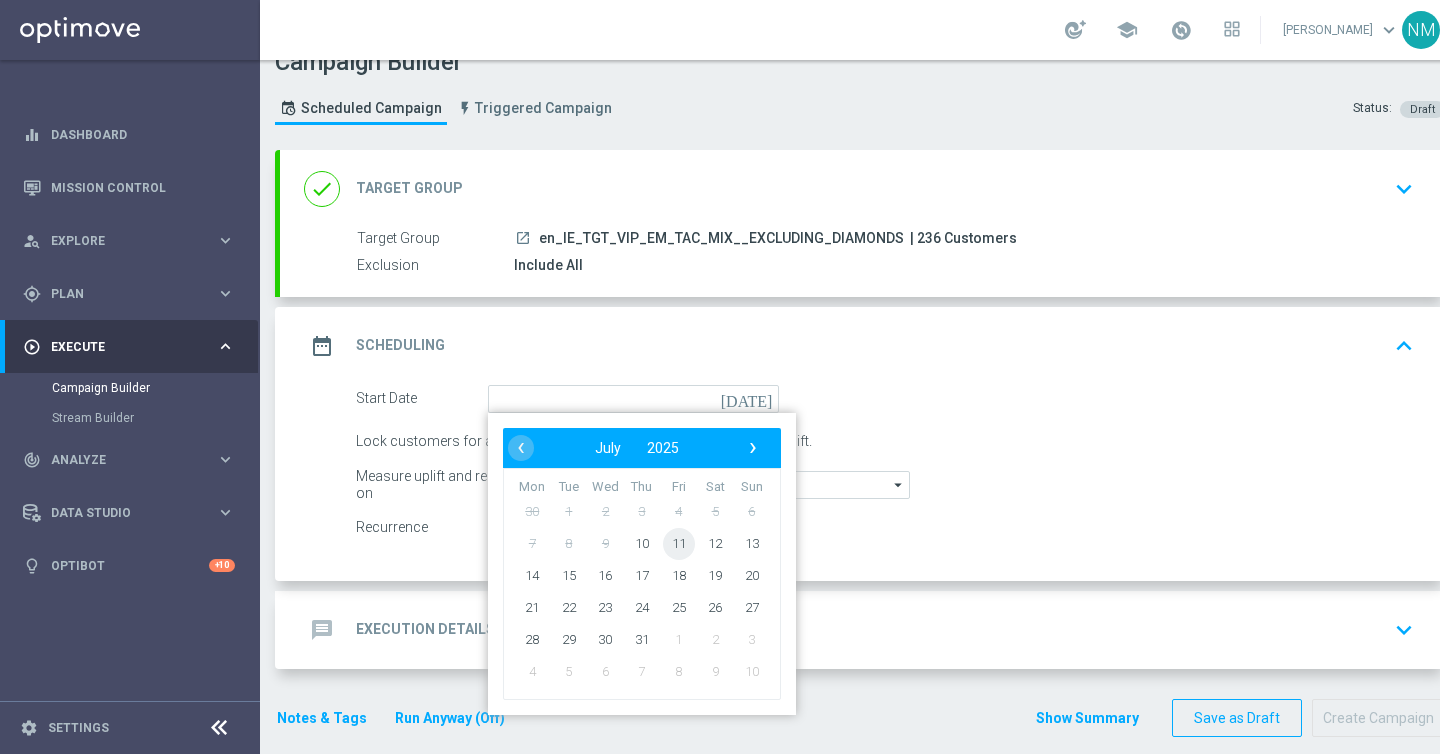 click on "11" 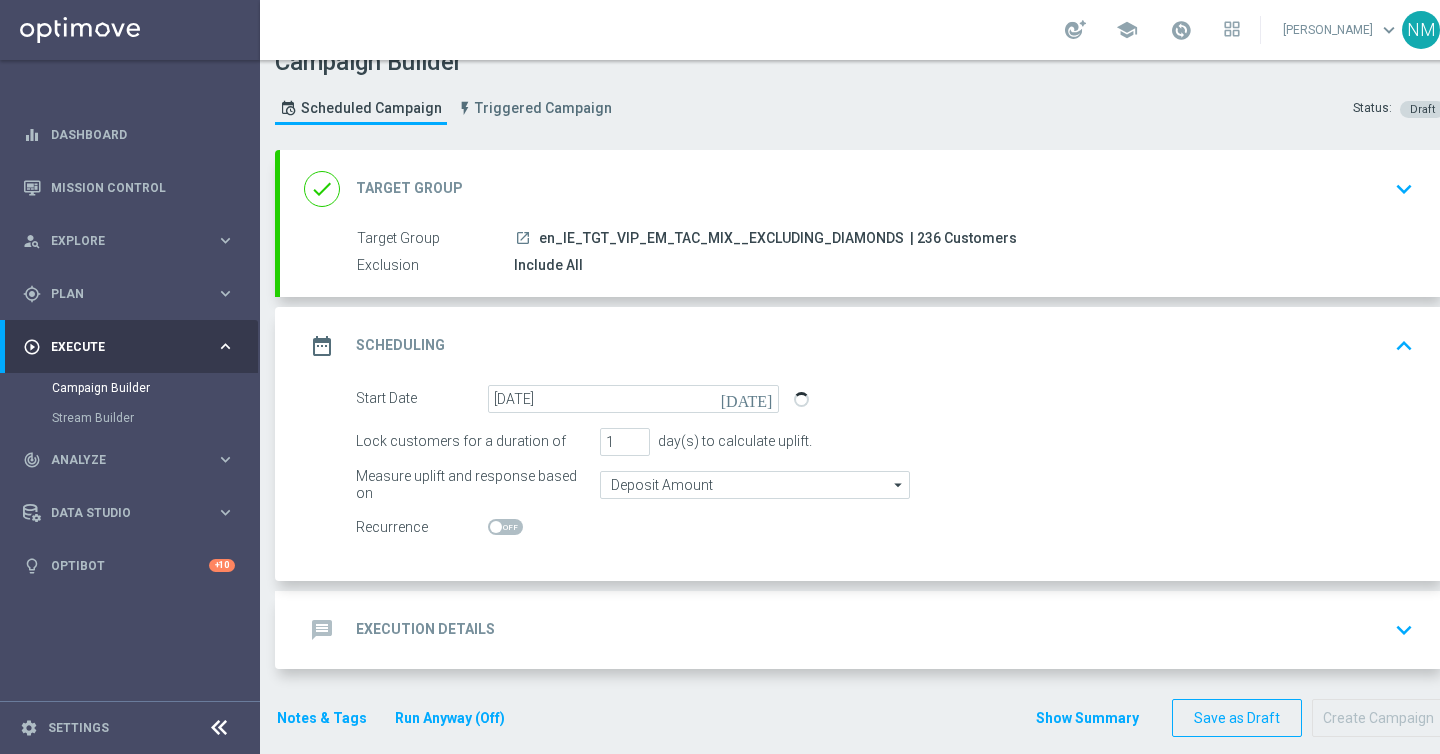 click on "message
Execution Details
keyboard_arrow_down" 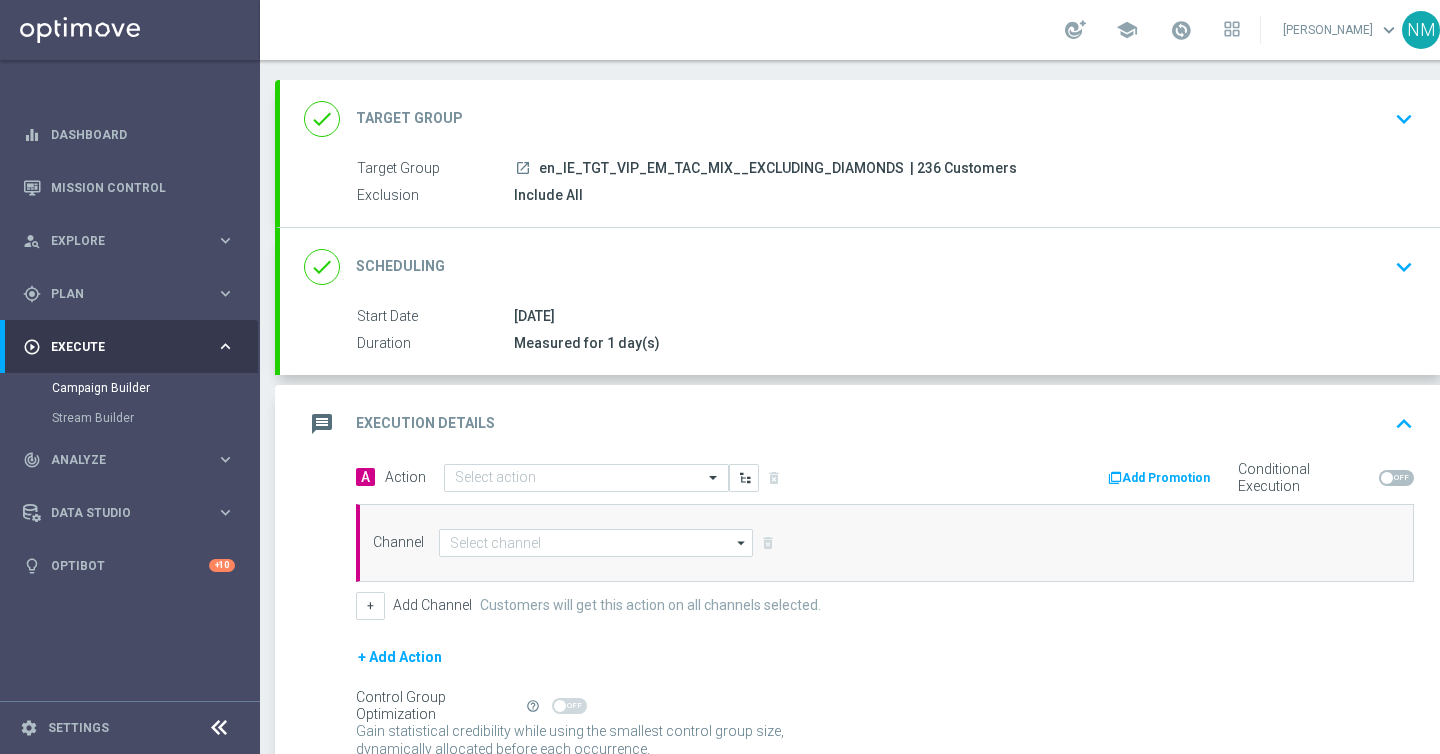 scroll, scrollTop: 125, scrollLeft: 0, axis: vertical 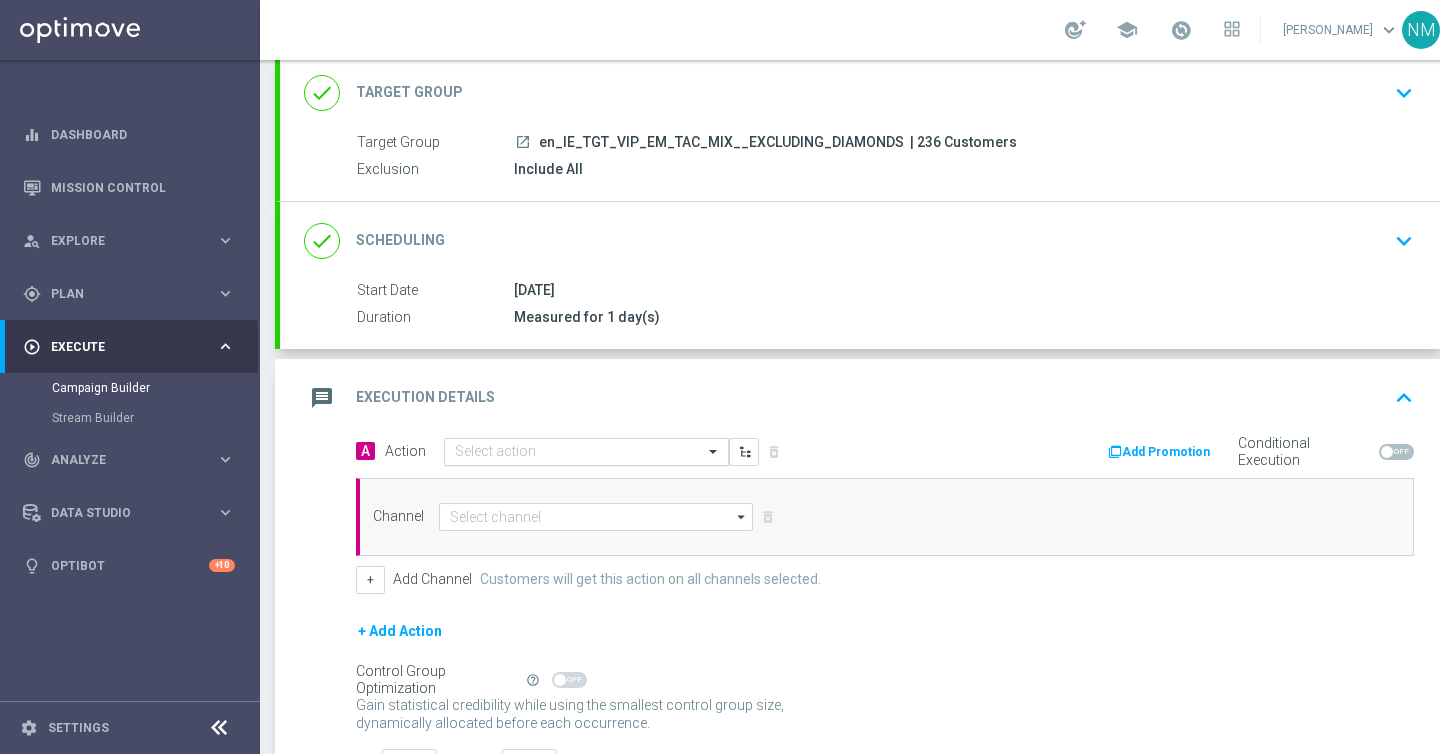 click 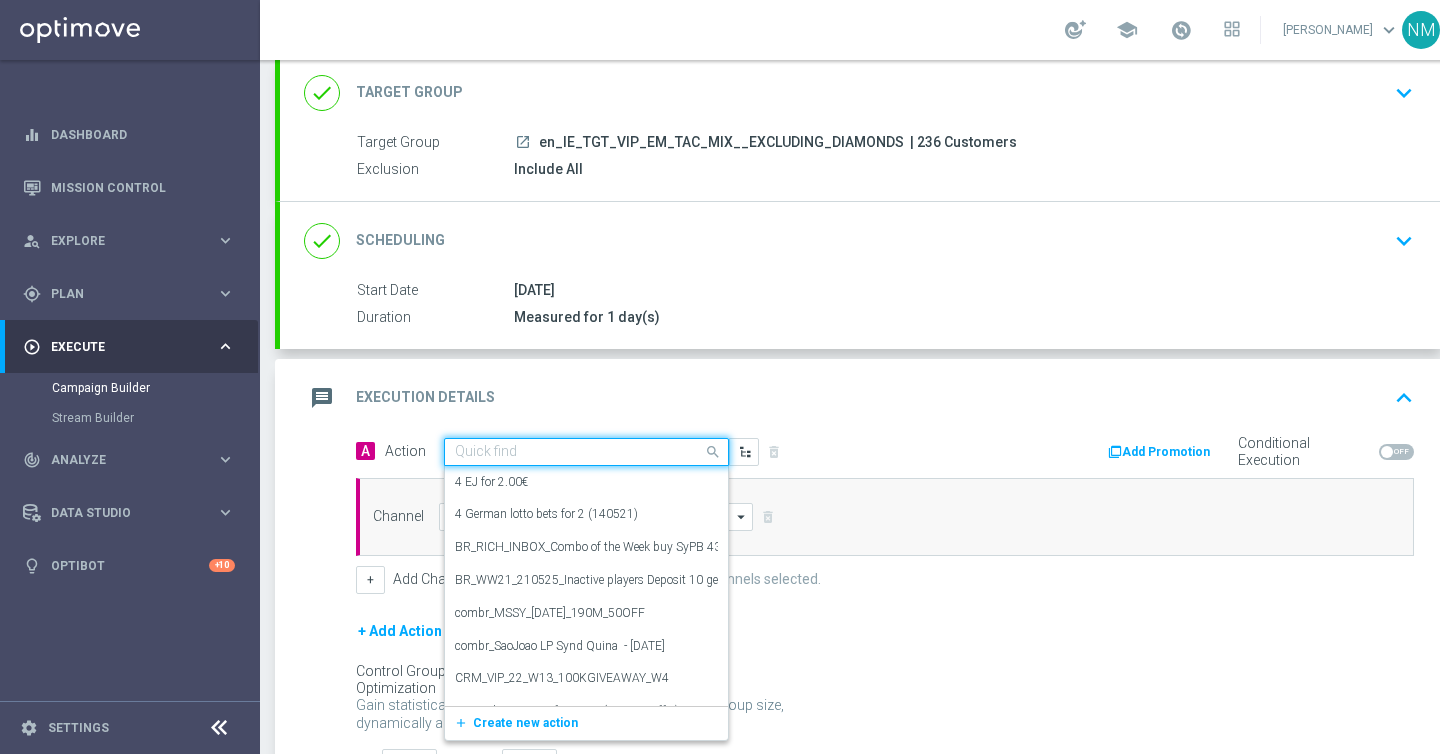 paste on "en_IE_PREMIUMSPINS_WINWEEKEND_VIP_EMA_TAC_GM_FRIDAY_INVITE_JUNE" 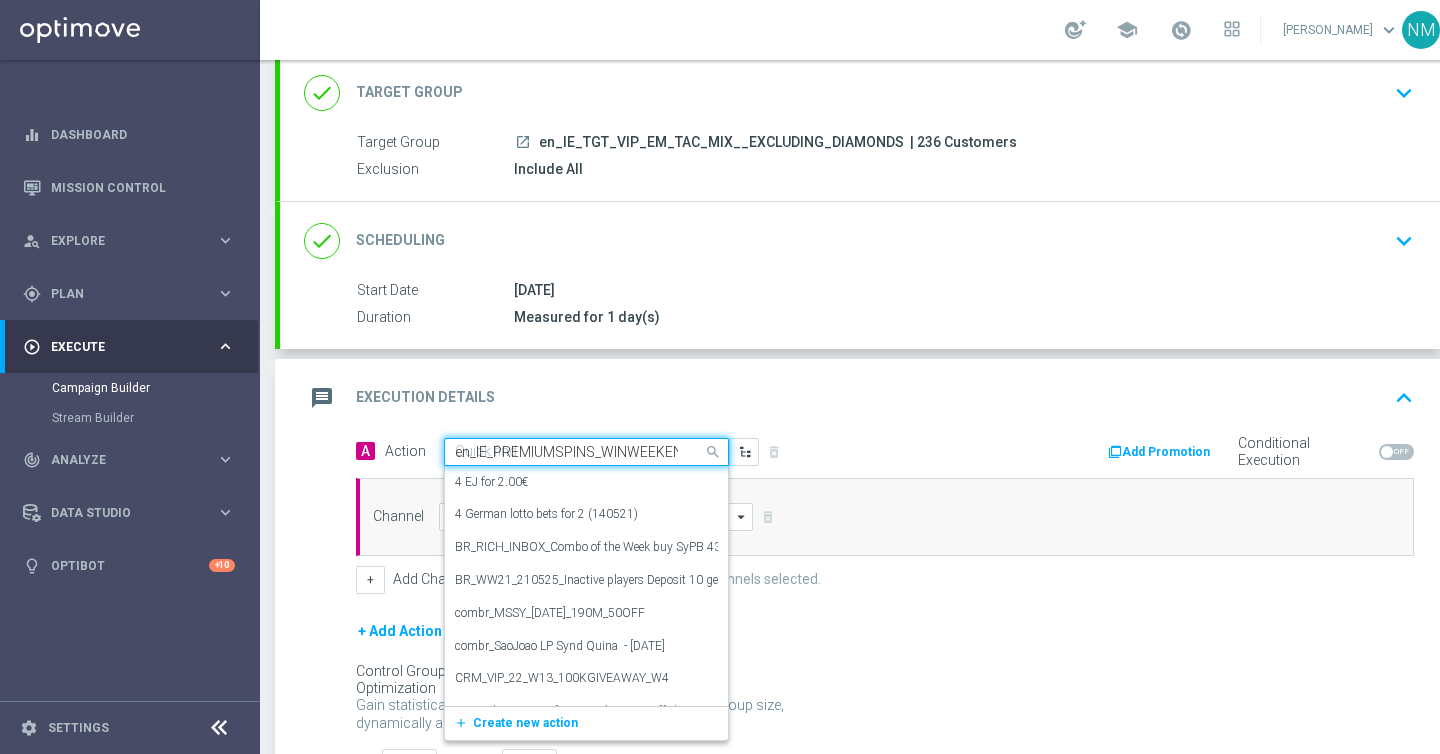 scroll, scrollTop: 0, scrollLeft: 276, axis: horizontal 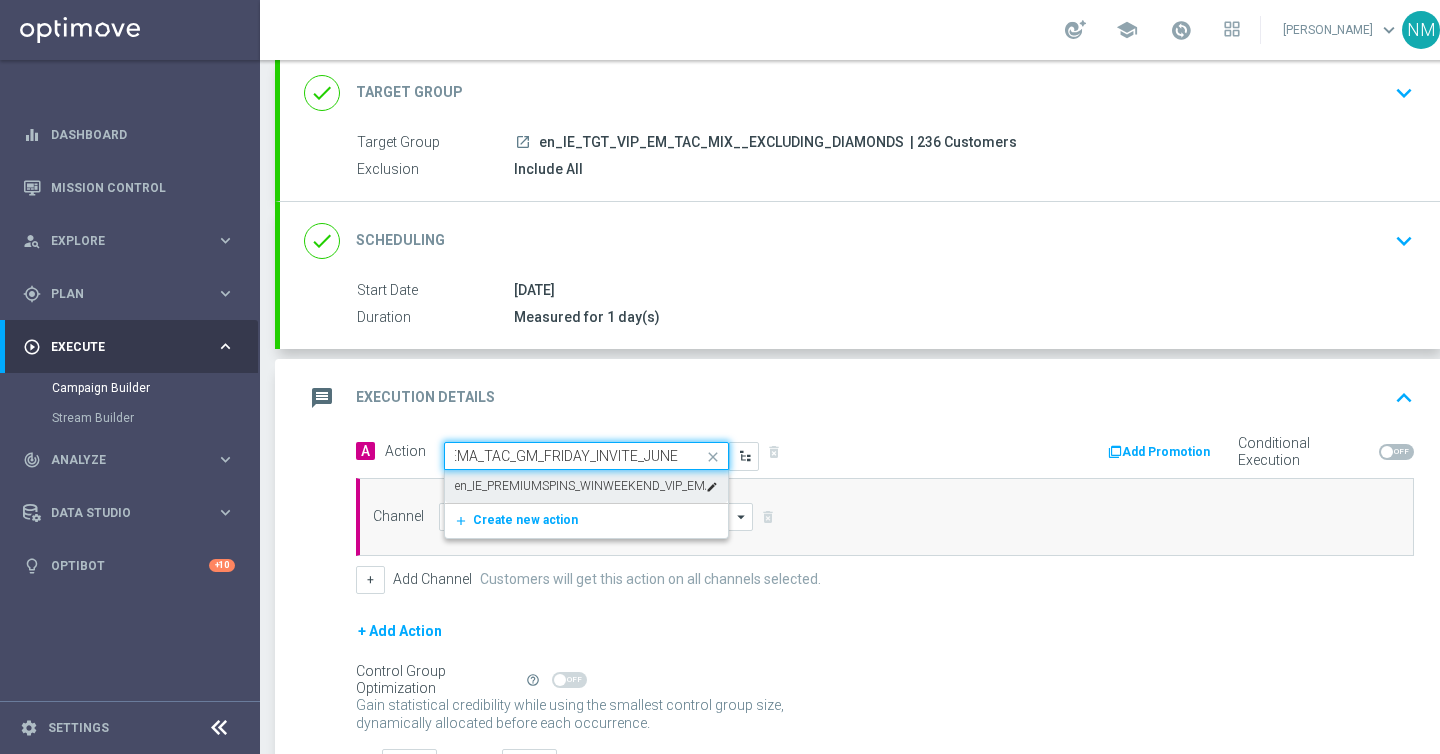 click on "en_IE_PREMIUMSPINS_WINWEEKEND_VIP_EMA_TAC_GM_FRIDAY_INVITE_JUNE" at bounding box center (580, 486) 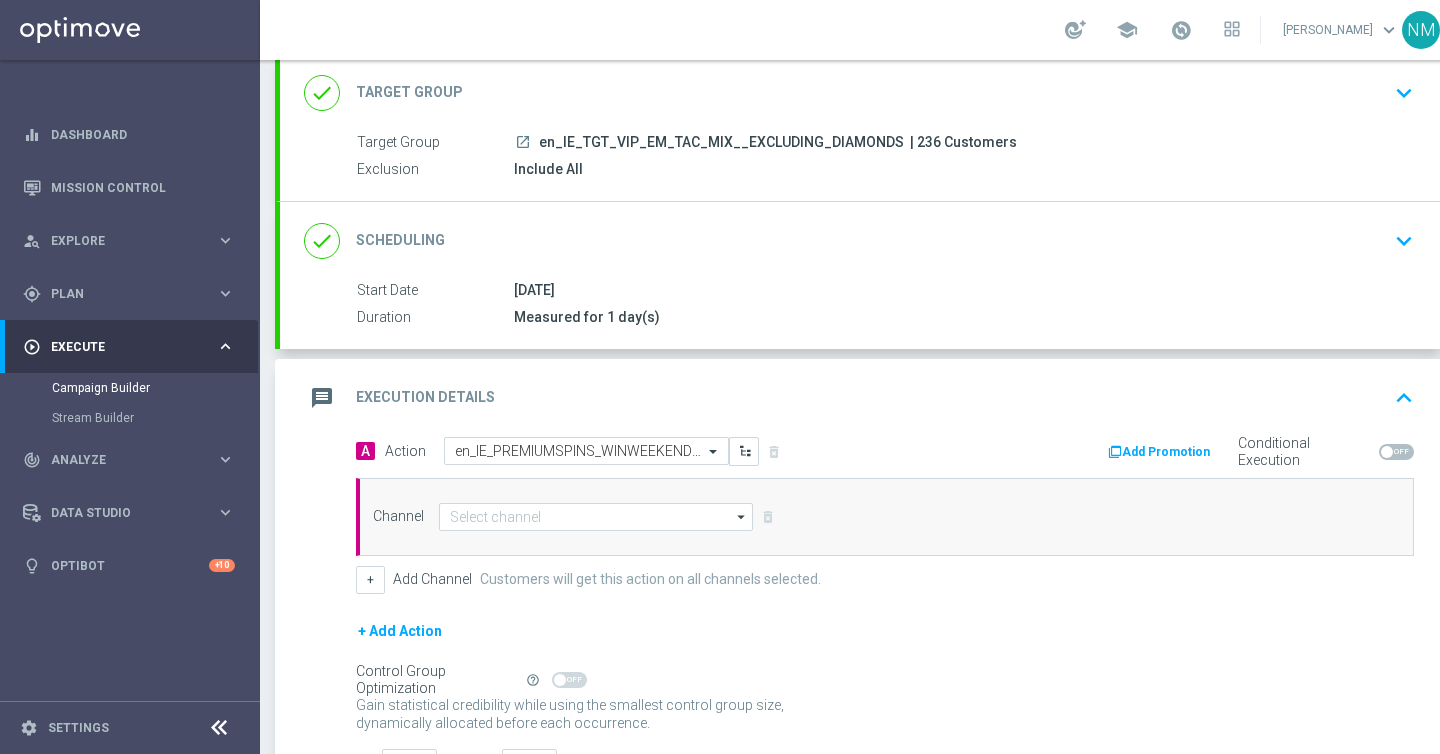 scroll, scrollTop: 0, scrollLeft: 0, axis: both 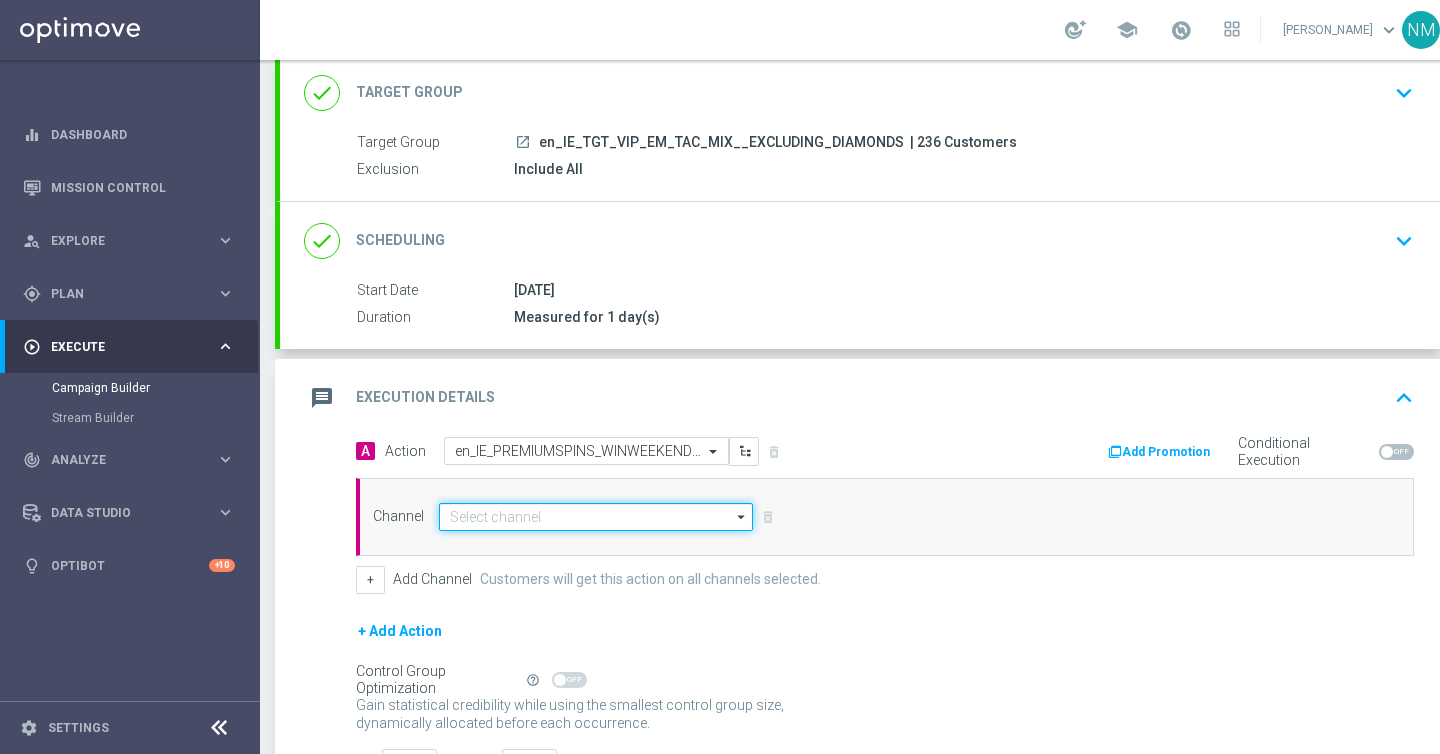click 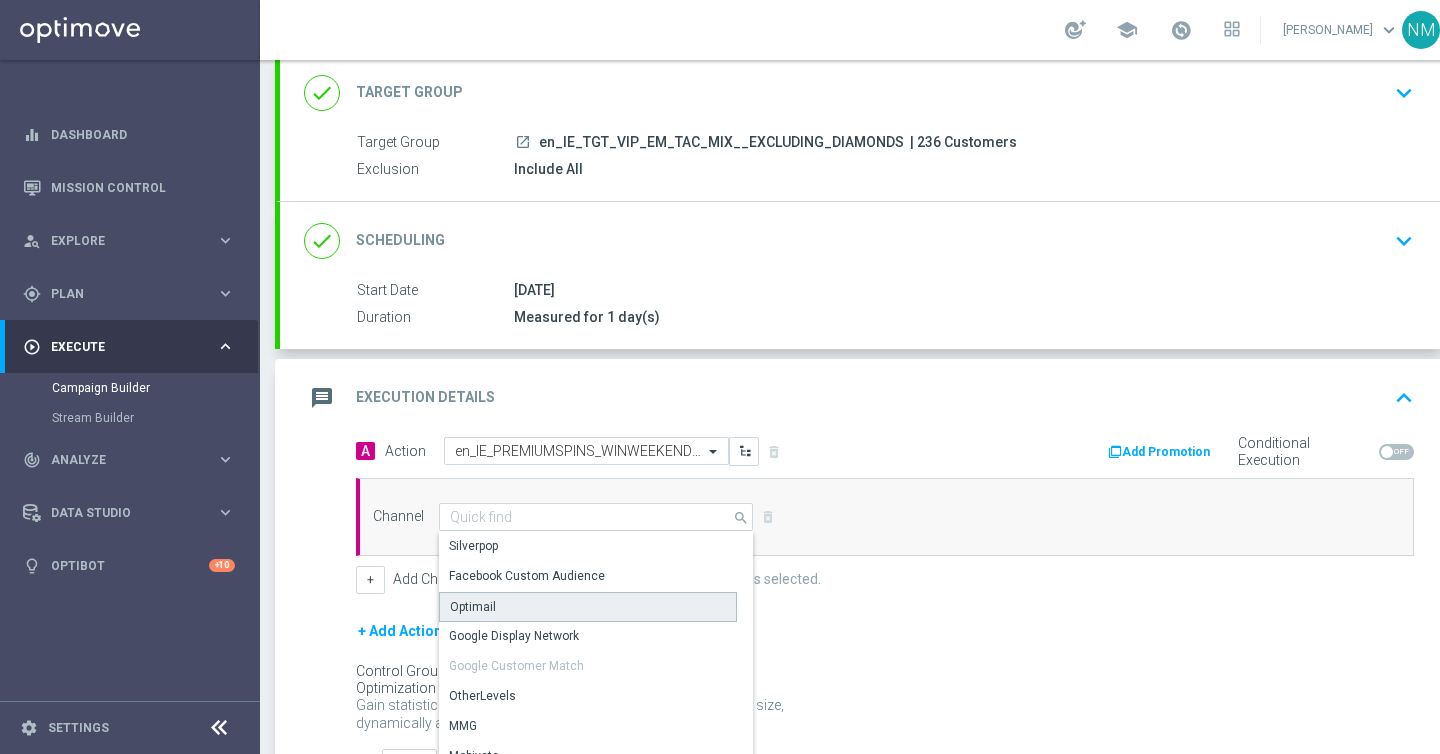 click on "Optimail" 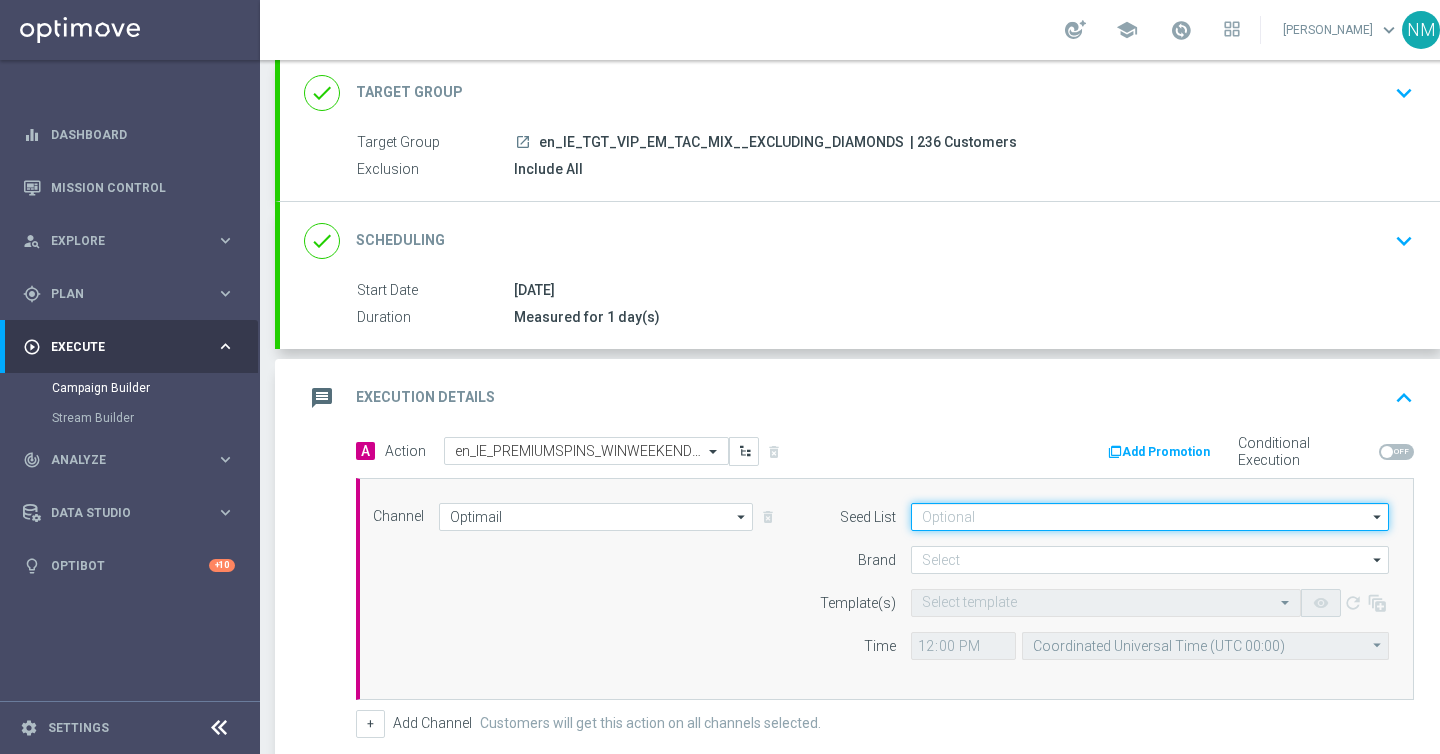 click 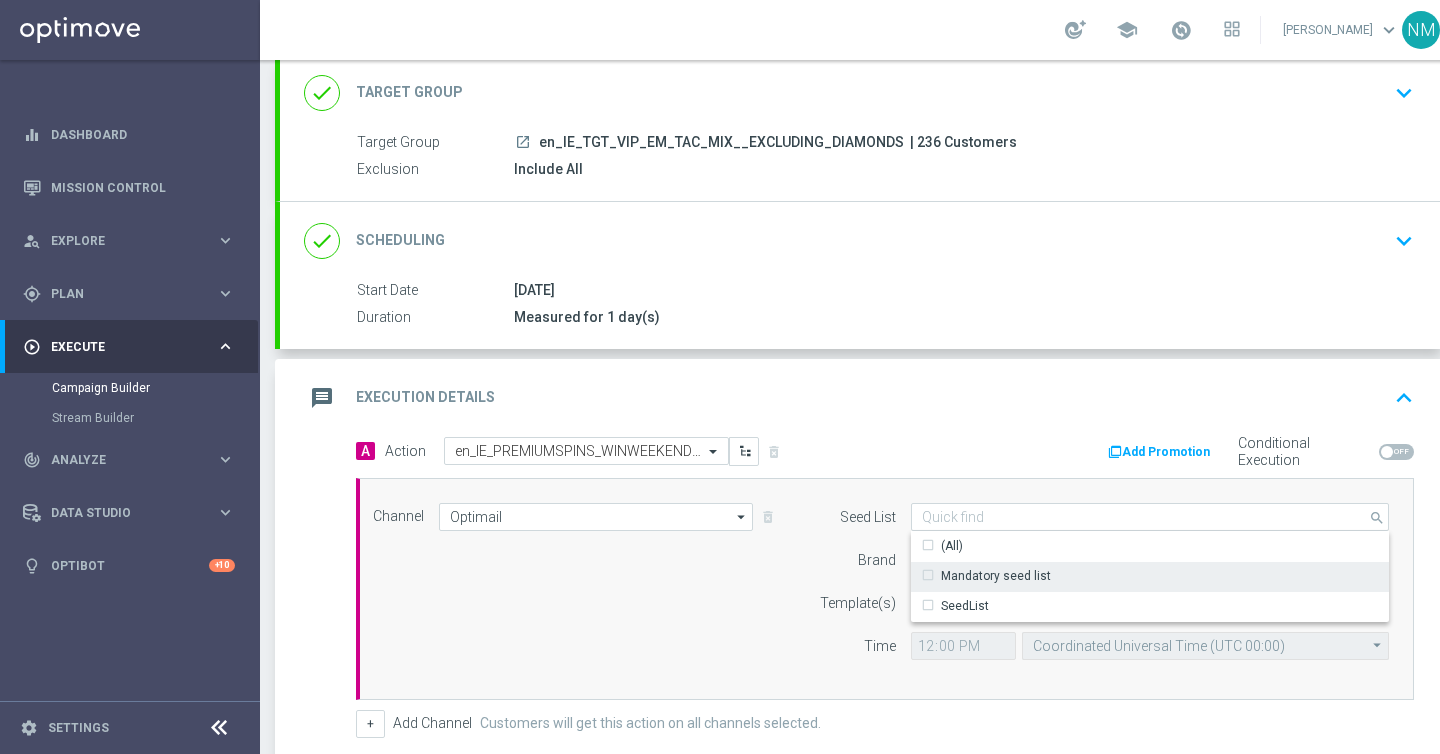 click on "Mandatory seed list" 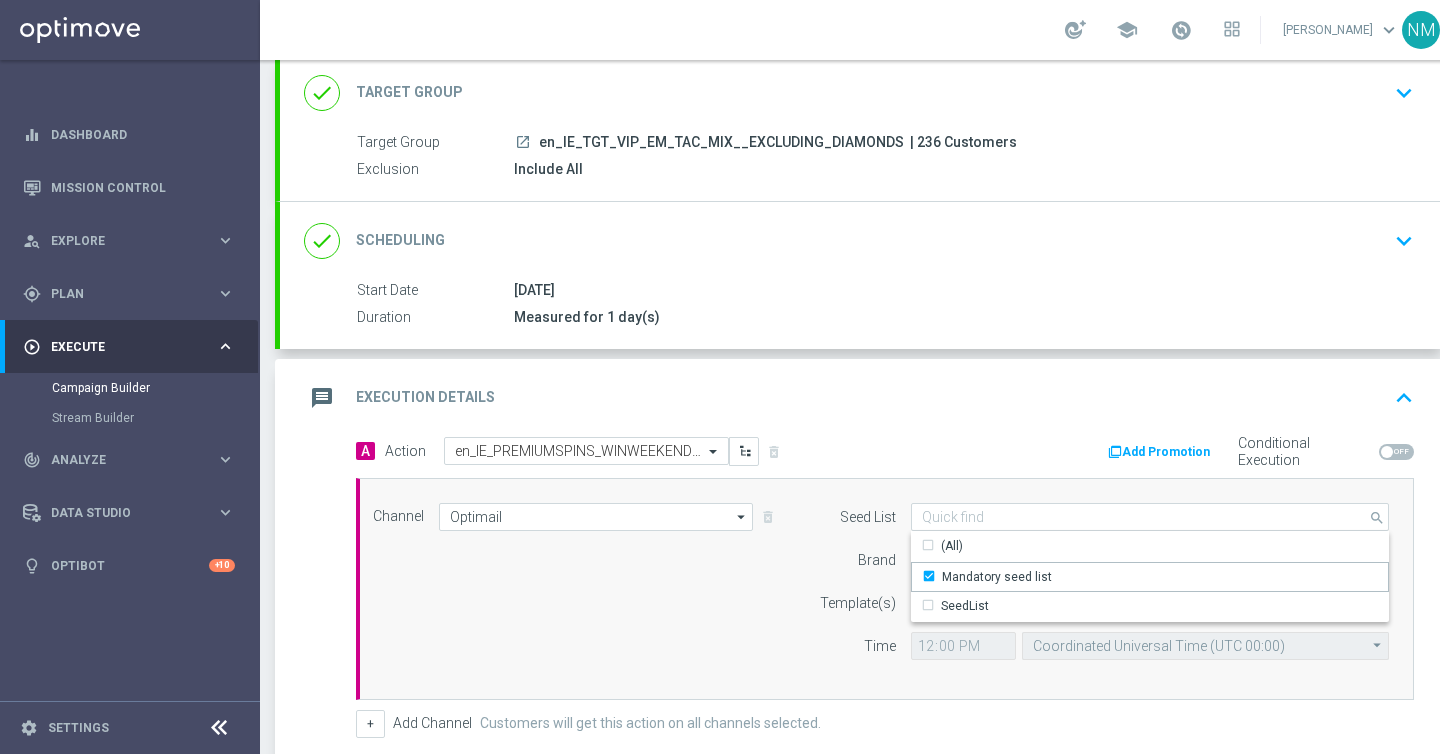 click on "Brand" 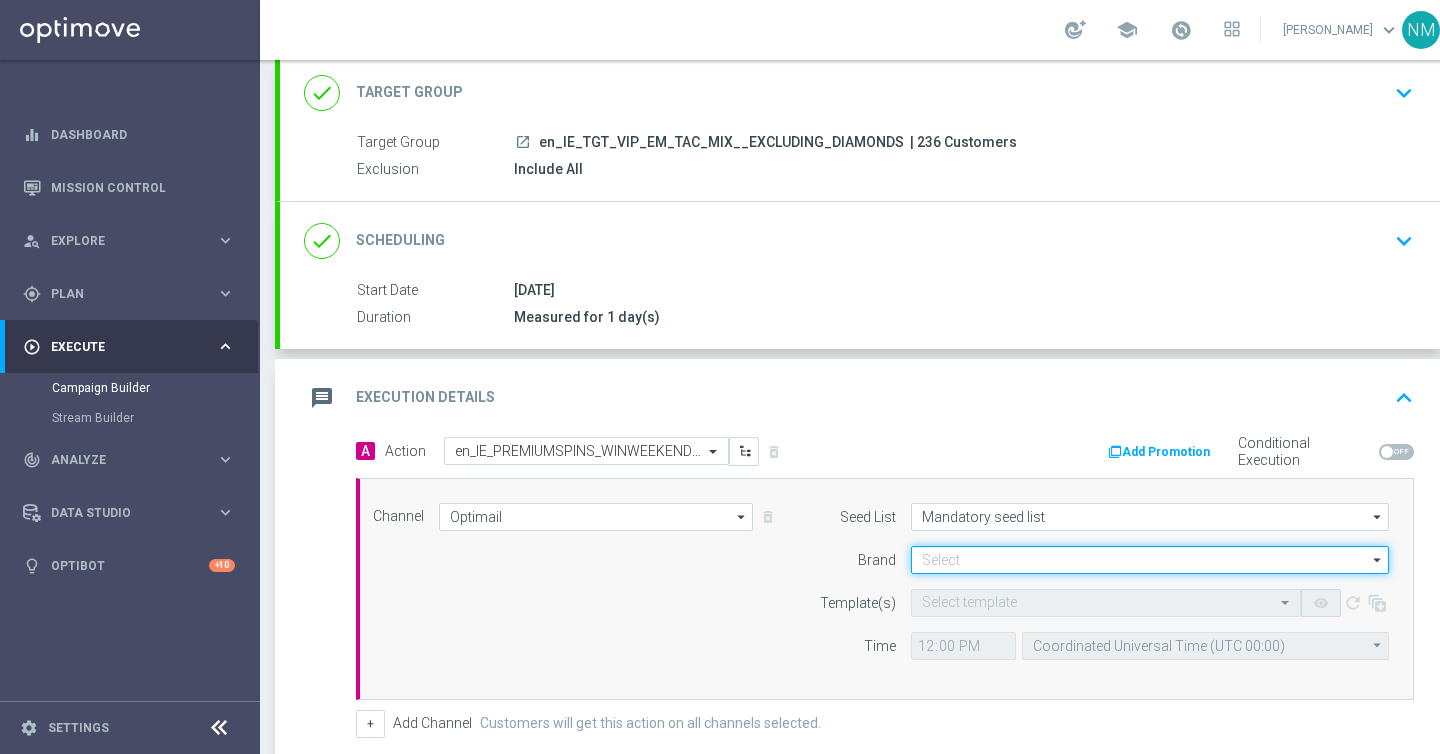 click 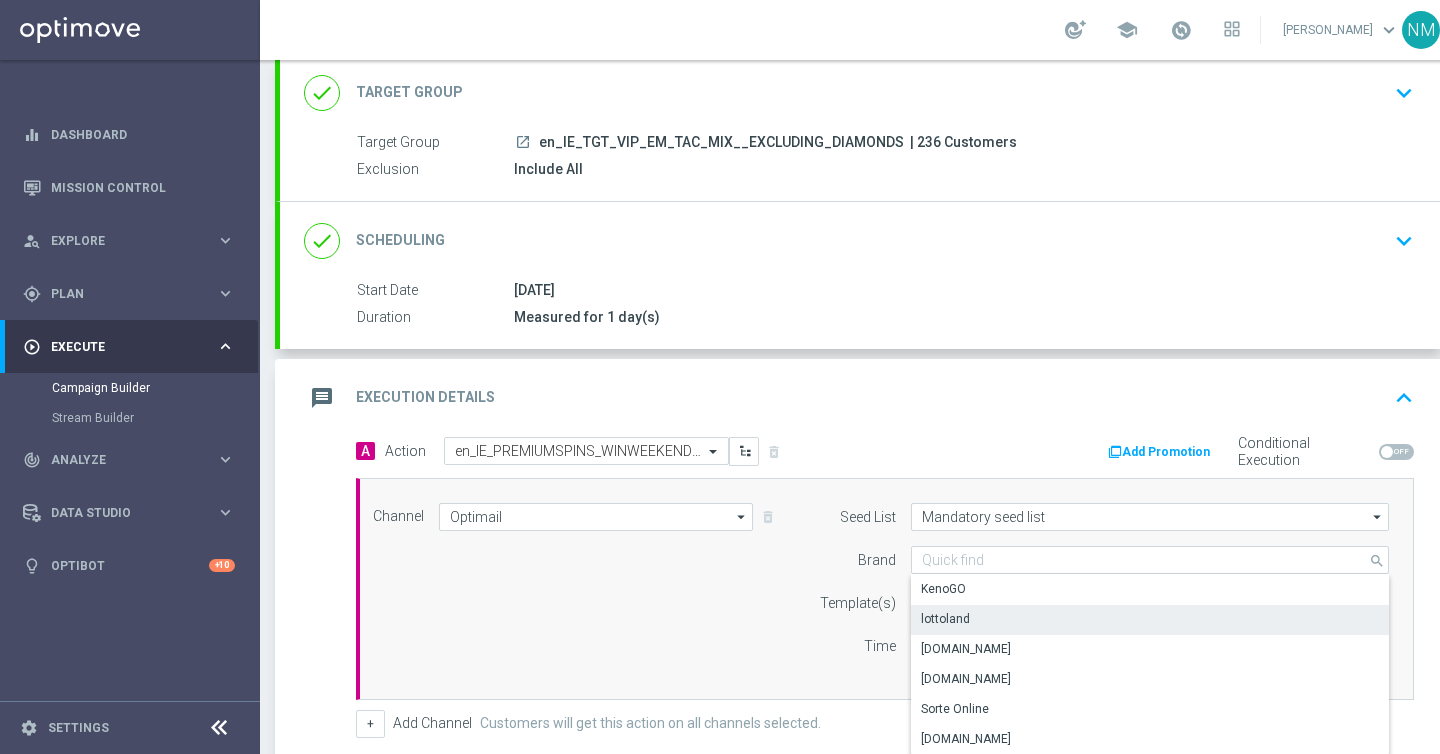 click on "lottoland" 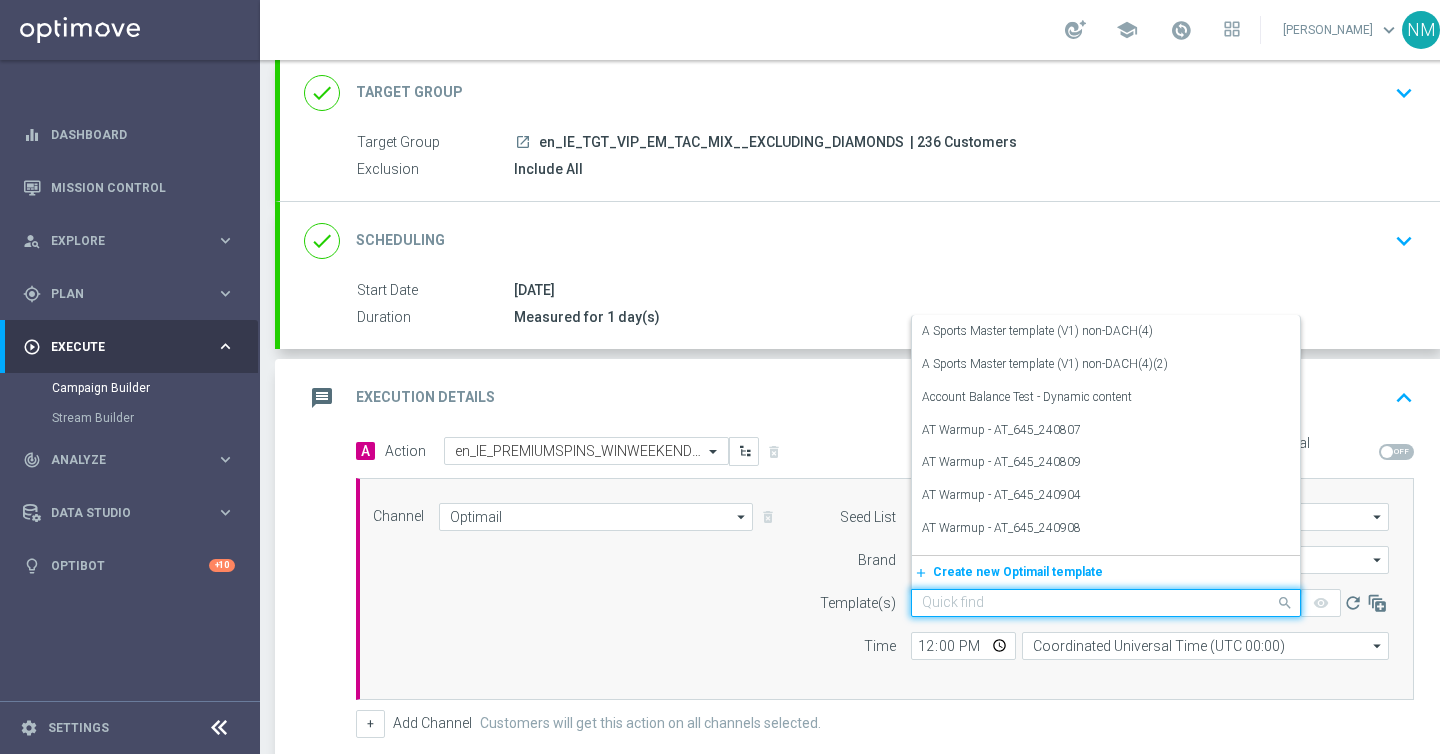 click on "Quick find" 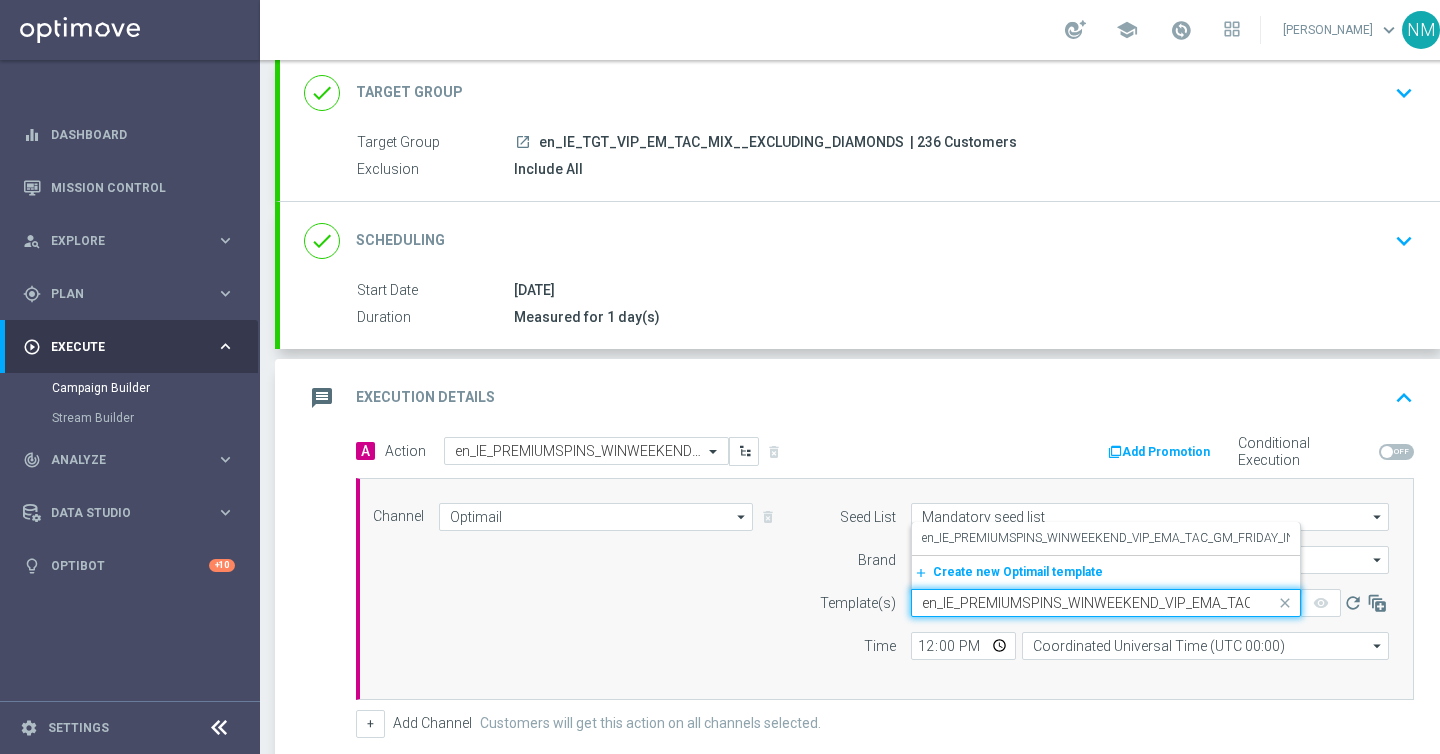 scroll, scrollTop: 0, scrollLeft: 171, axis: horizontal 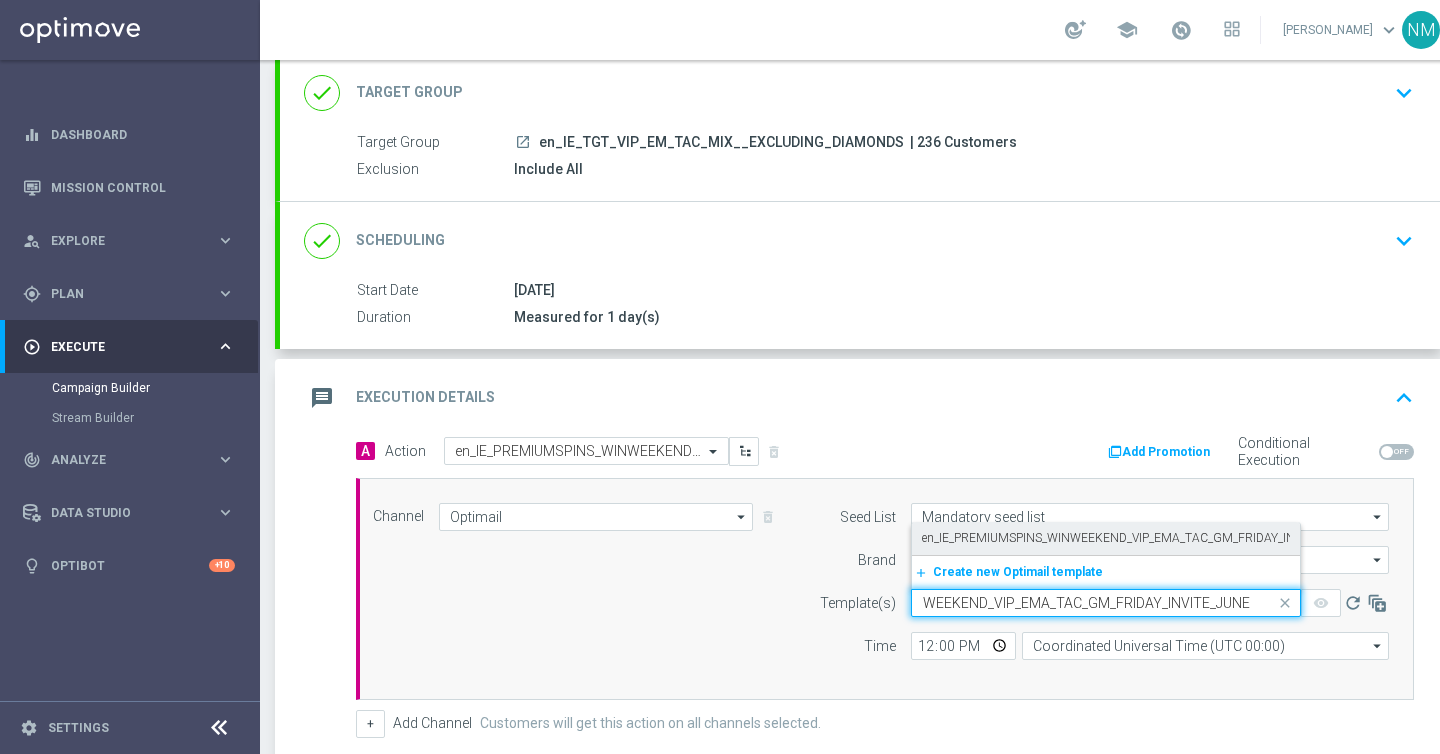 click on "en_IE_PREMIUMSPINS_WINWEEKEND_VIP_EMA_TAC_GM_FRIDAY_INVITE_JUNE" at bounding box center [1106, 538] 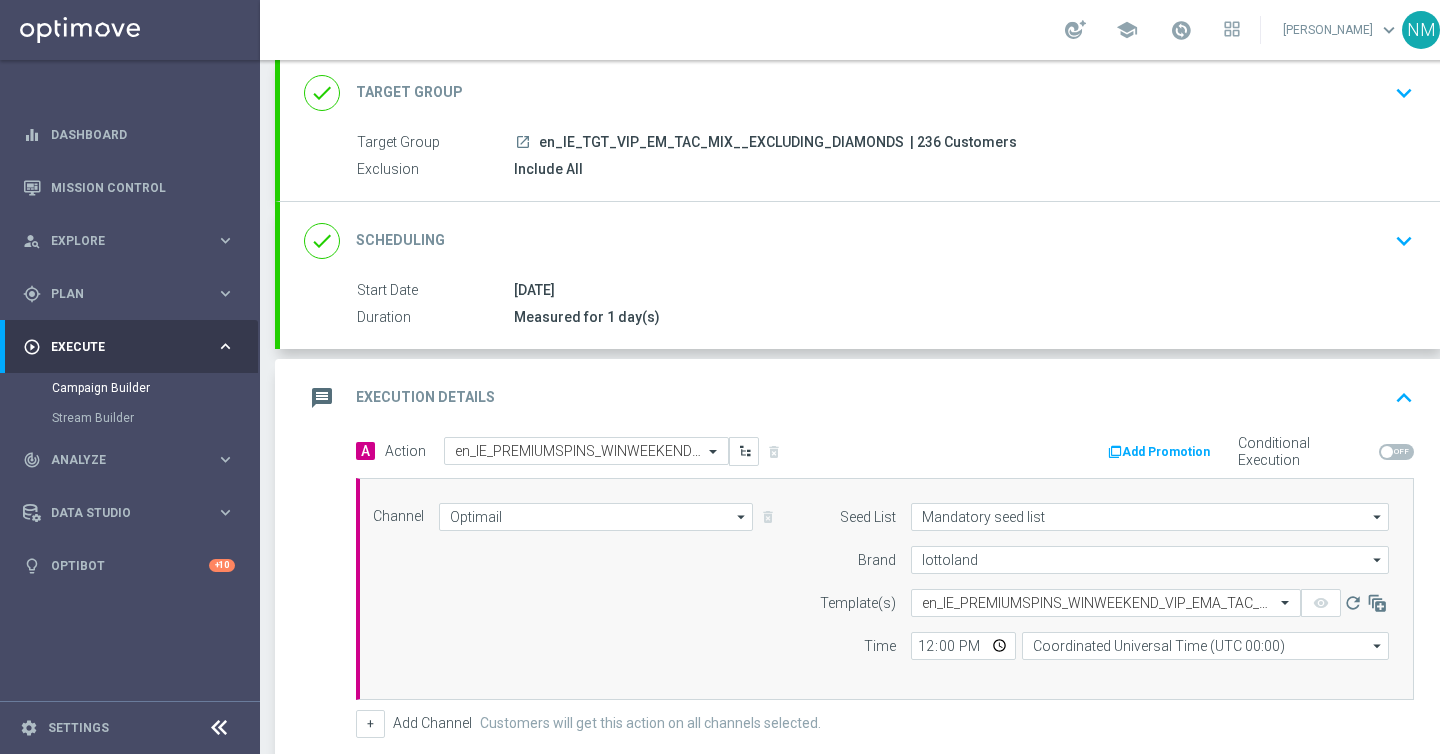scroll, scrollTop: 0, scrollLeft: 0, axis: both 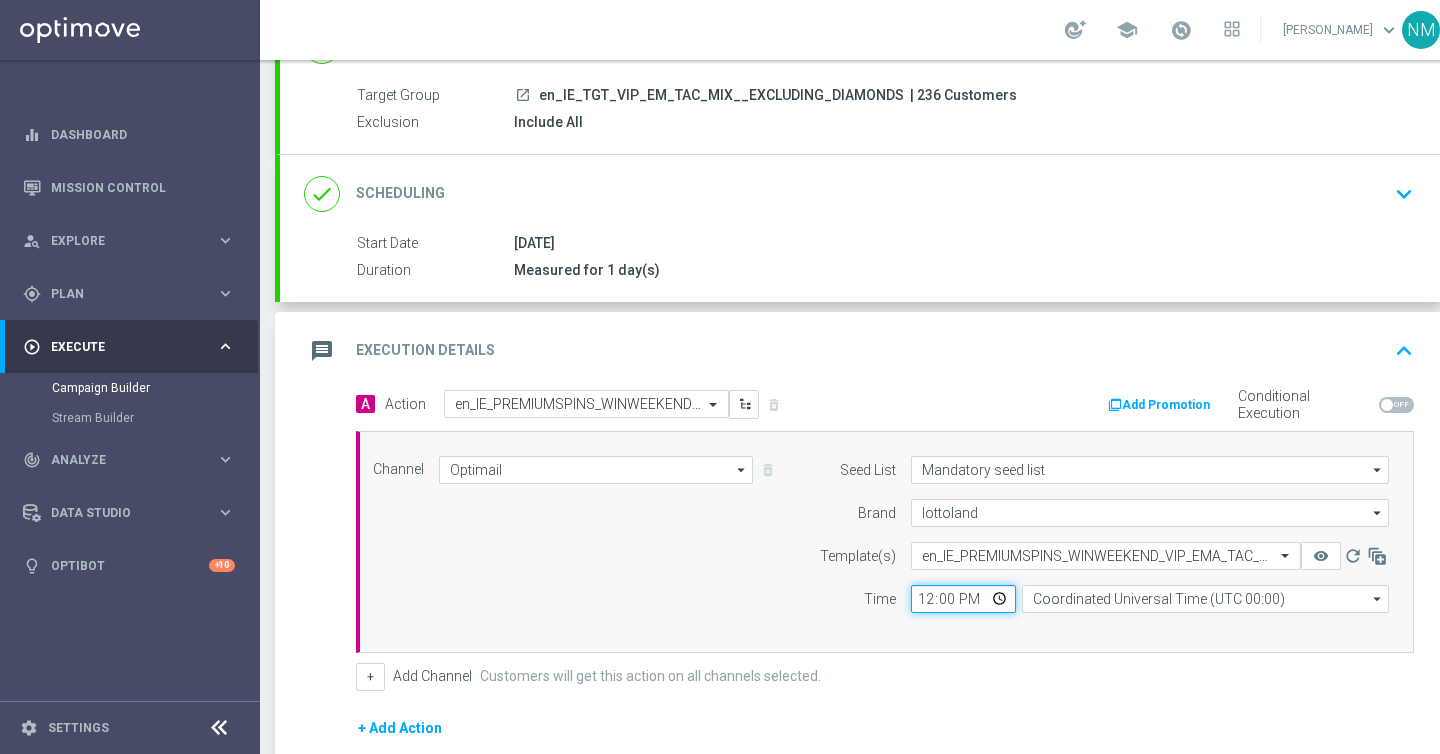 click on "12:00" 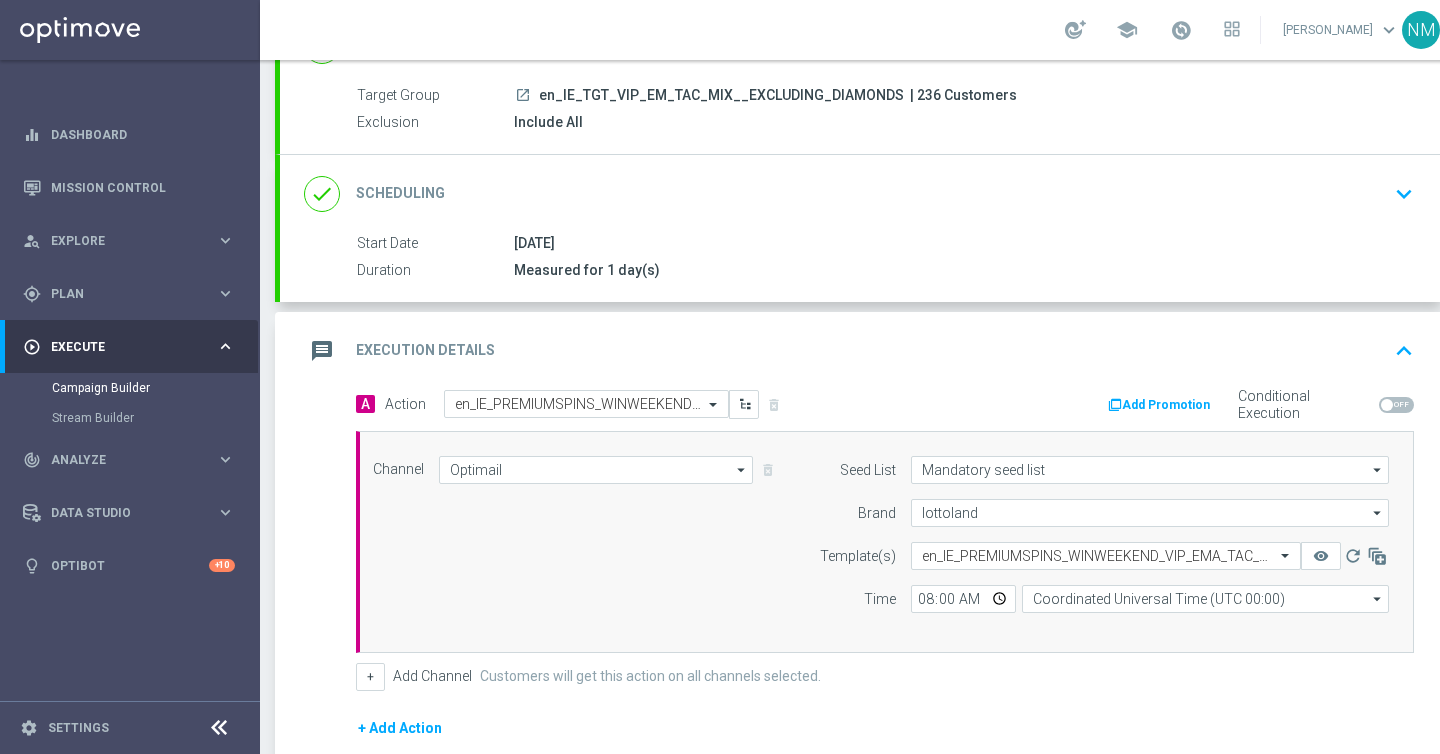 type on "08:00" 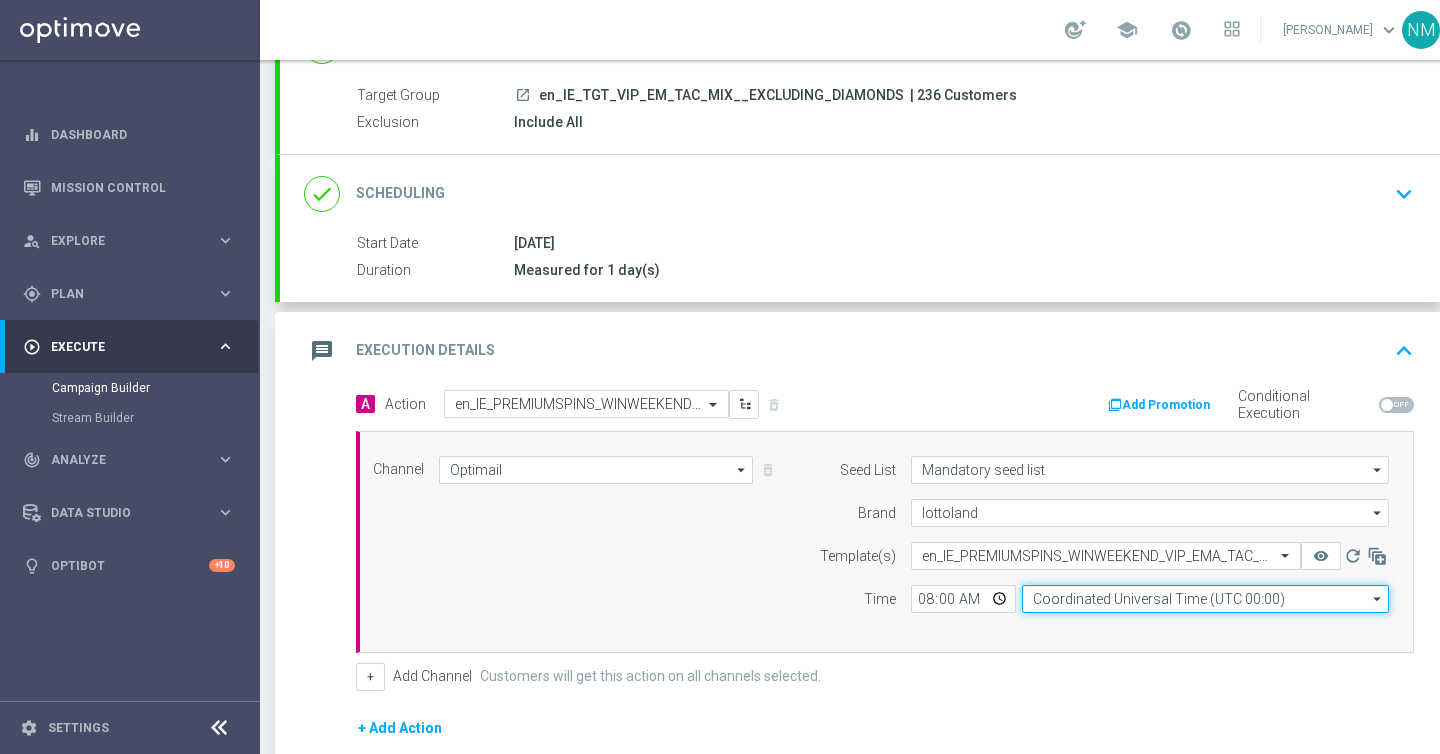 click on "Coordinated Universal Time (UTC 00:00)" 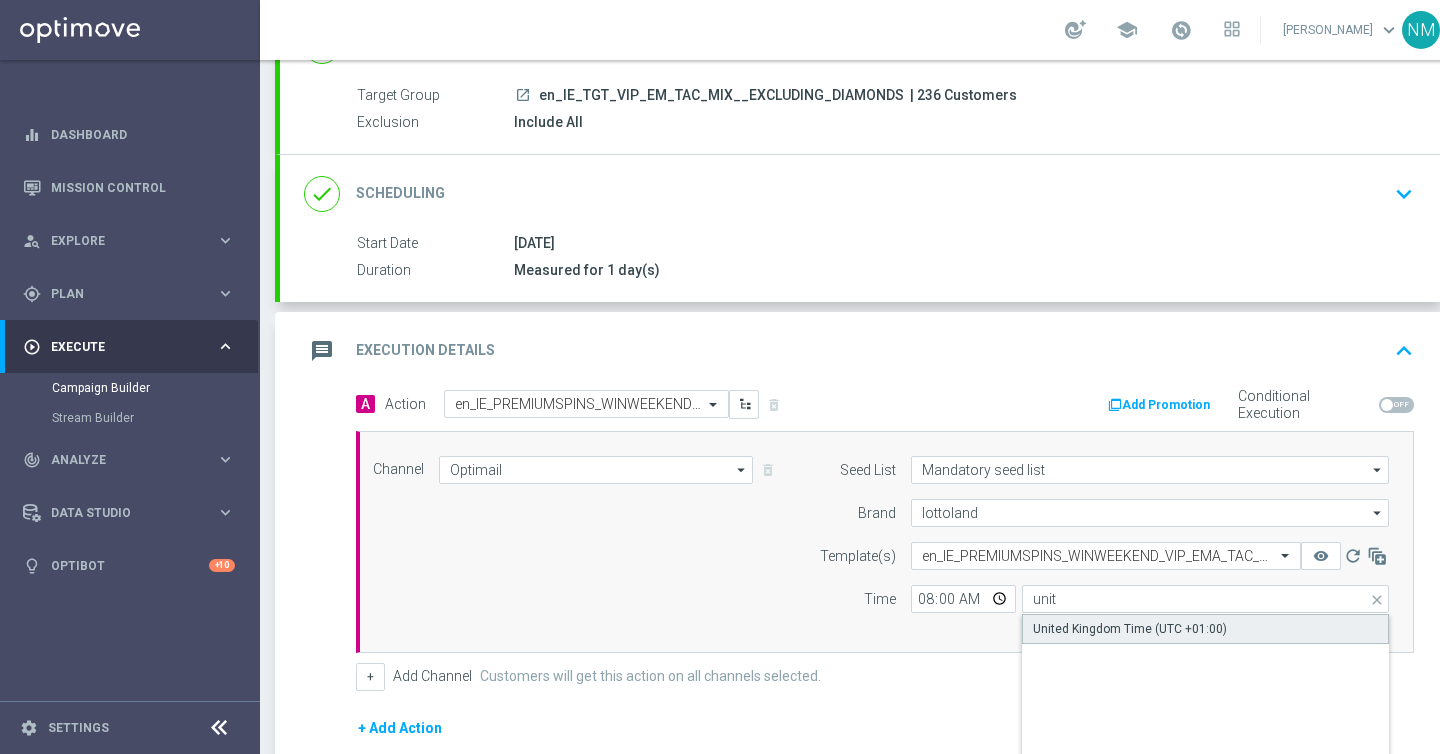 click on "United Kingdom Time (UTC +01:00)" 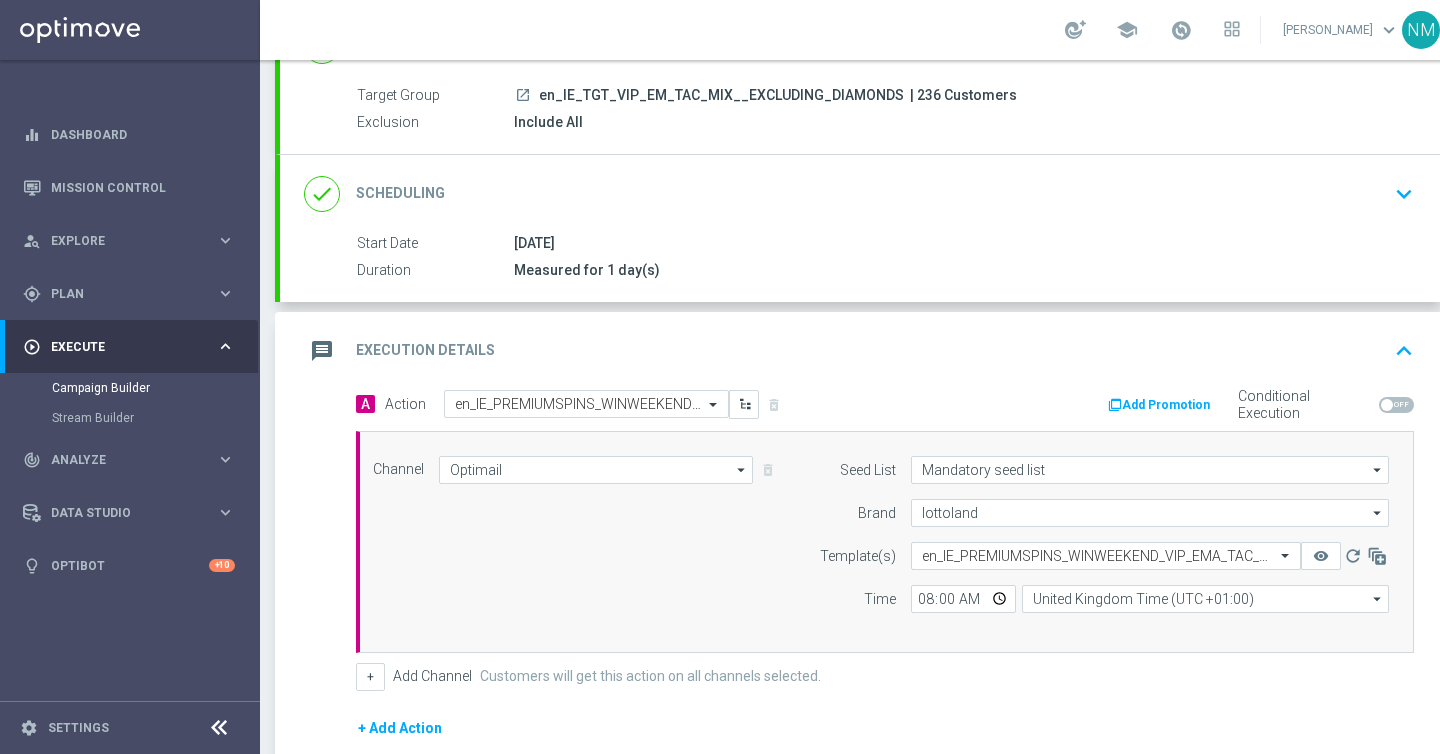 click on "Add Promotion" 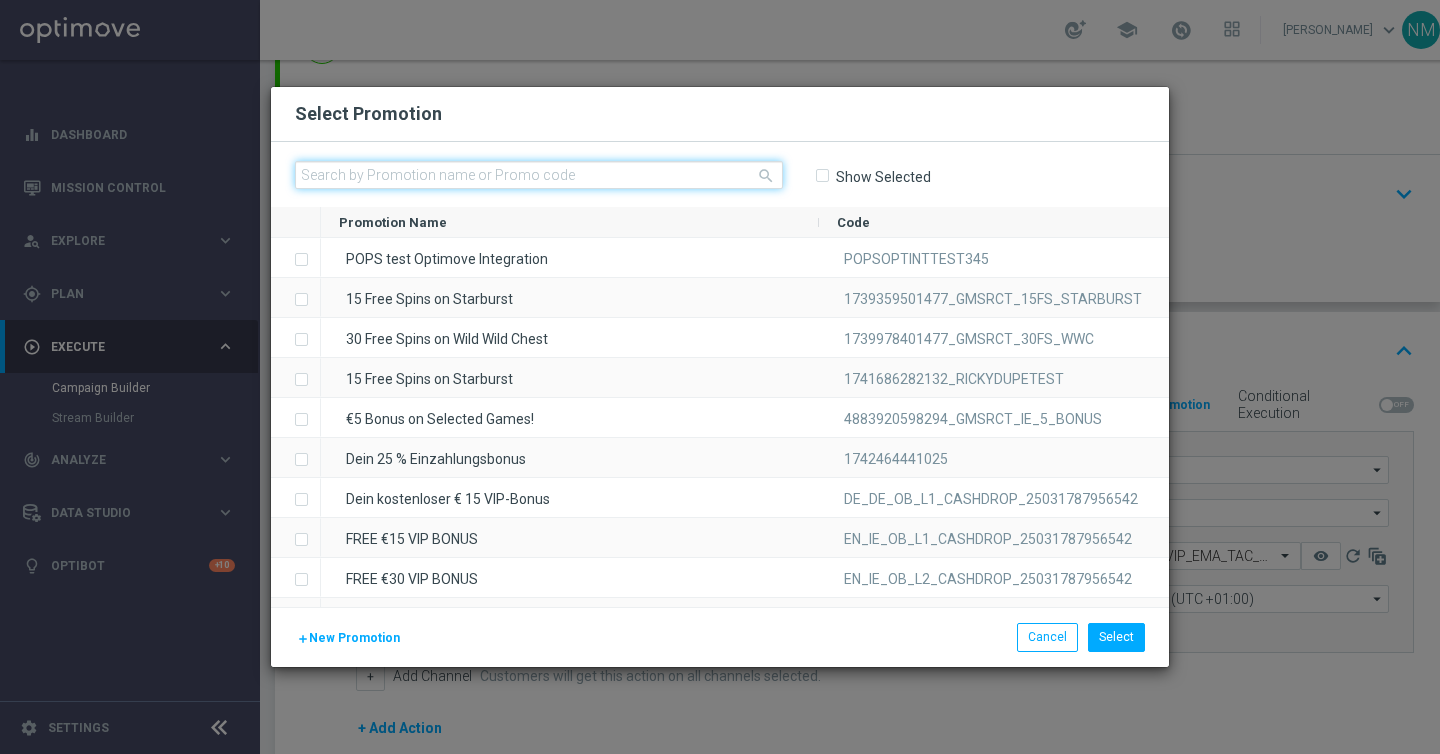 click 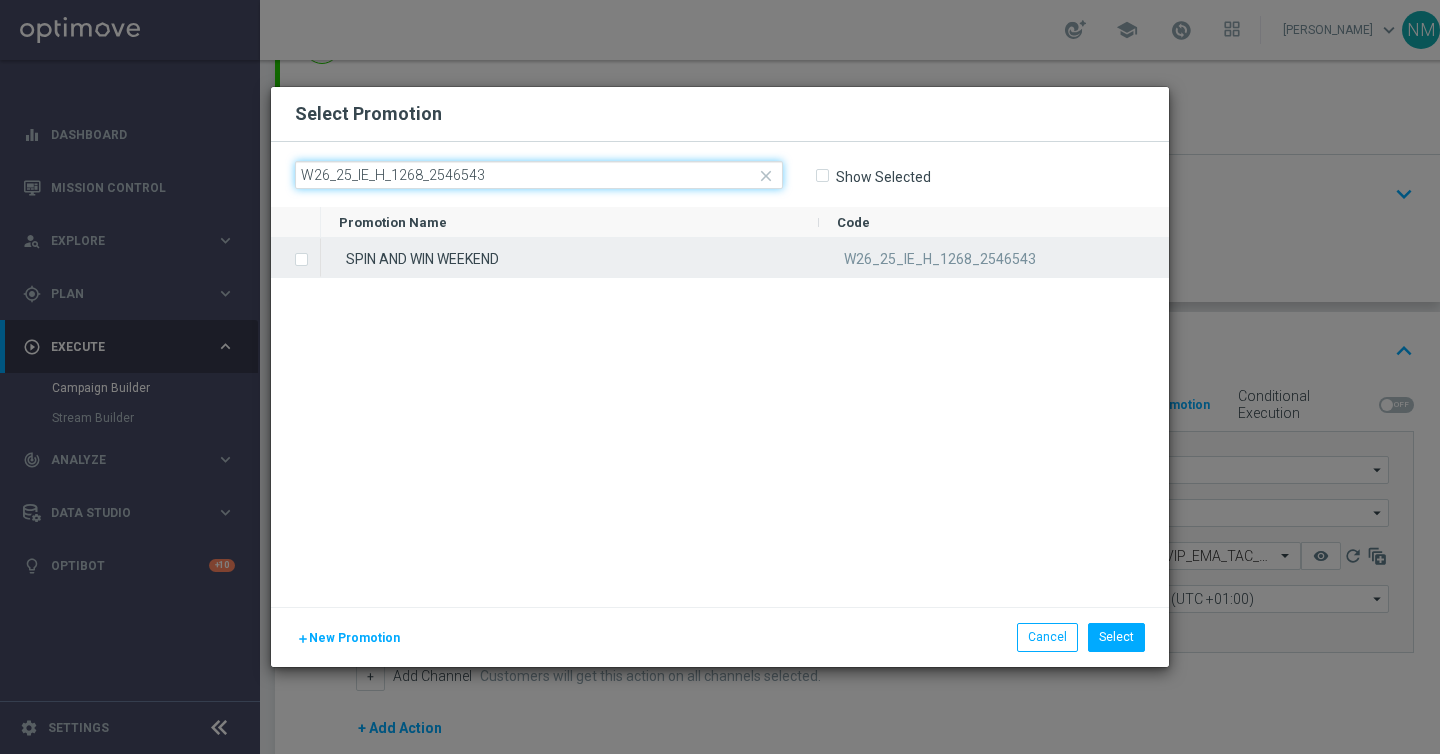 type on "W26_25_IE_H_1268_2546543" 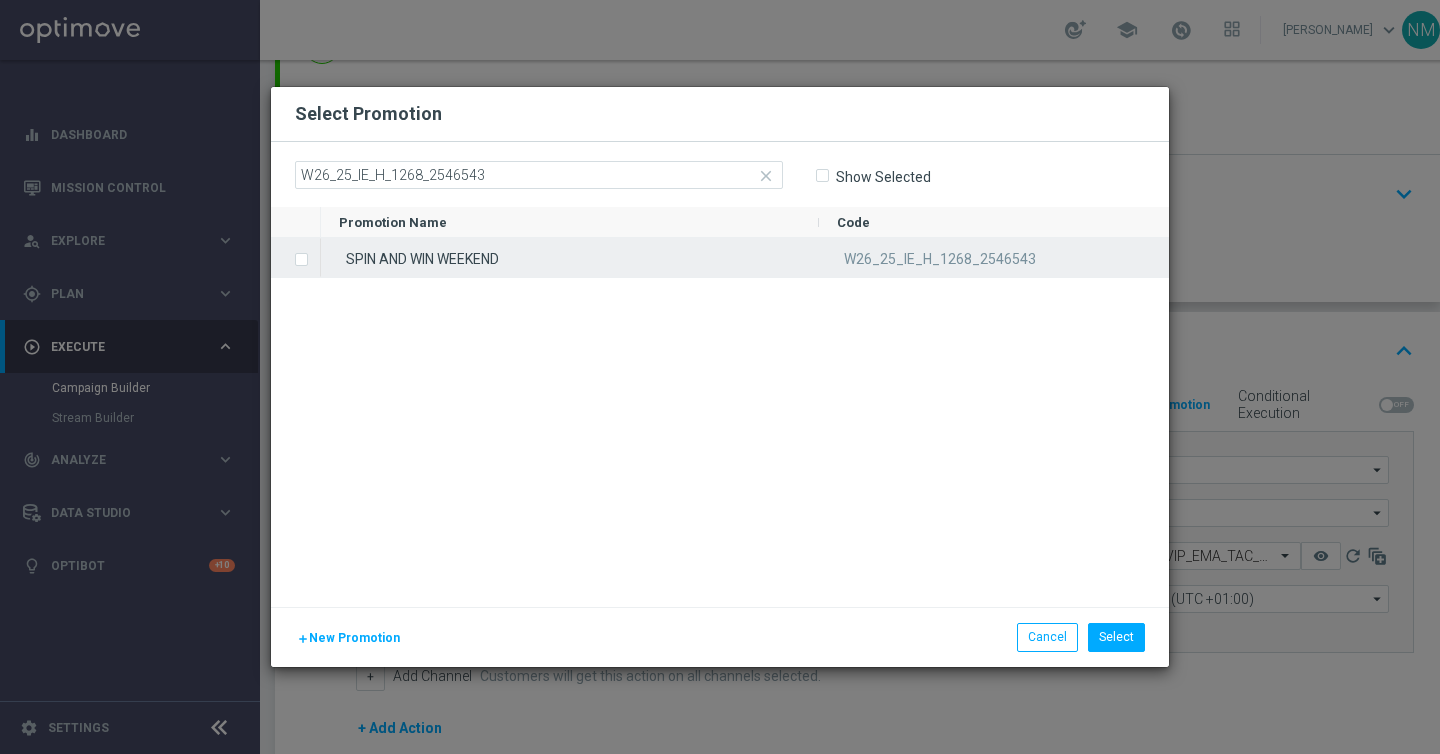 click on "SPIN AND WIN WEEKEND" 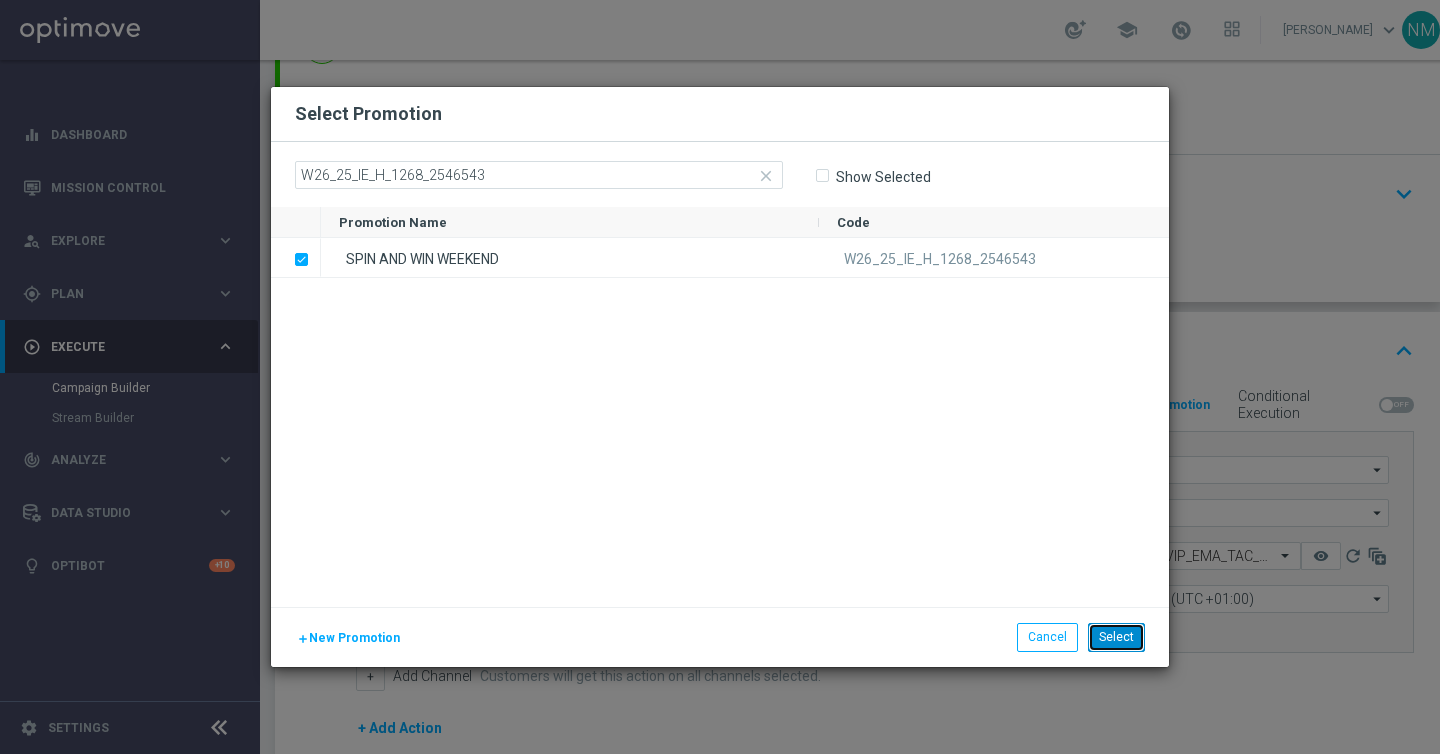click on "Select" 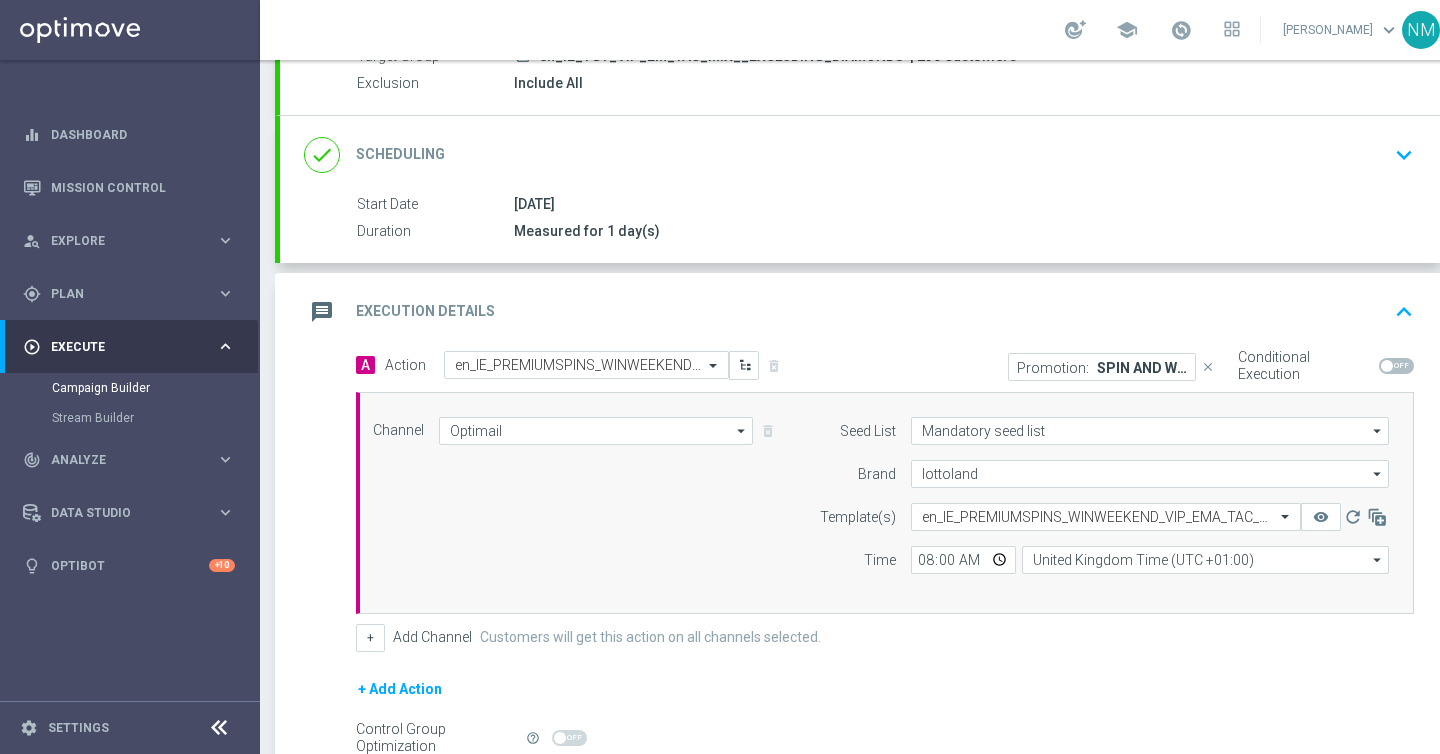 scroll, scrollTop: 232, scrollLeft: 0, axis: vertical 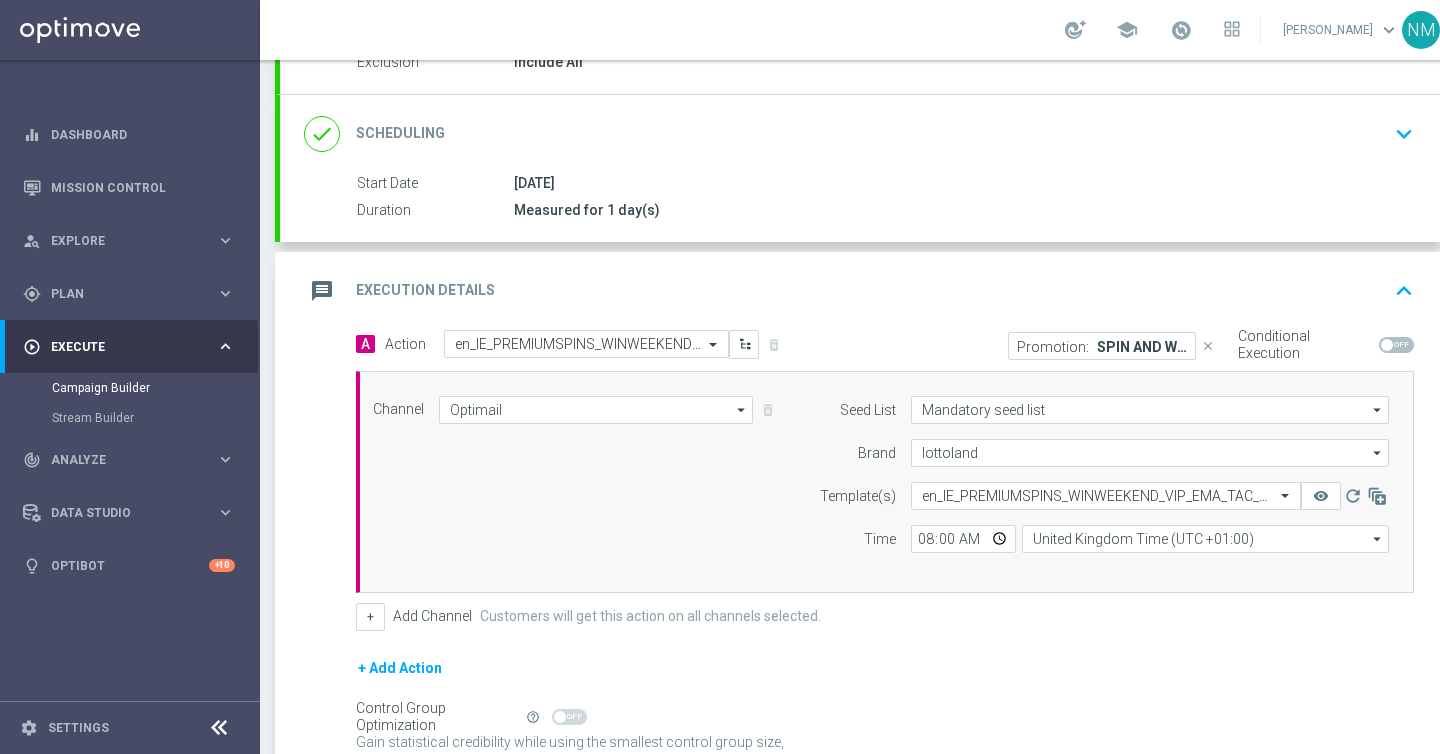 click 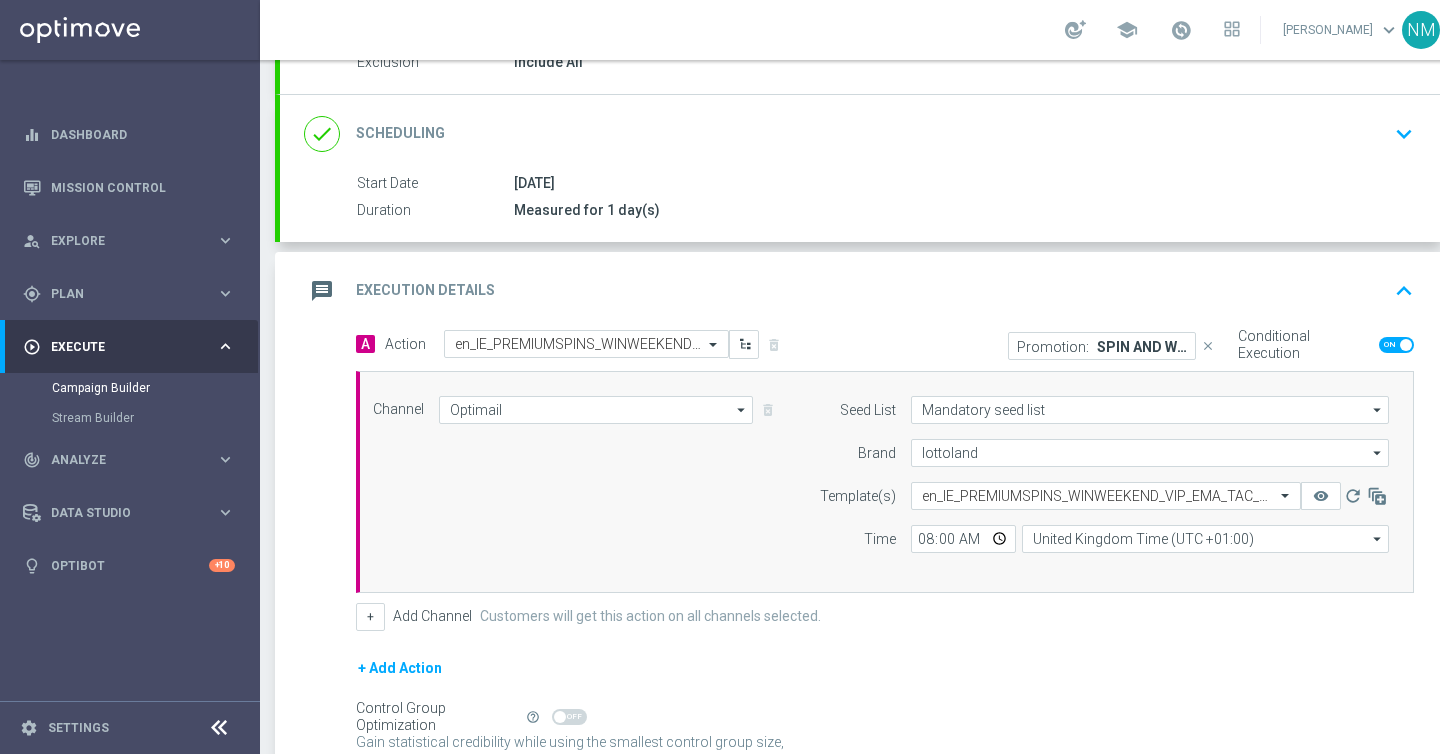 scroll, scrollTop: 255, scrollLeft: 0, axis: vertical 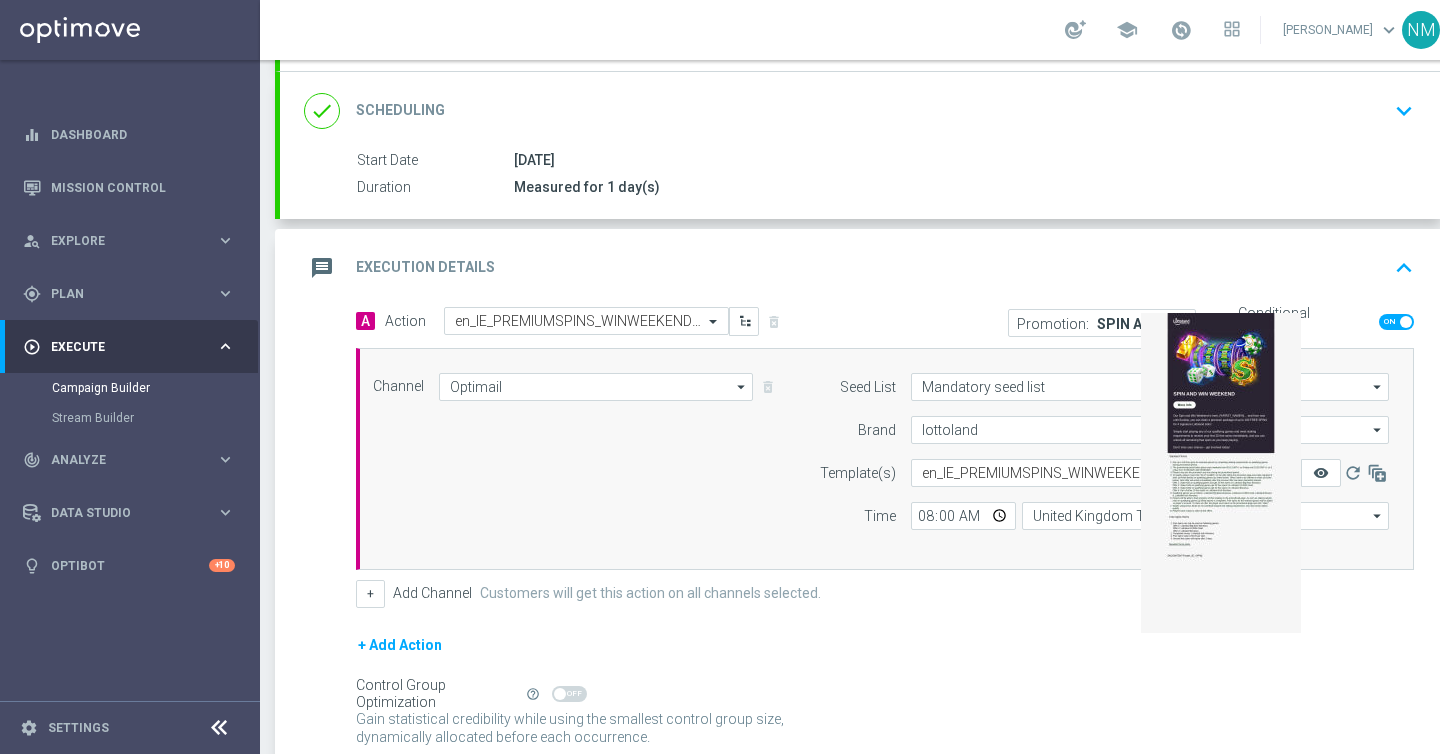 click on "remove_red_eye" 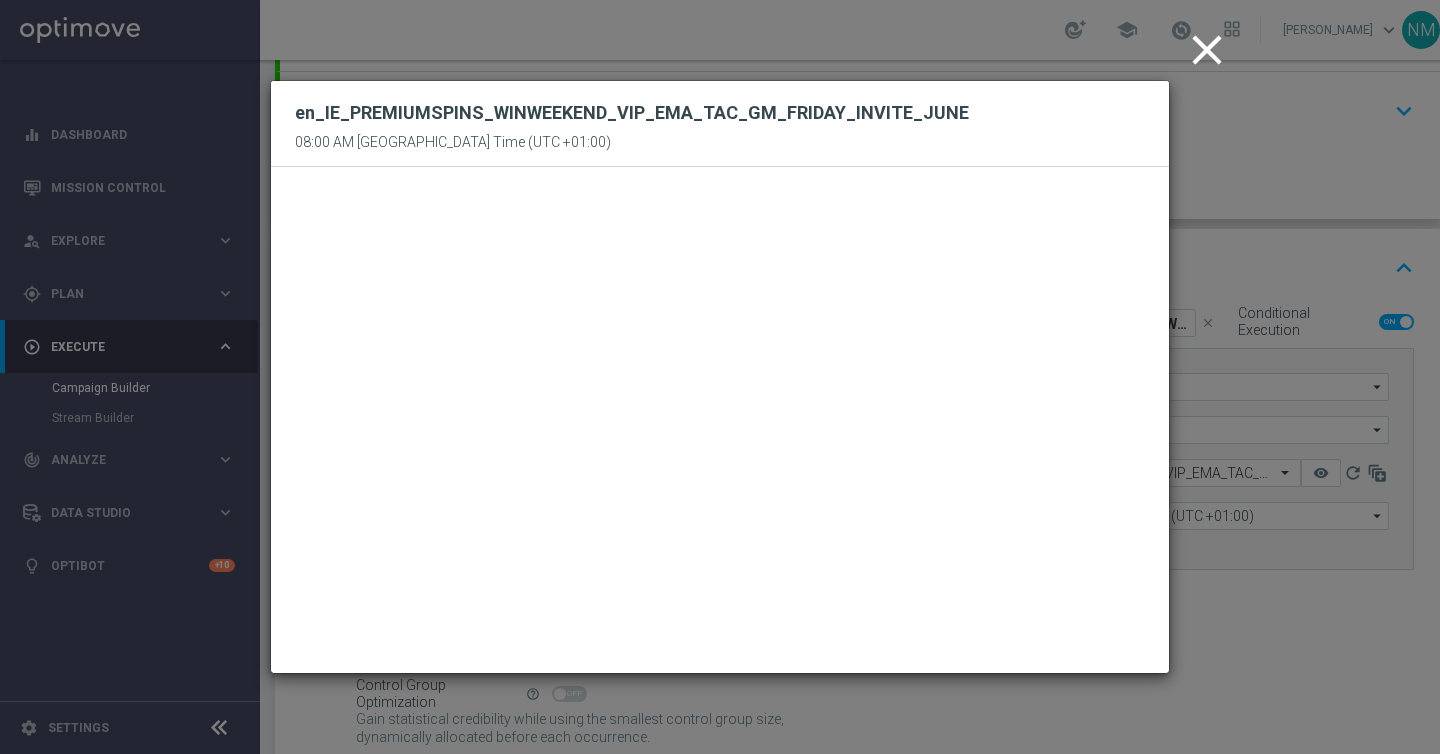click on "close" 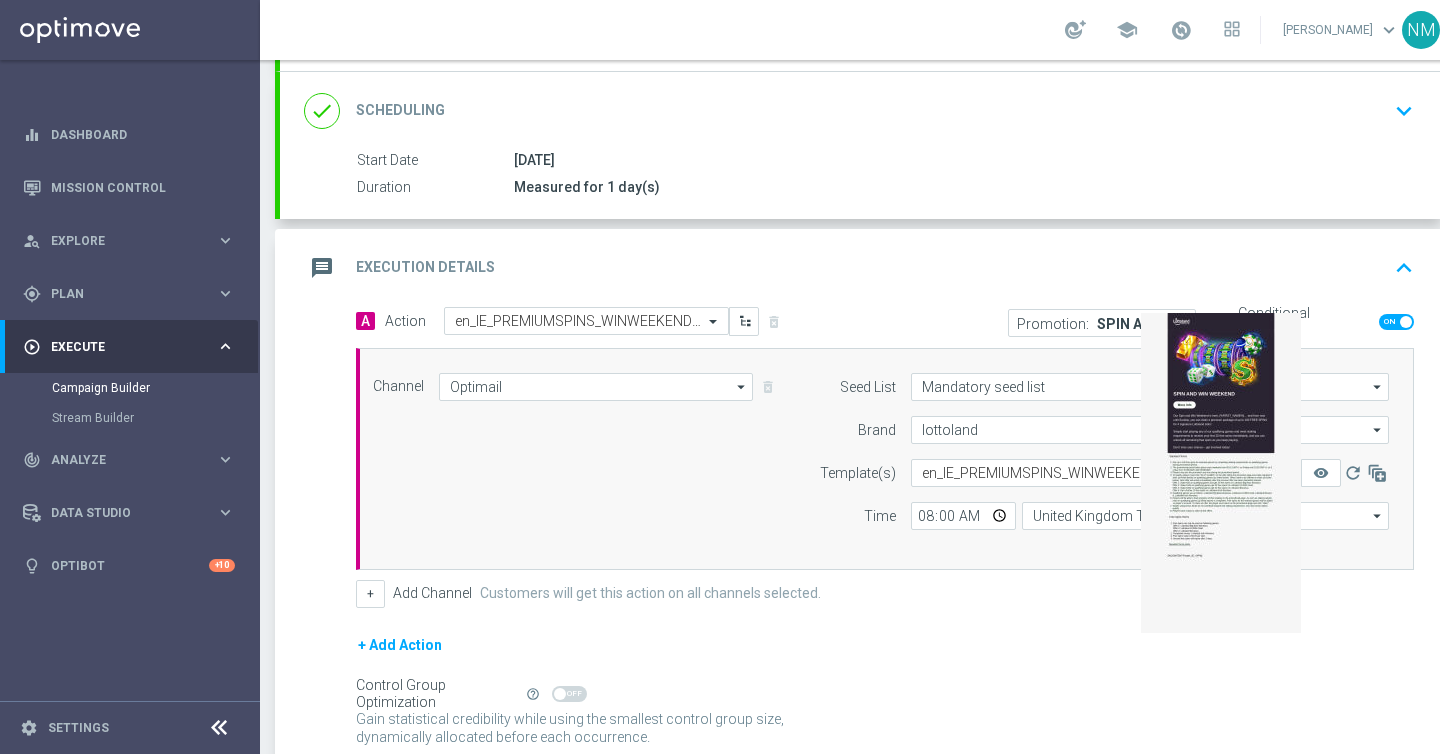 click on "remove_red_eye" 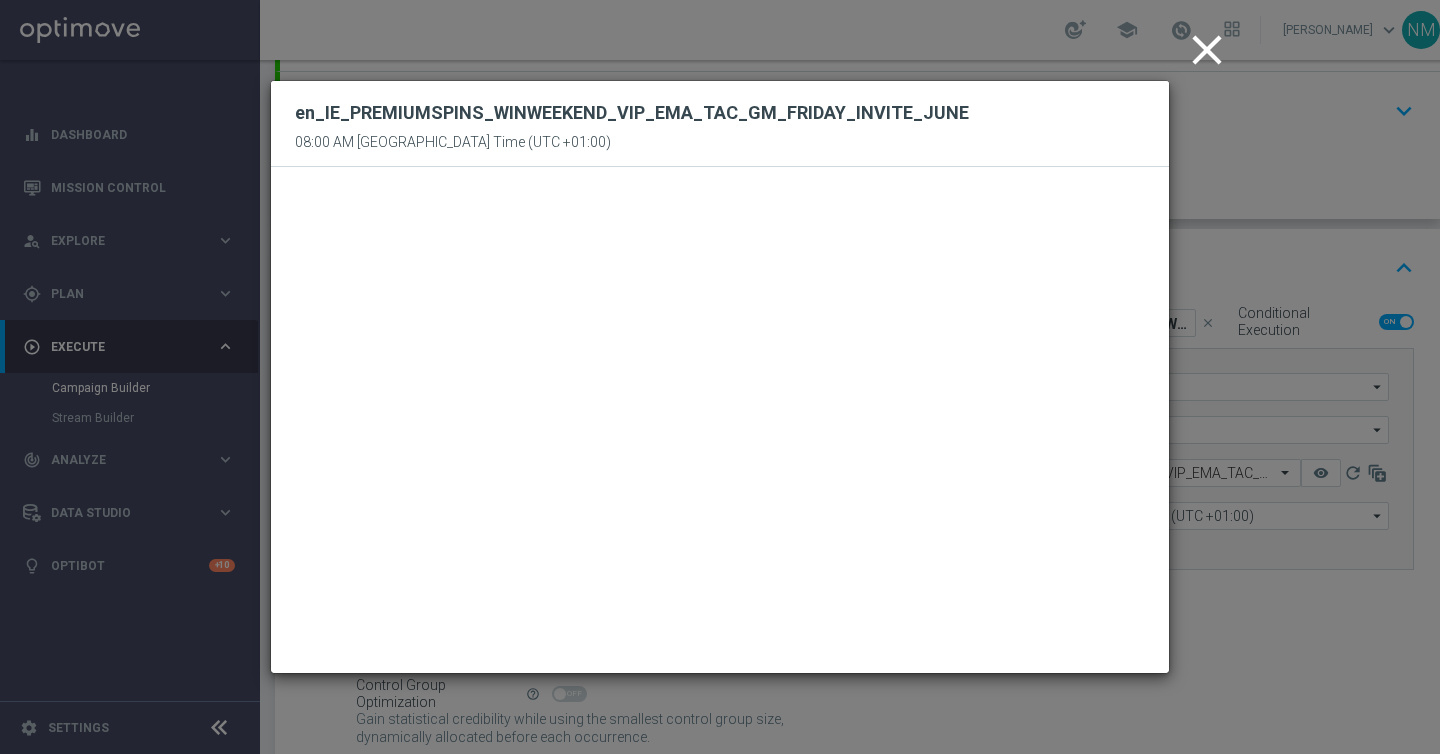 click on "close" 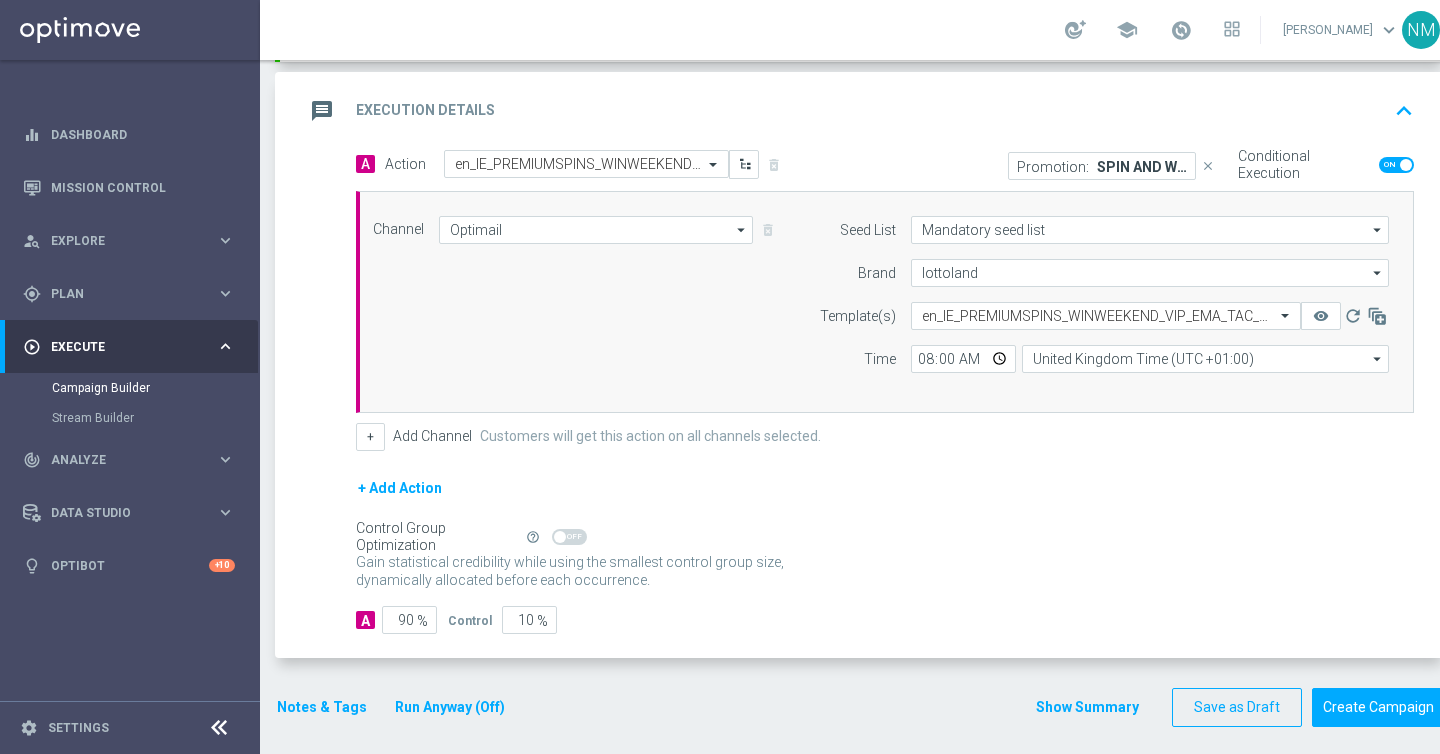scroll, scrollTop: 425, scrollLeft: 0, axis: vertical 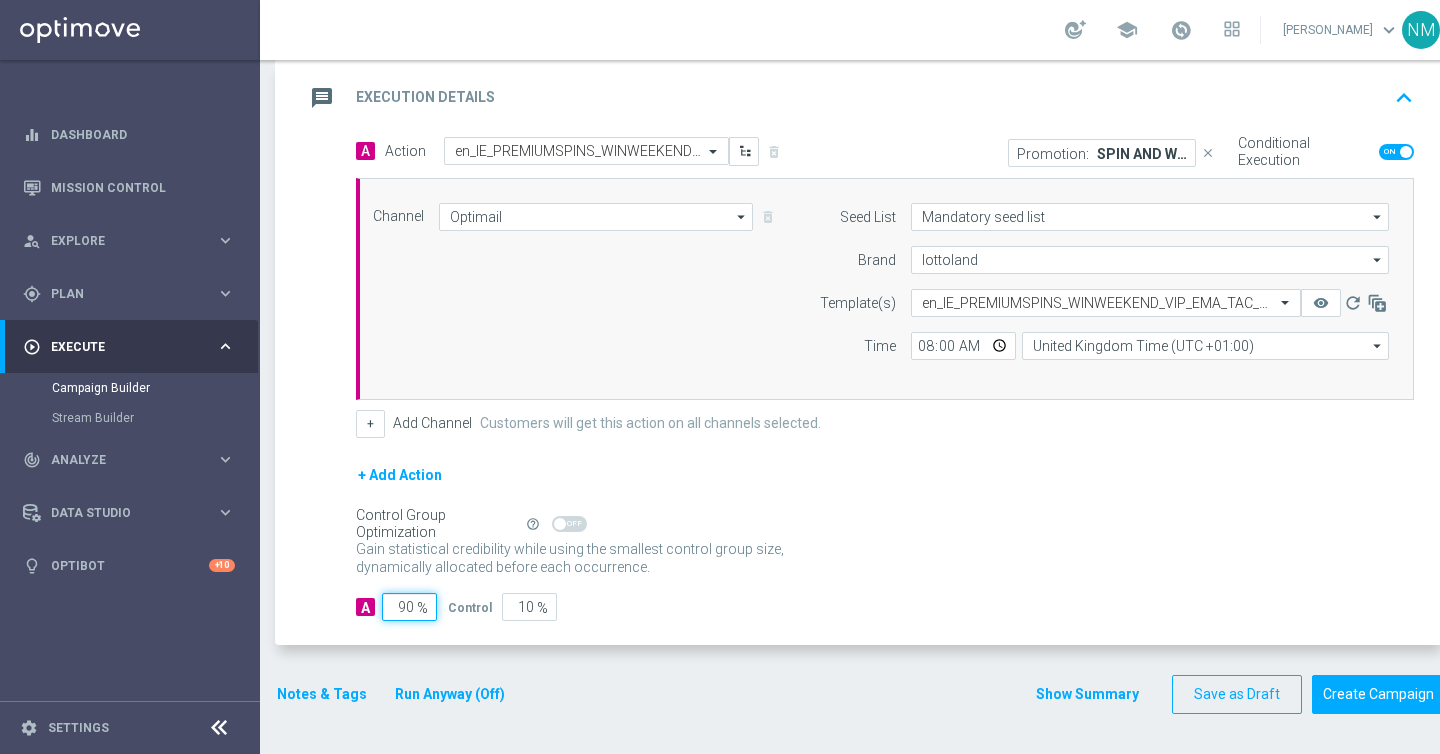 click on "90" 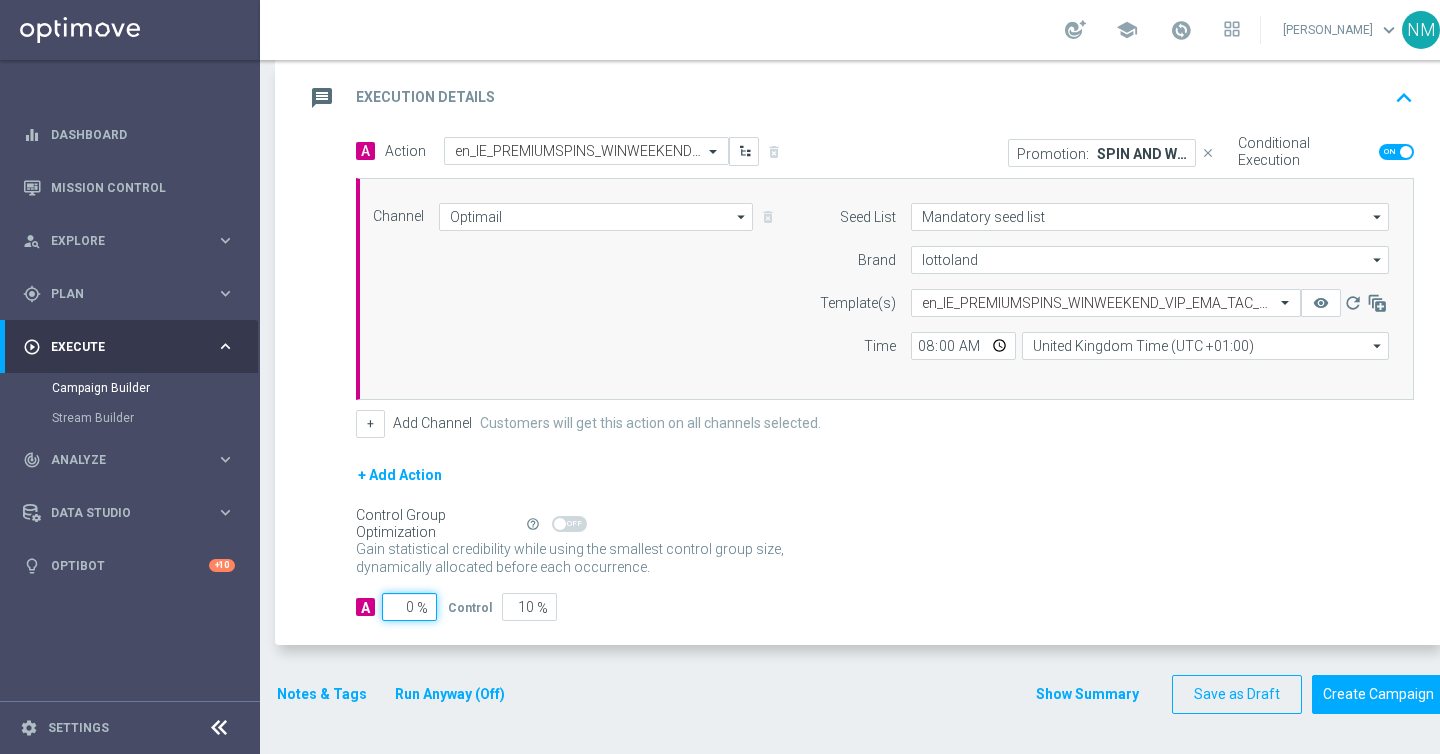type on "100" 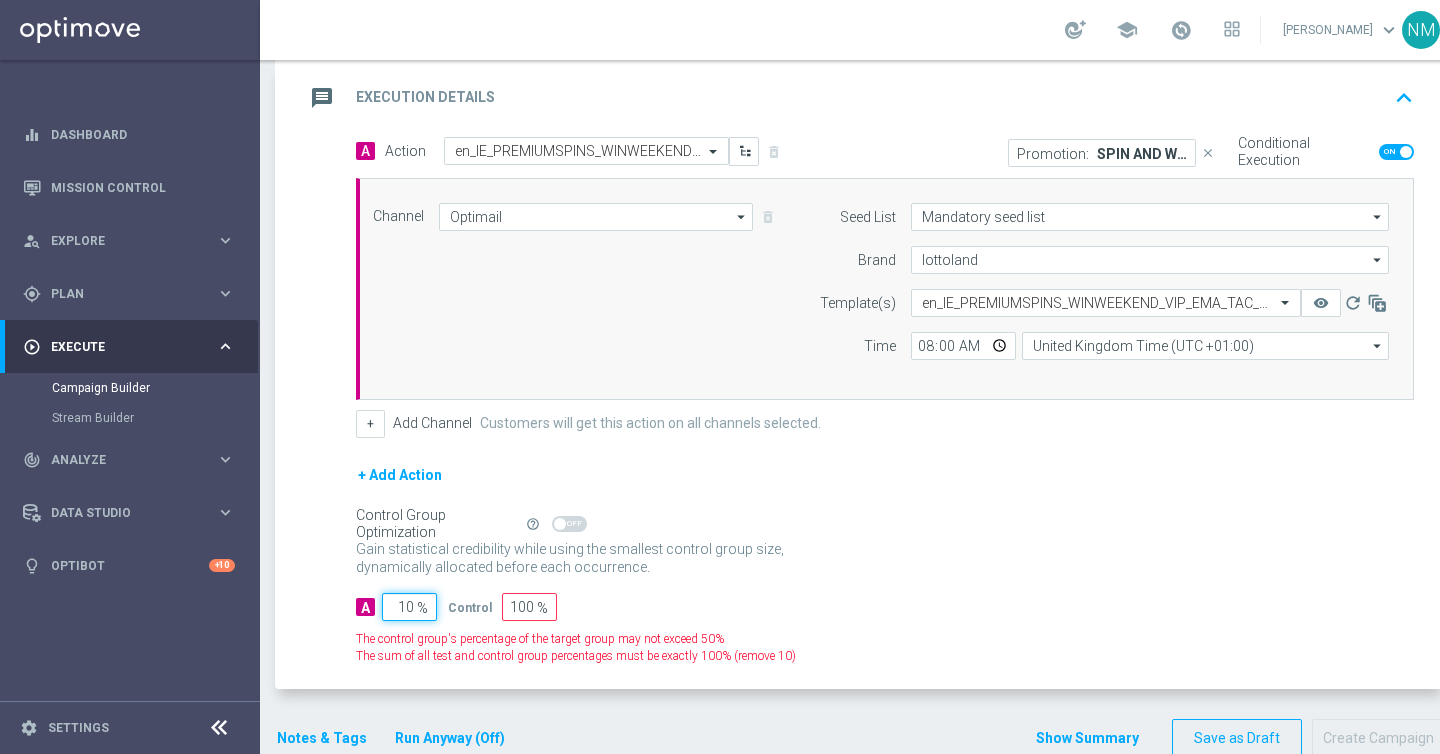 type on "100" 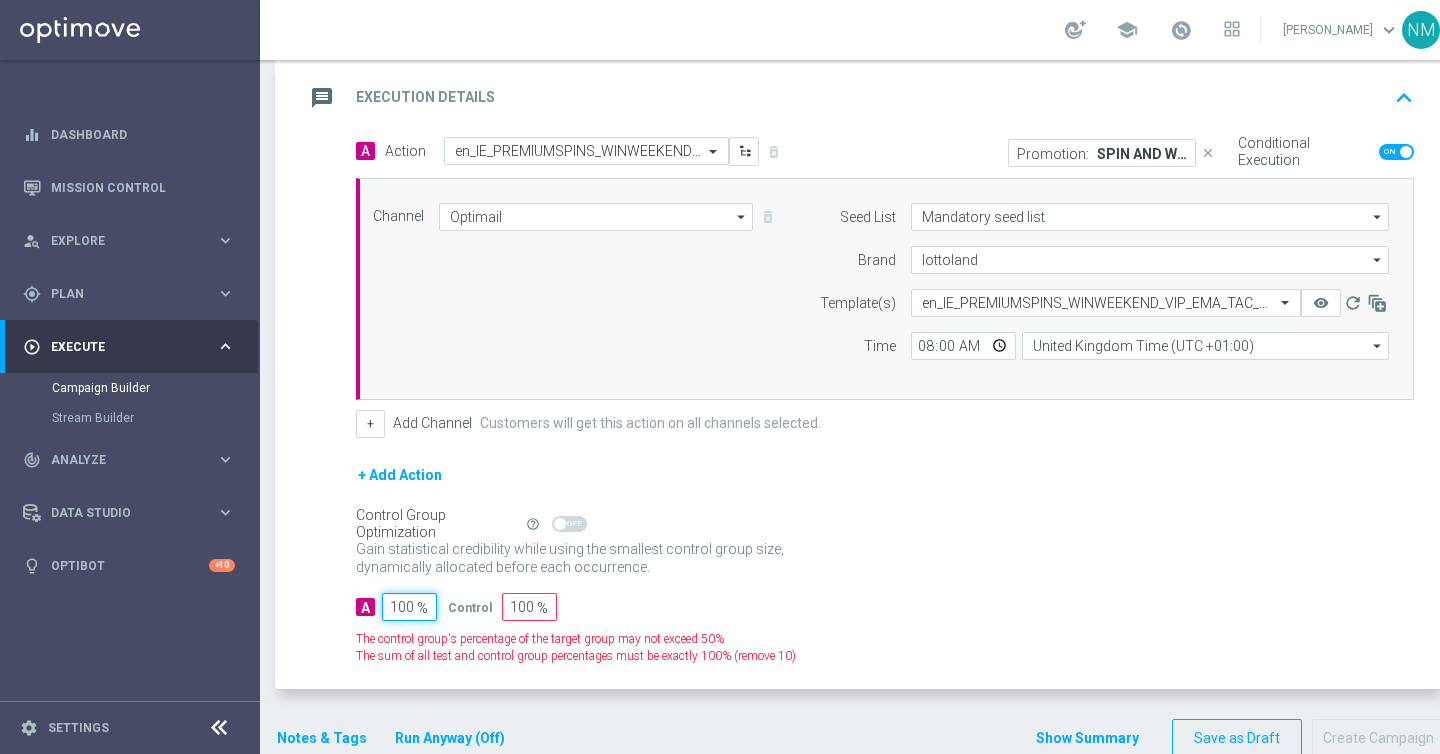 type on "0" 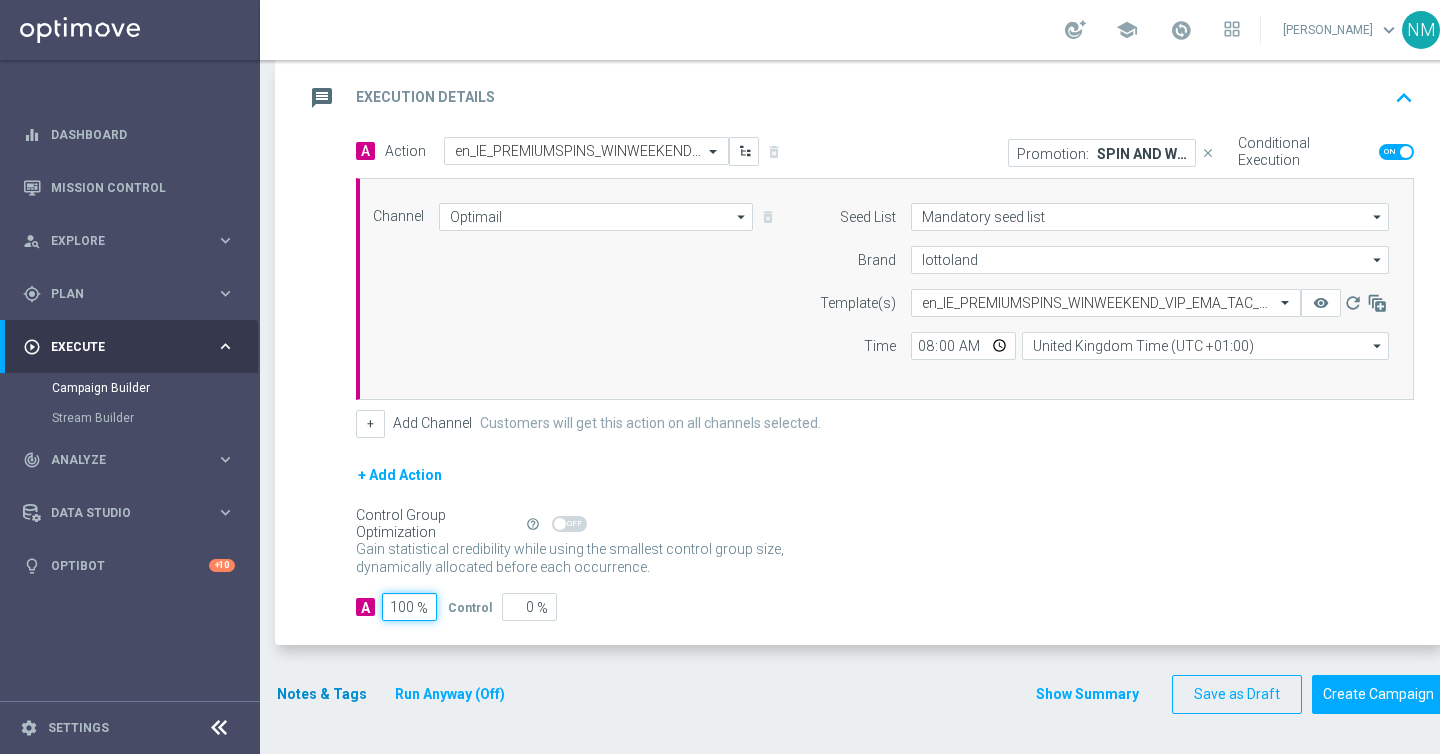 type on "100" 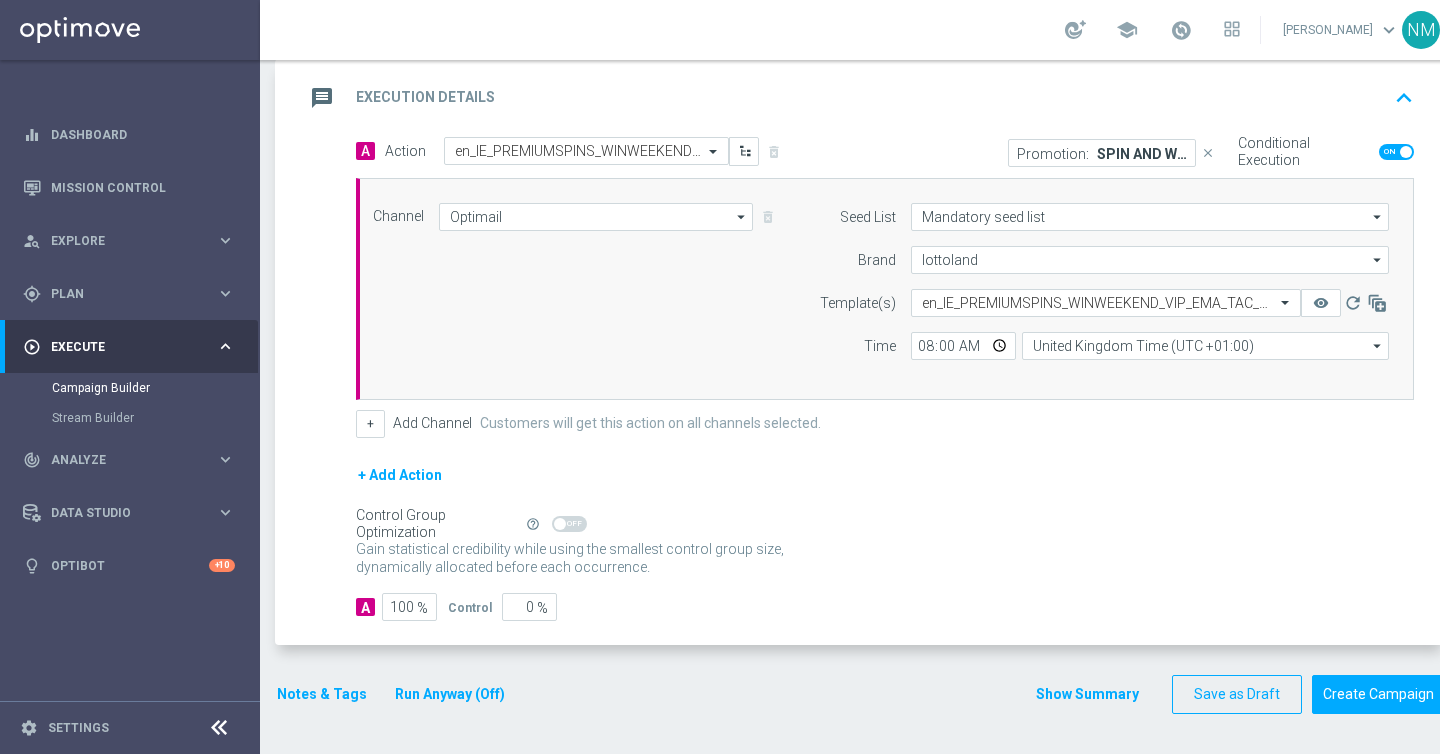 click on "Notes & Tags" 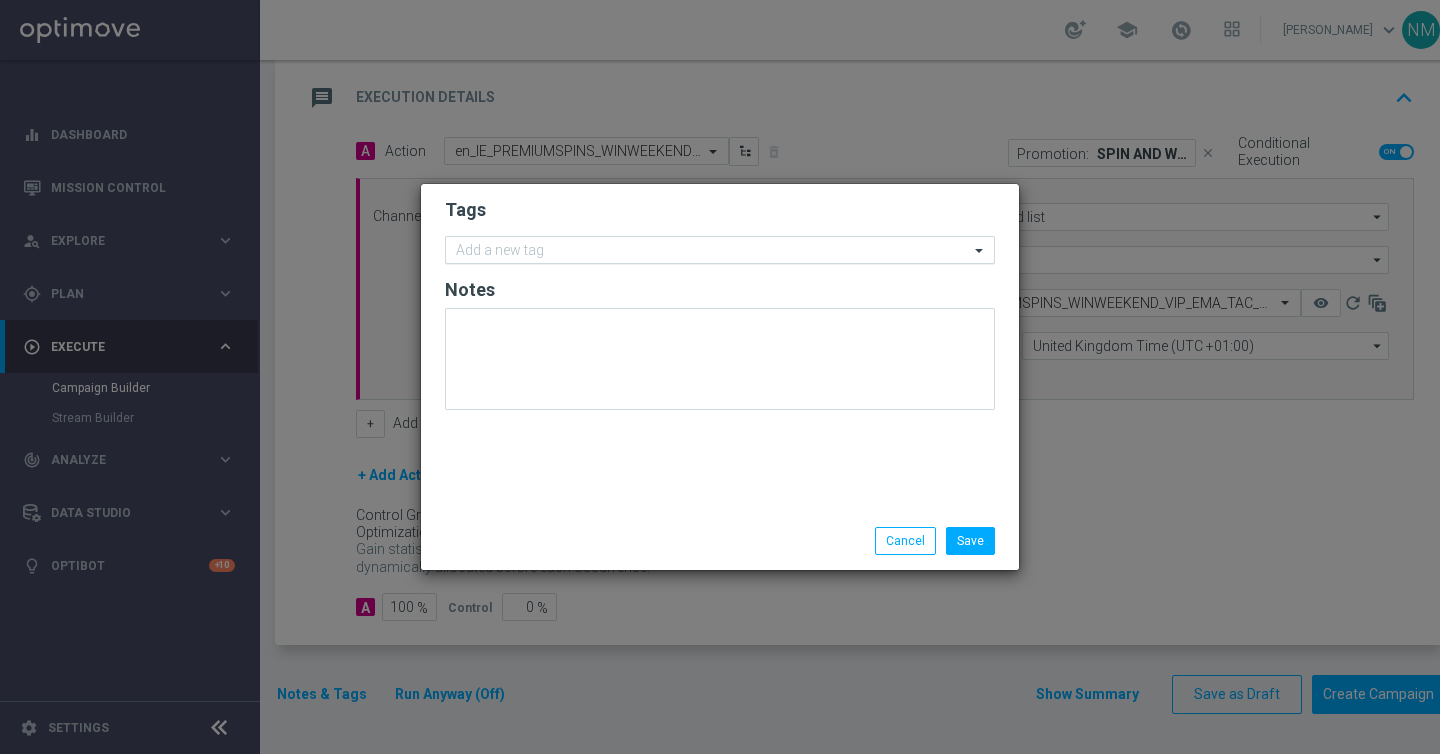 click 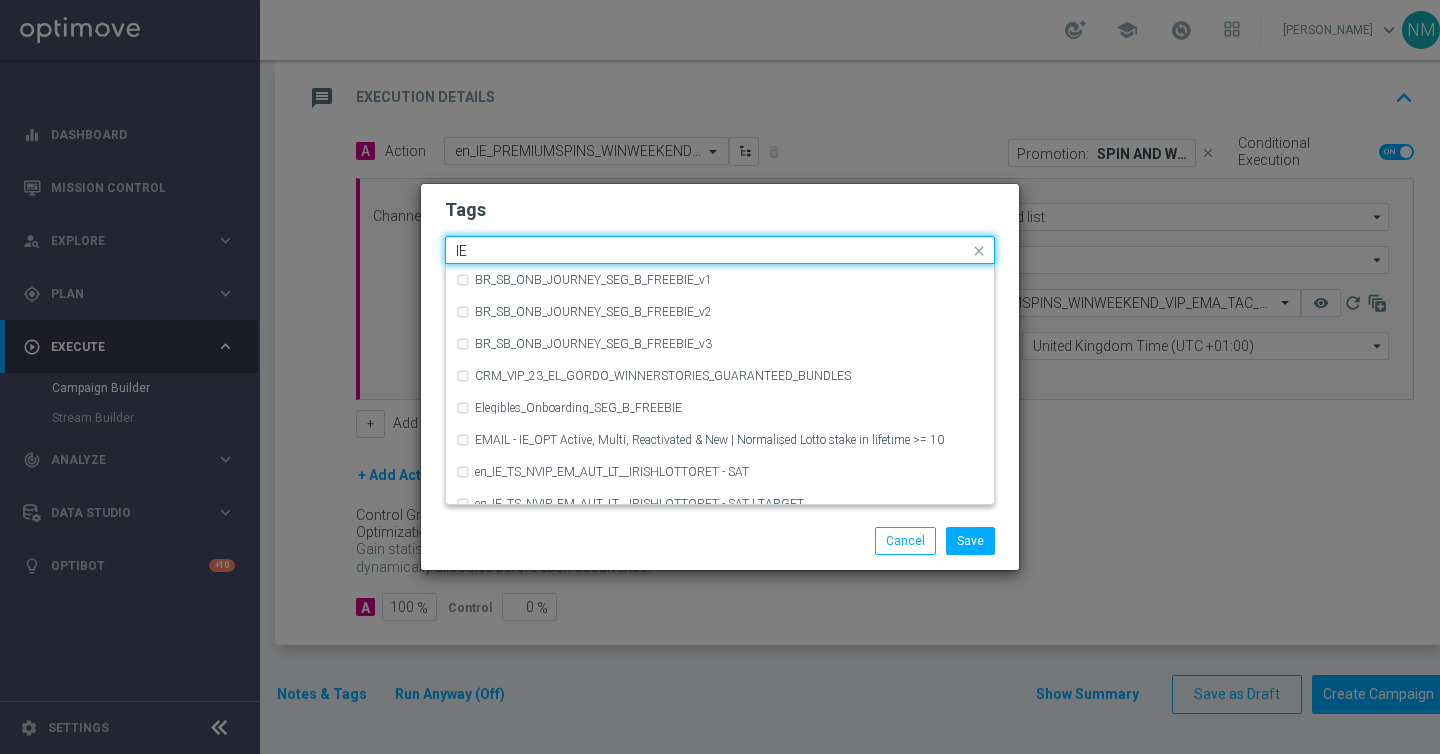 type on "I" 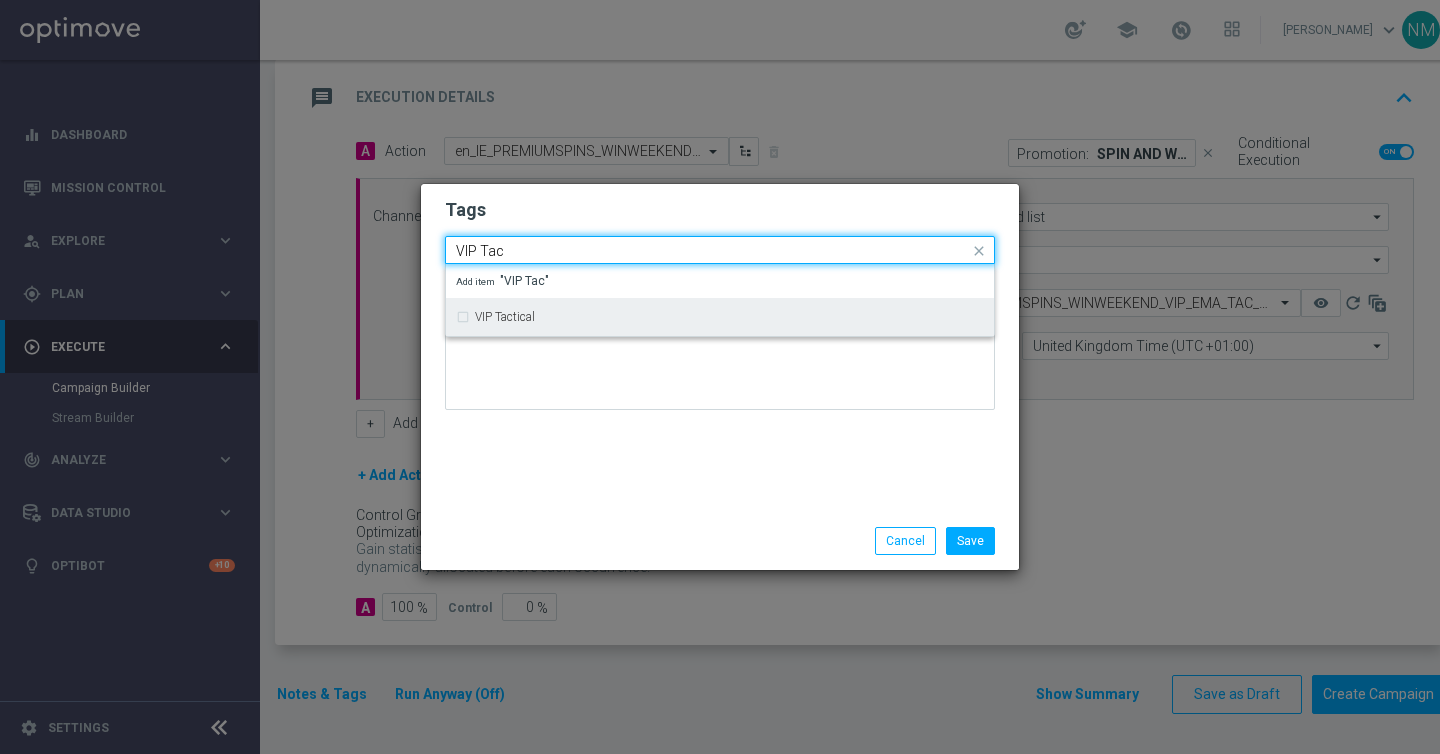 click on "VIP Tactical" at bounding box center [720, 317] 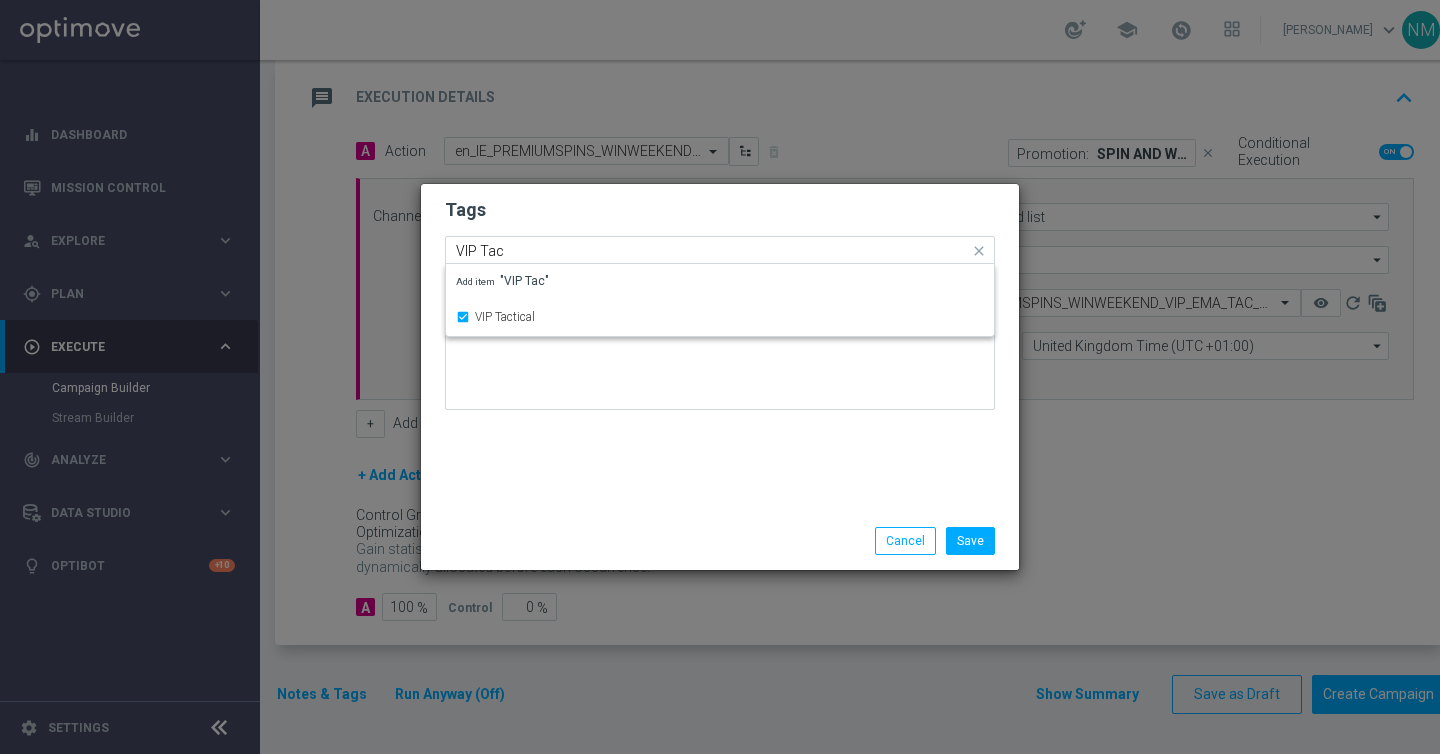 type 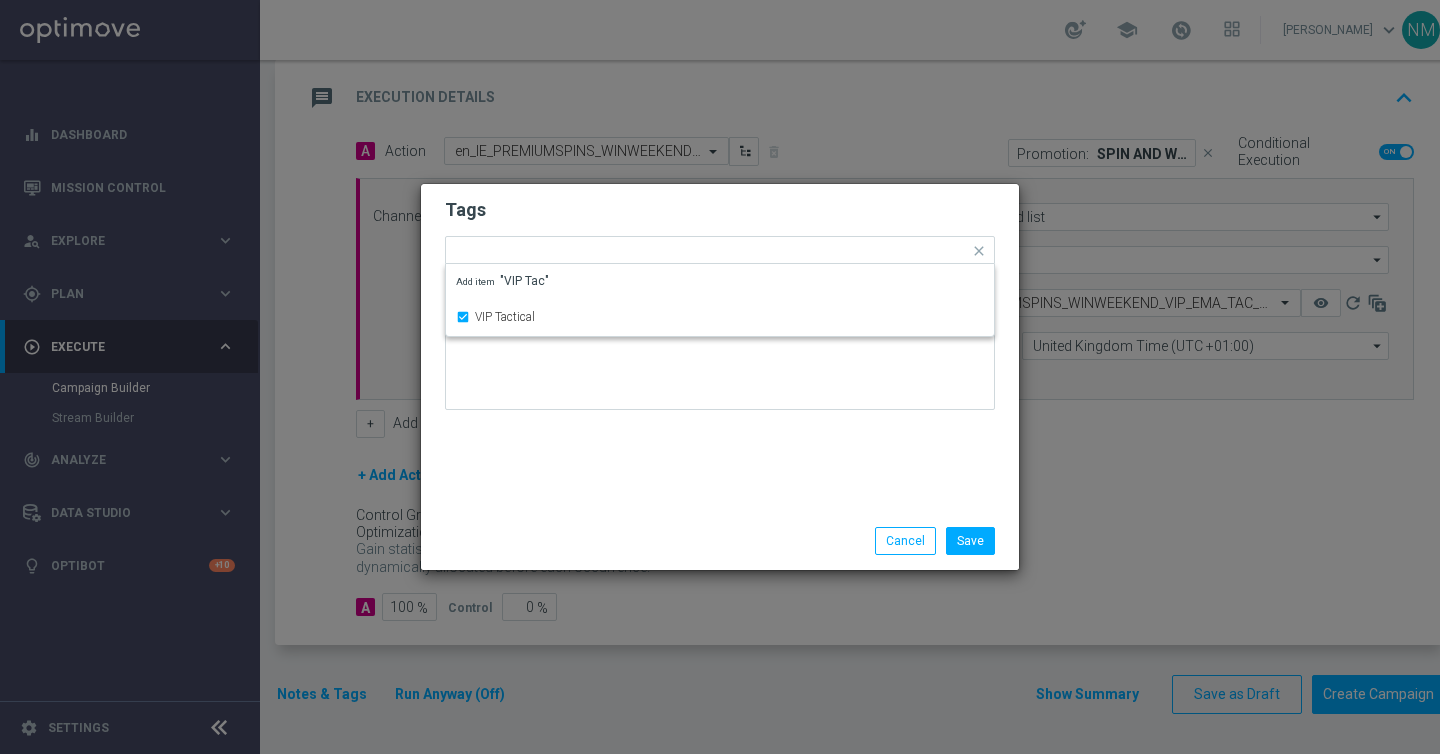 click on "Tags
Quick find × VIP Tactical VIP Tactical Add item "VIP Tac"
Notes" 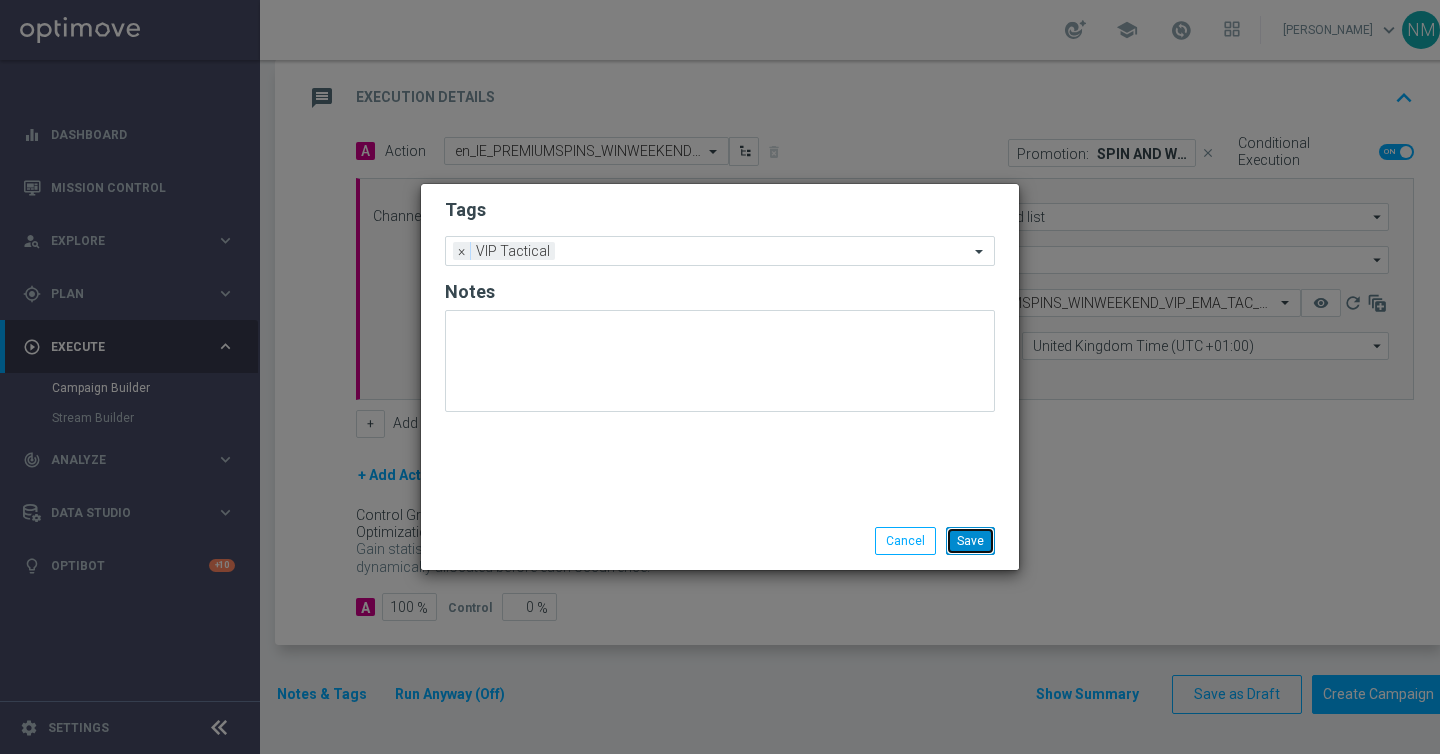 click on "Save" 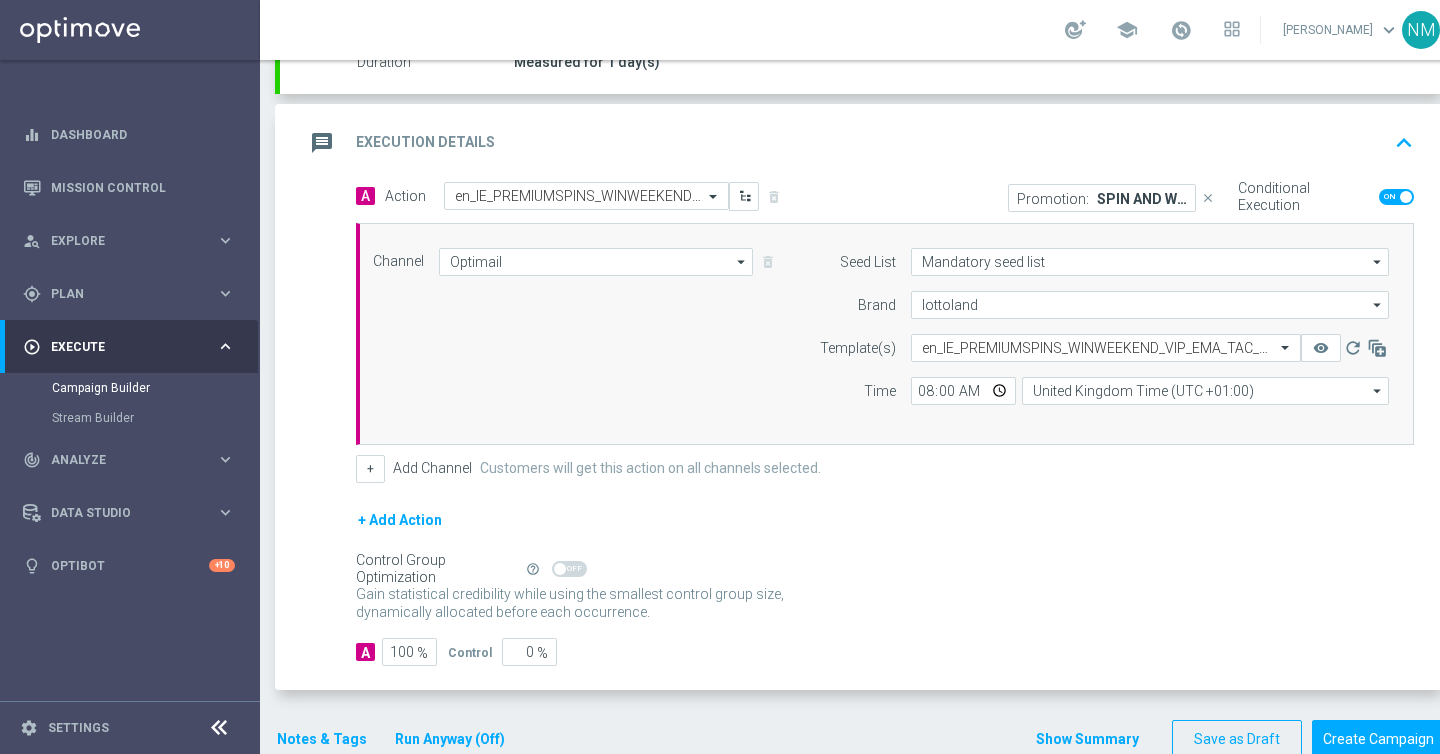 scroll, scrollTop: 317, scrollLeft: 0, axis: vertical 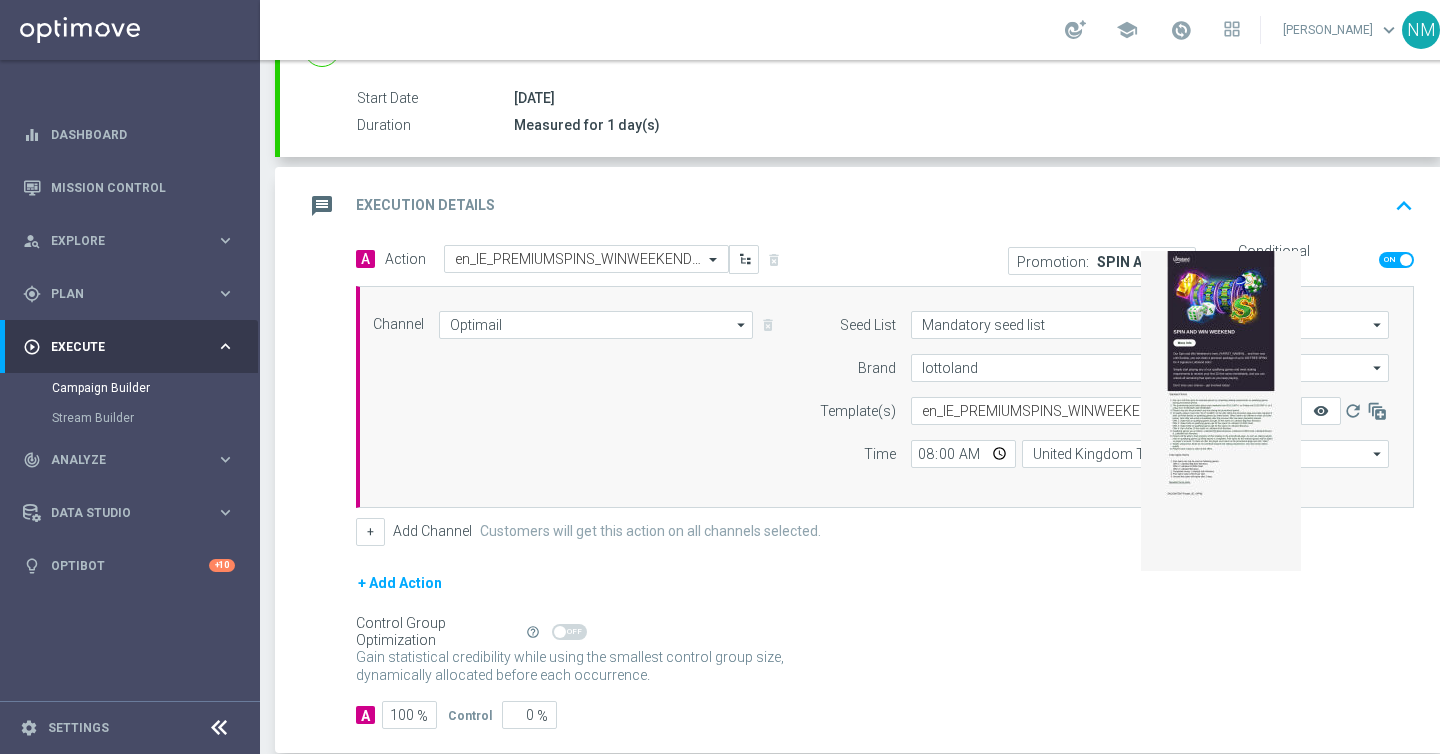 click on "remove_red_eye" 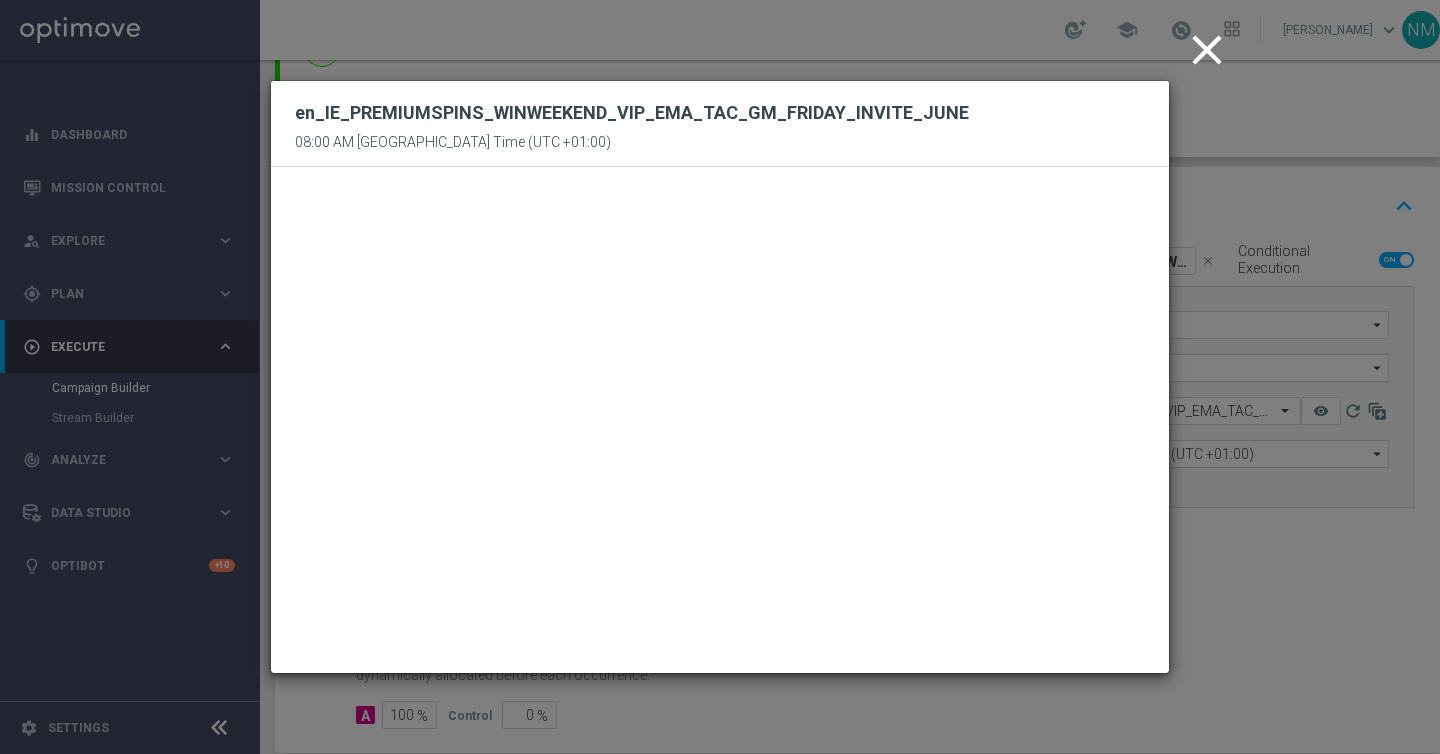 click on "close" 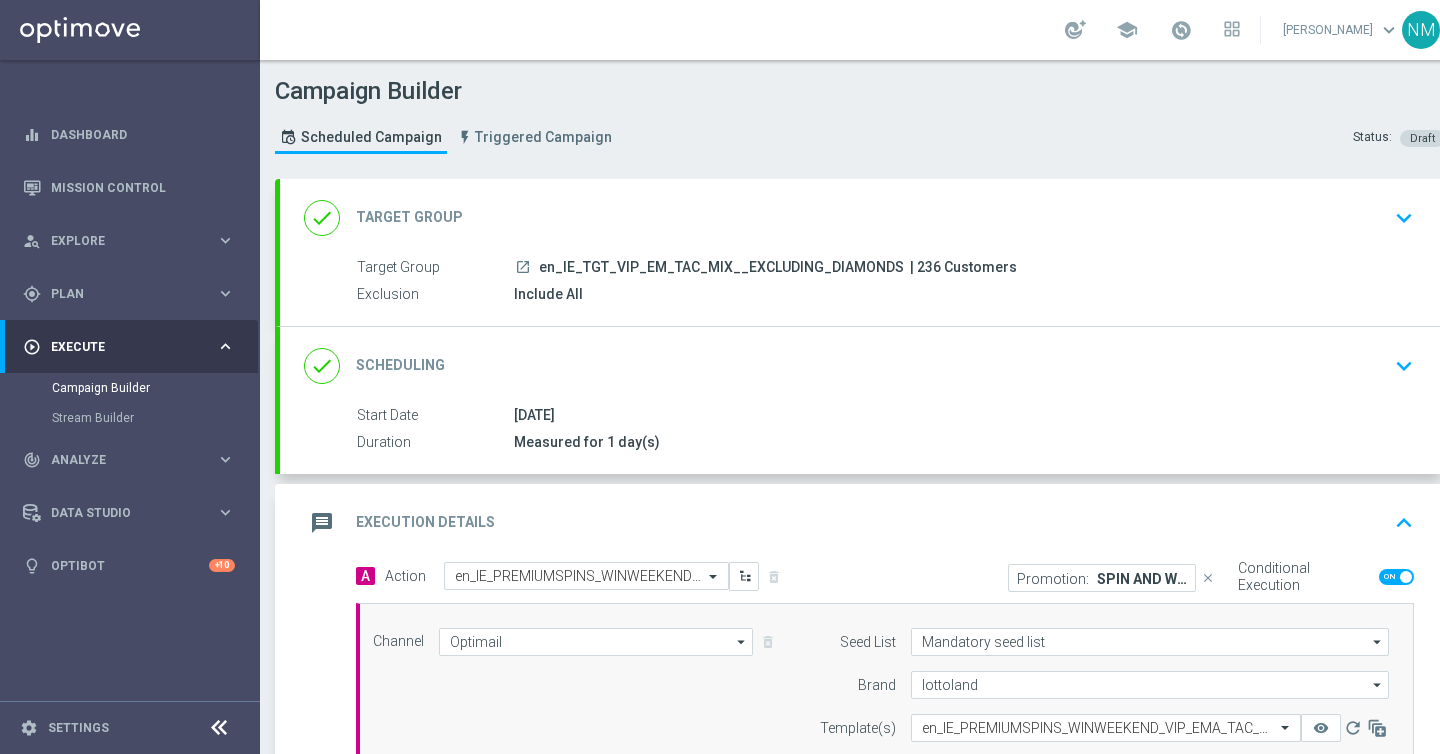 scroll, scrollTop: 425, scrollLeft: 0, axis: vertical 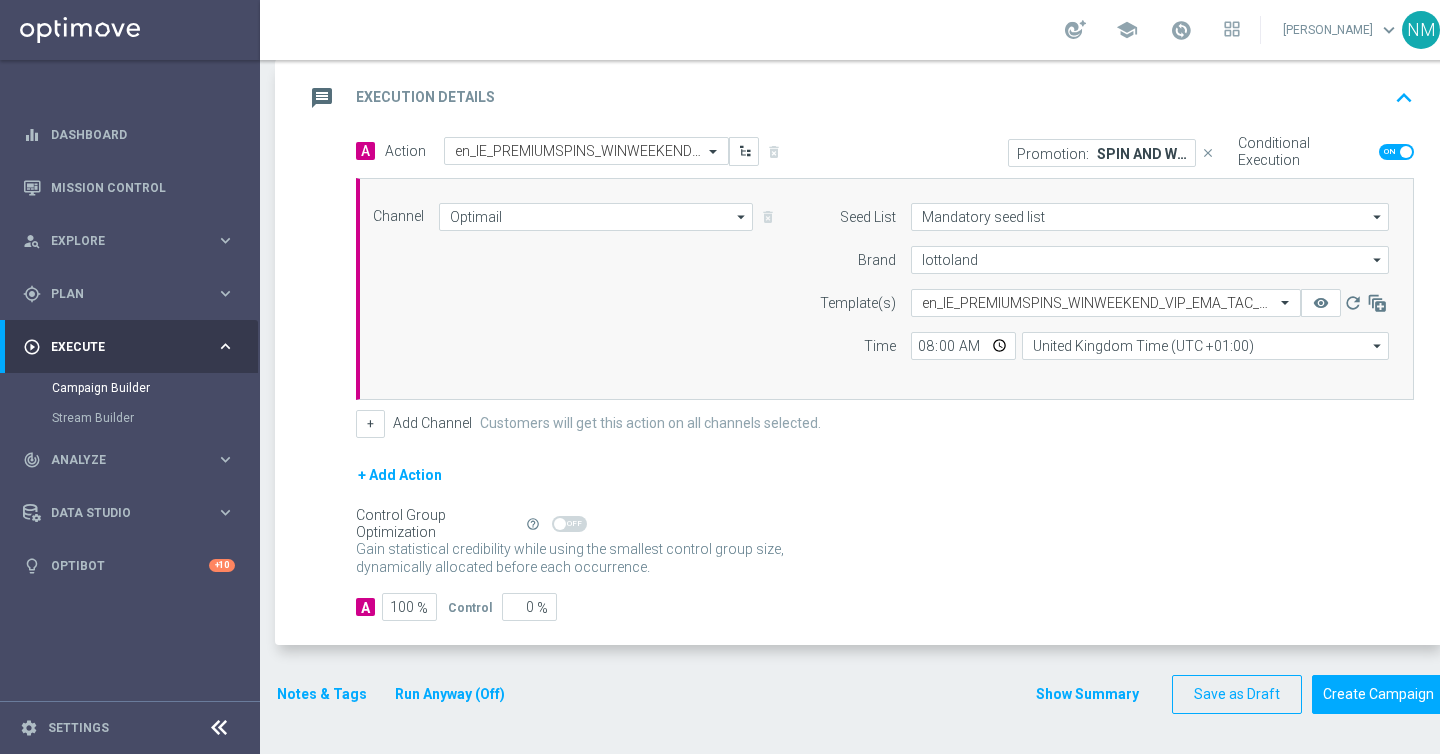 click on "done
Target Group
keyboard_arrow_down
Target Group
launch
en_IE_TGT_VIP_EM_TAC_MIX__EXCLUDING_DIAMONDS
| 236 Customers
Exclusion
Include All
Target Group
en_IE_TGT_VIP_EM_TAC_MIX__EXCLUDING_DIAMONDS
en_IE_TGT_VIP_EM_TAC_MIX__EXCLUDING_DIAMONDS
arrow_drop_down" 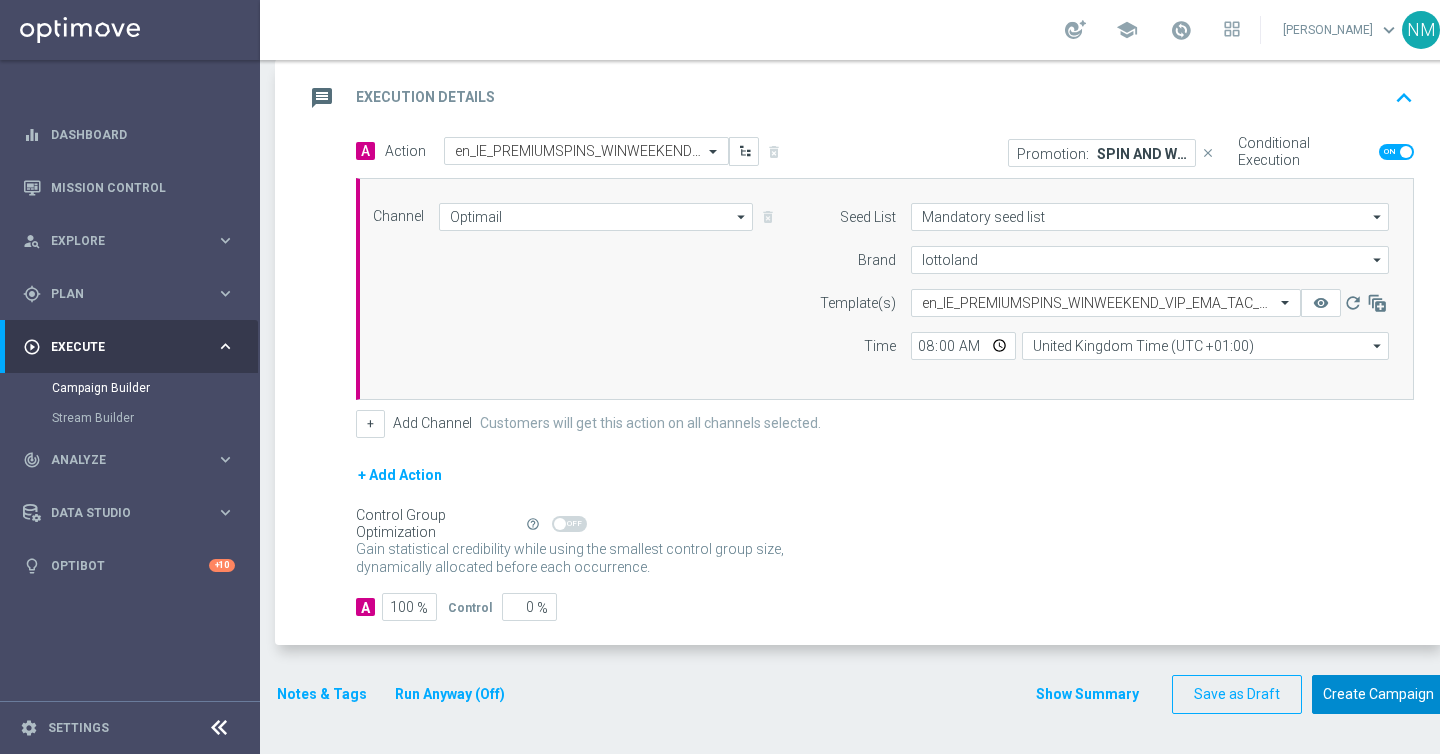 click on "Create Campaign" 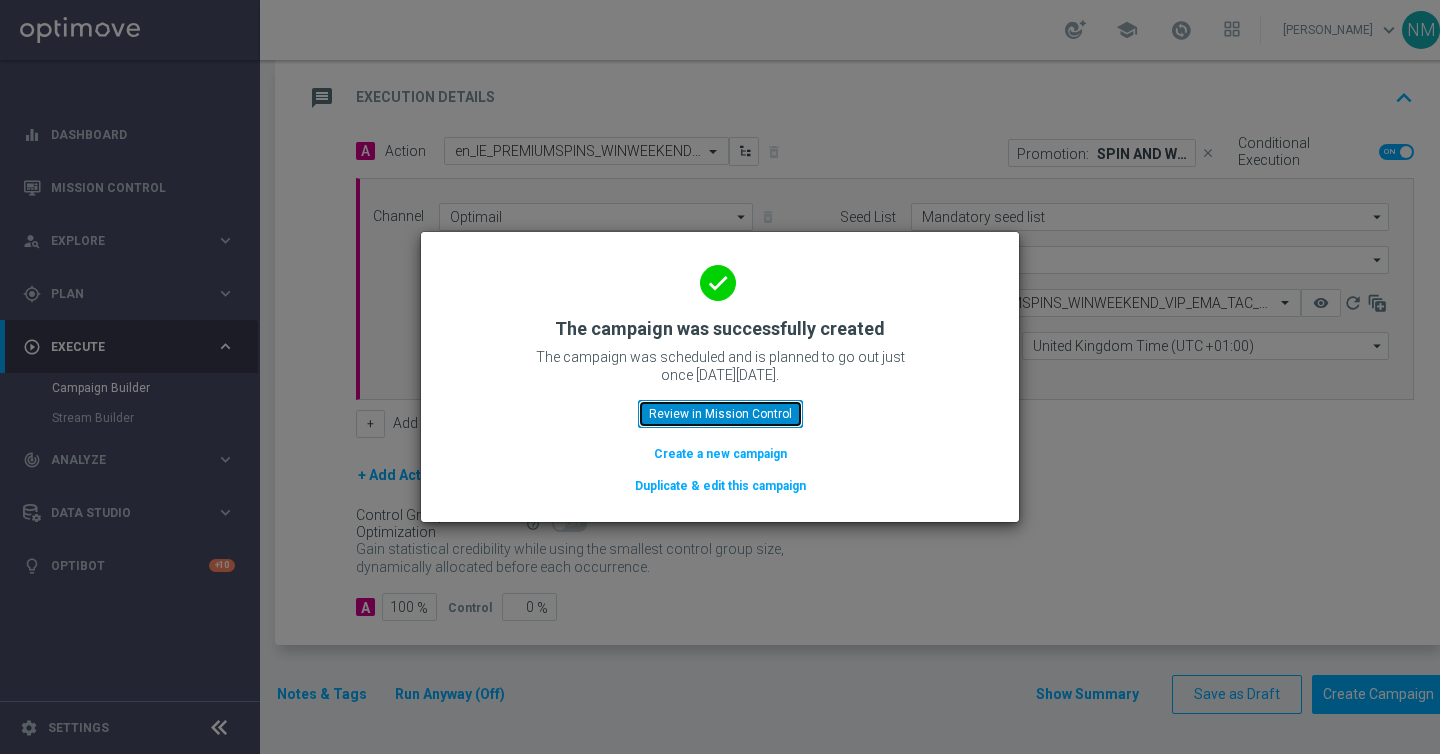 click on "Review in Mission Control" 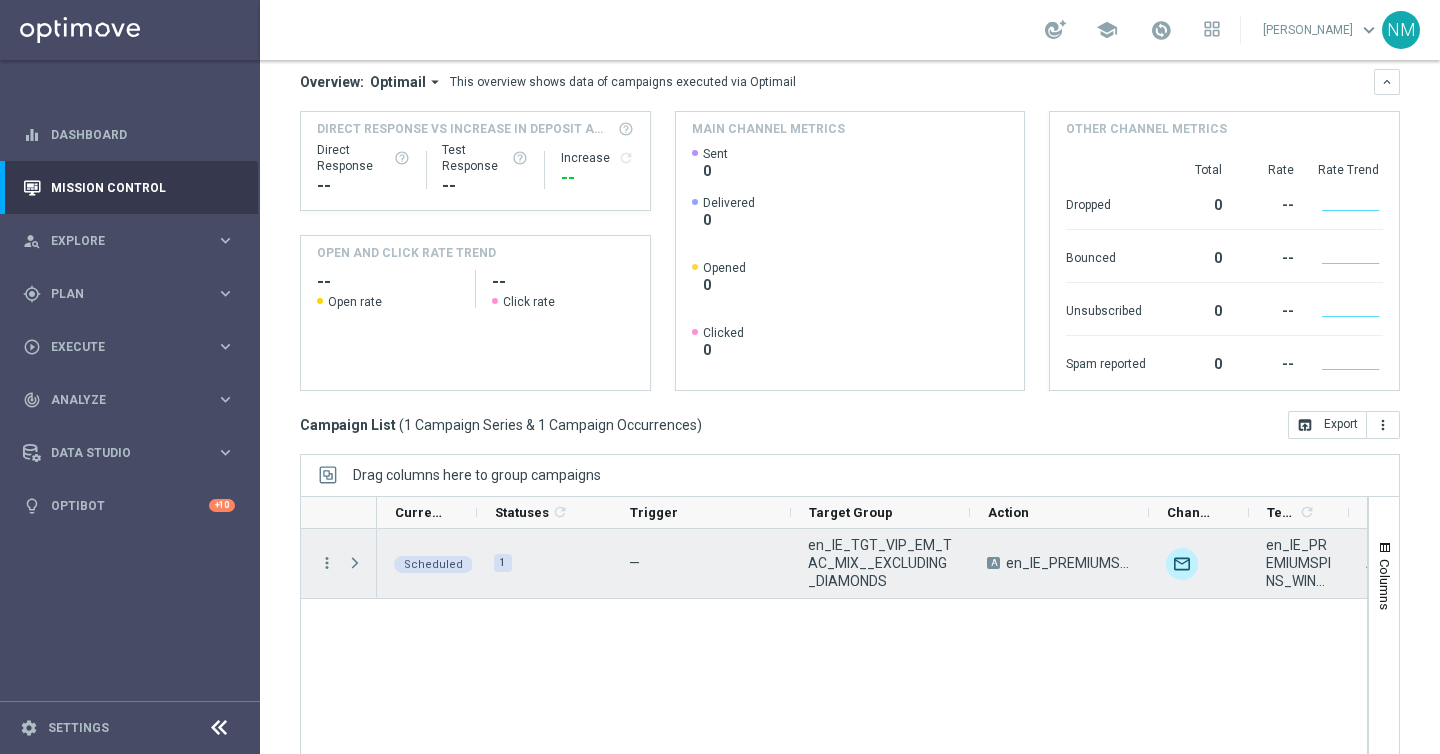 scroll, scrollTop: 287, scrollLeft: 0, axis: vertical 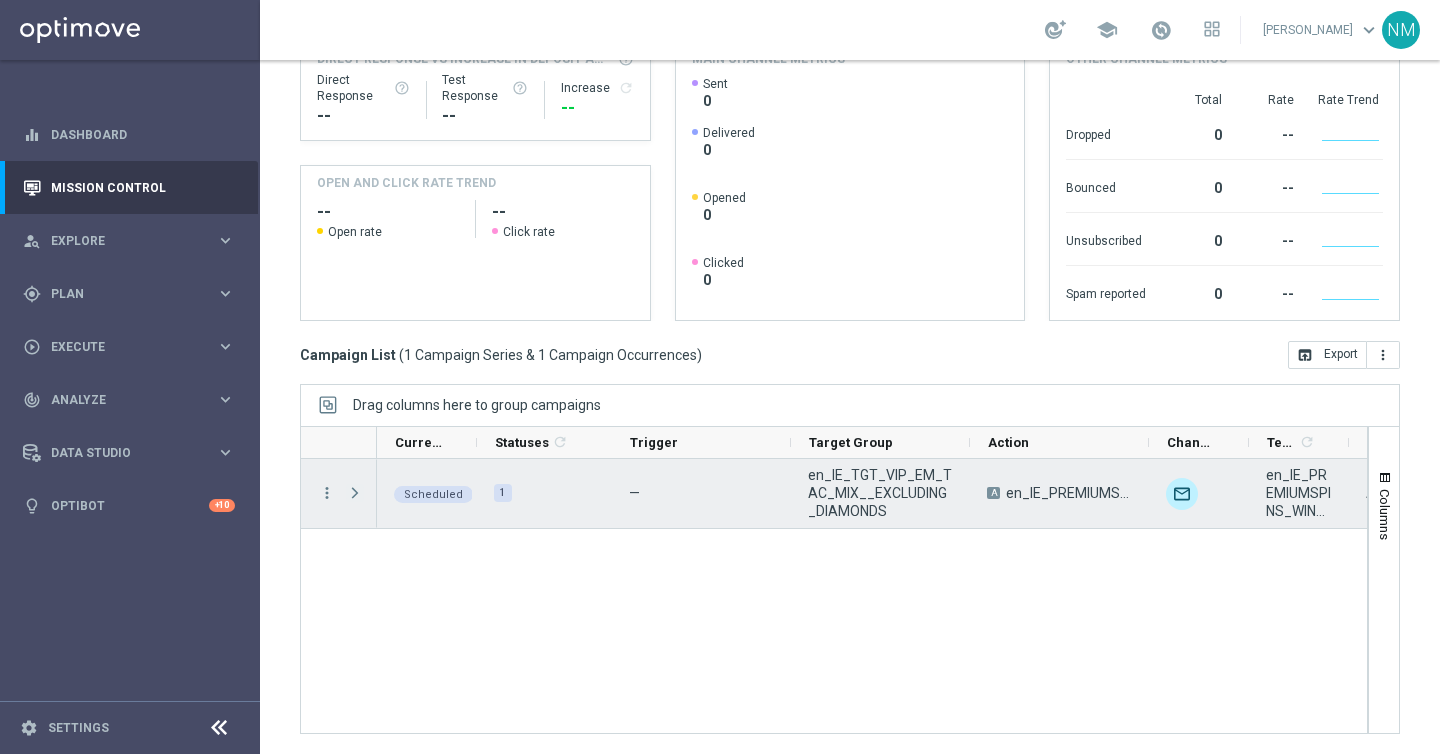 click at bounding box center (355, 493) 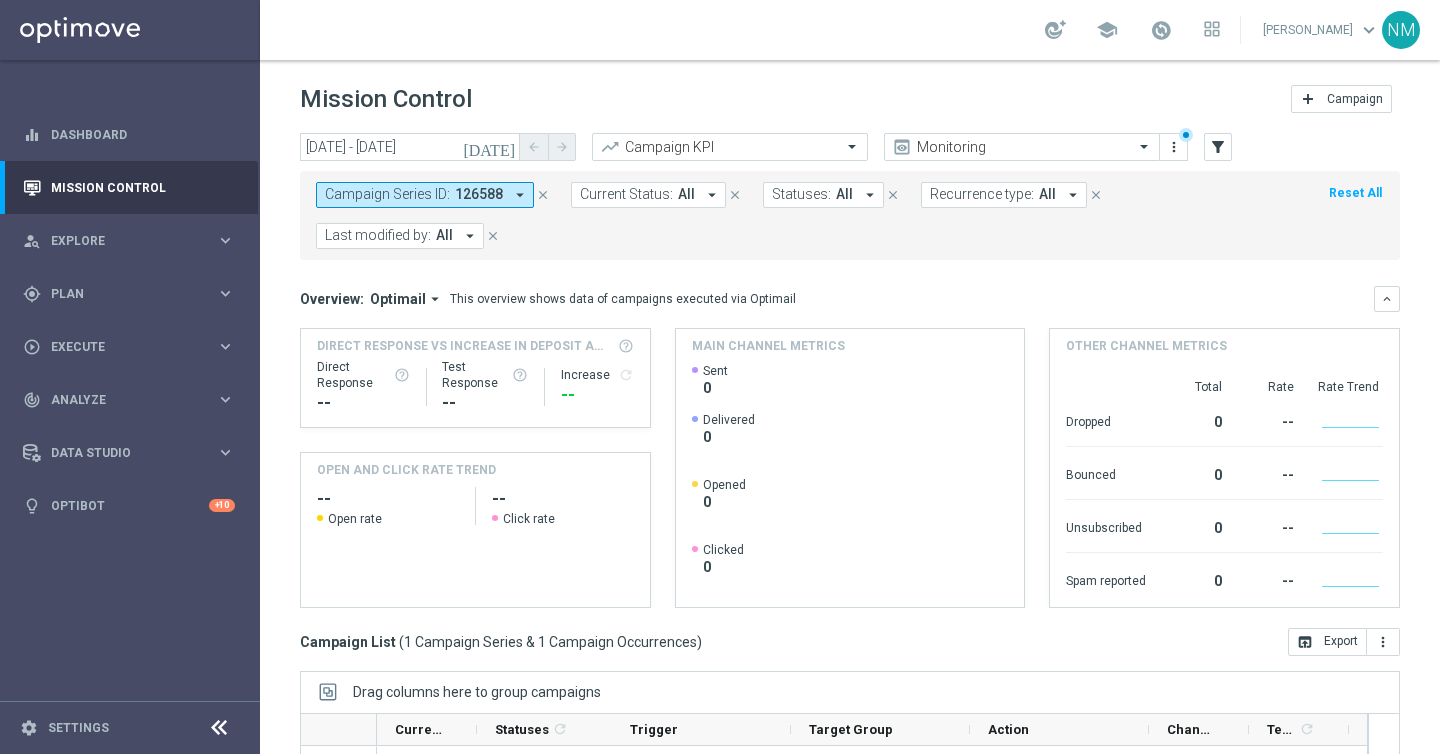 scroll, scrollTop: 287, scrollLeft: 0, axis: vertical 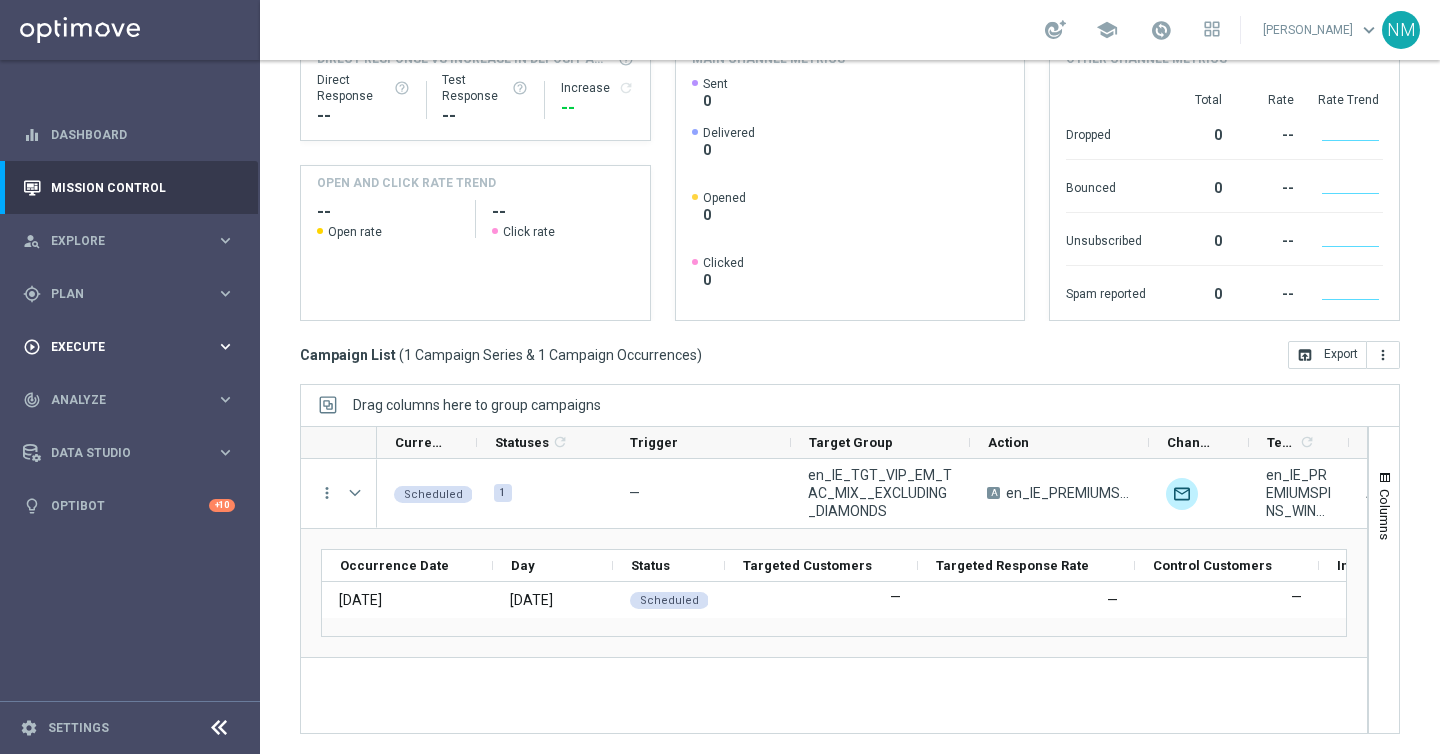 click on "Execute" at bounding box center (133, 347) 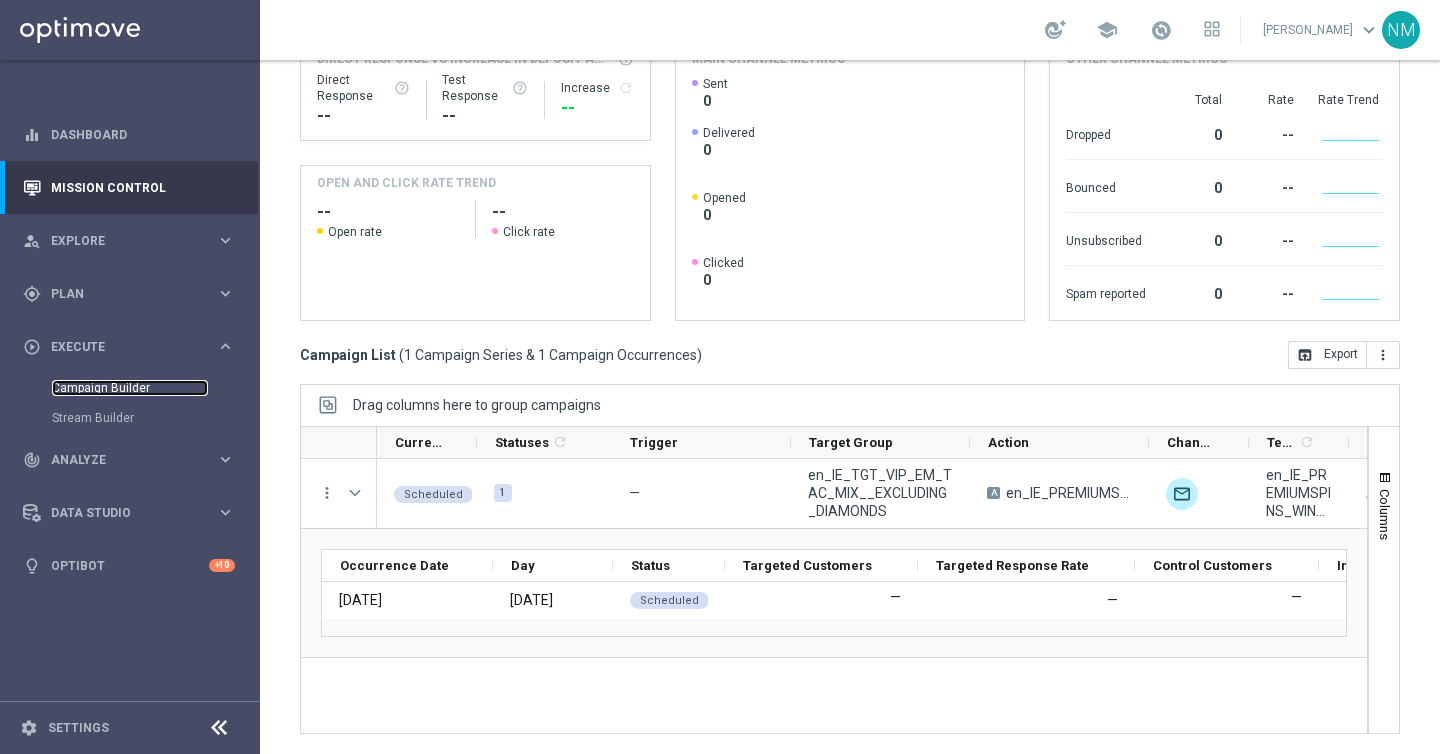 click on "Campaign Builder" at bounding box center (130, 388) 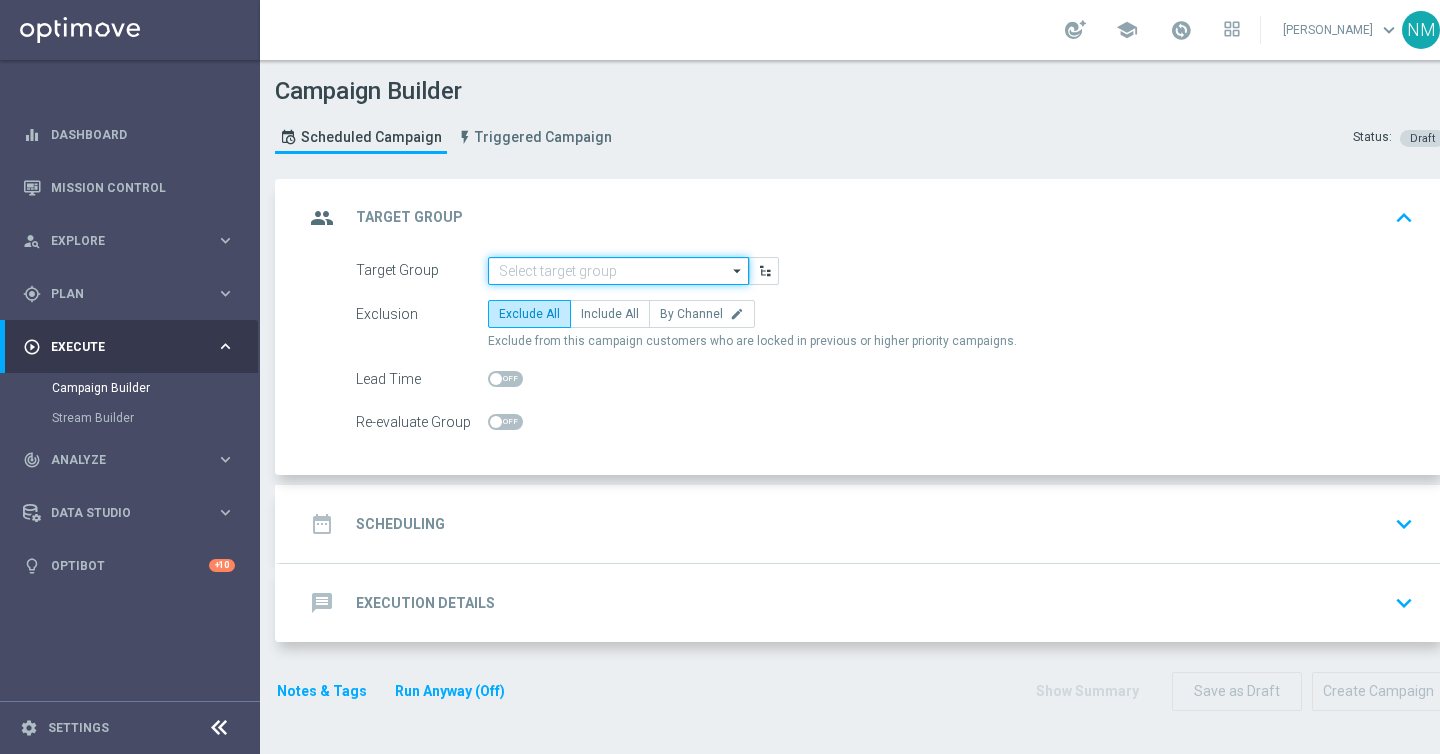 click 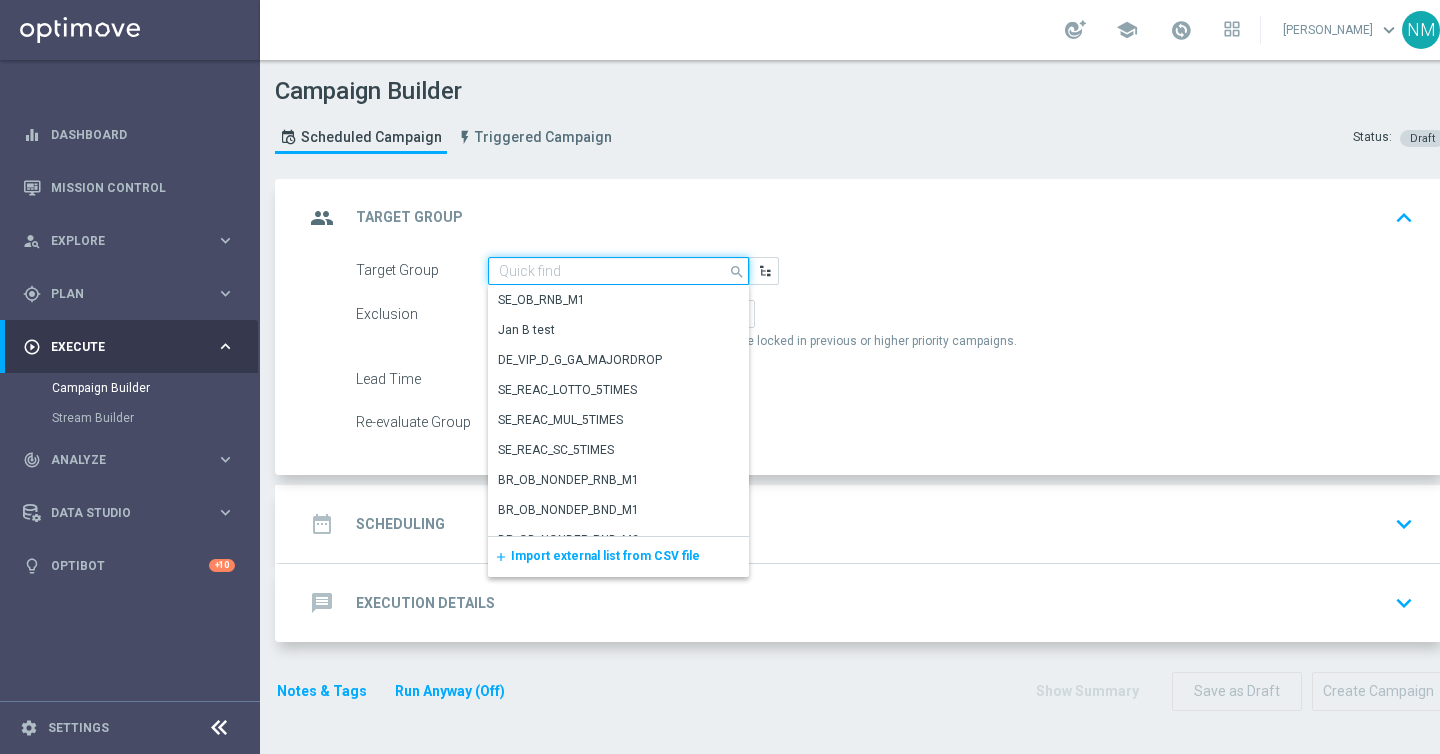 paste on "en_IE_TGT_VIP_EM_TAC_MIX__DIAMONDS_ONLY" 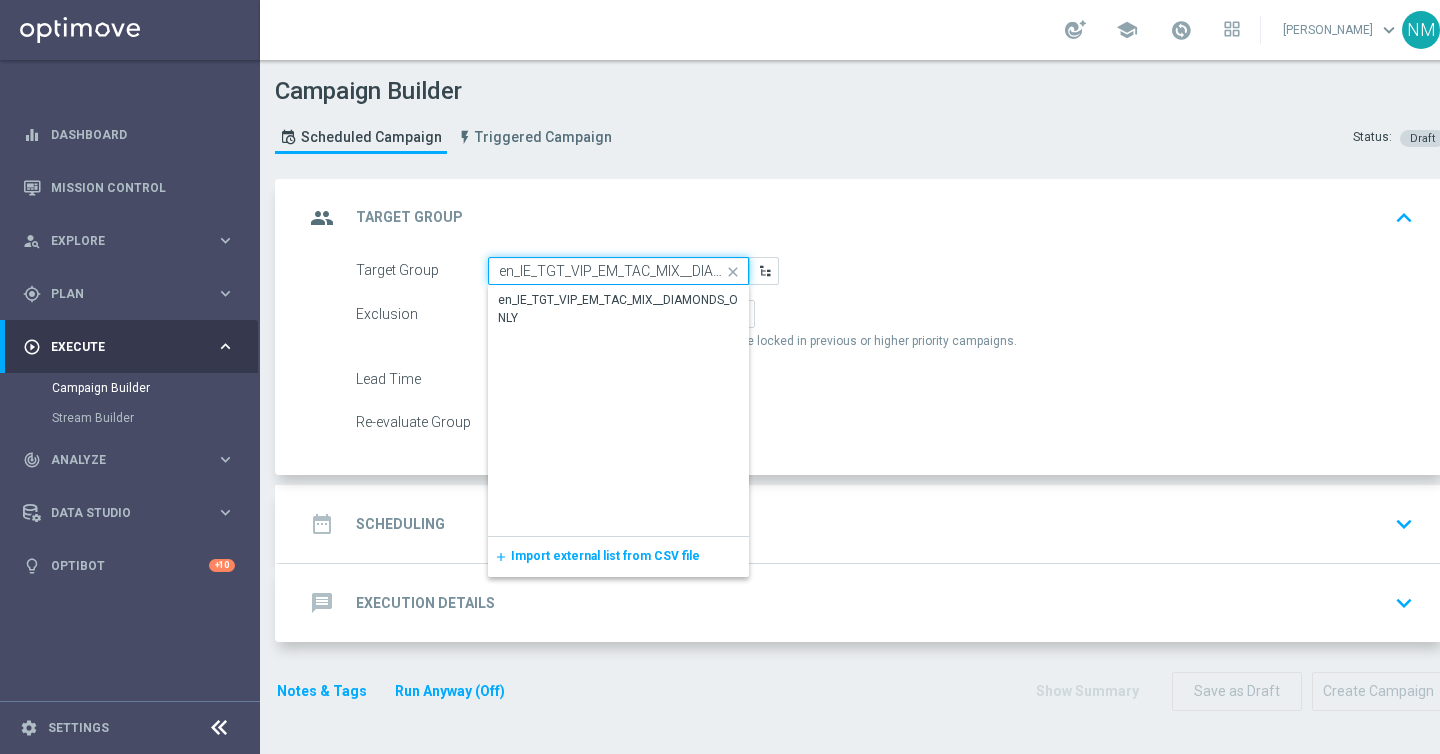 scroll, scrollTop: 0, scrollLeft: 73, axis: horizontal 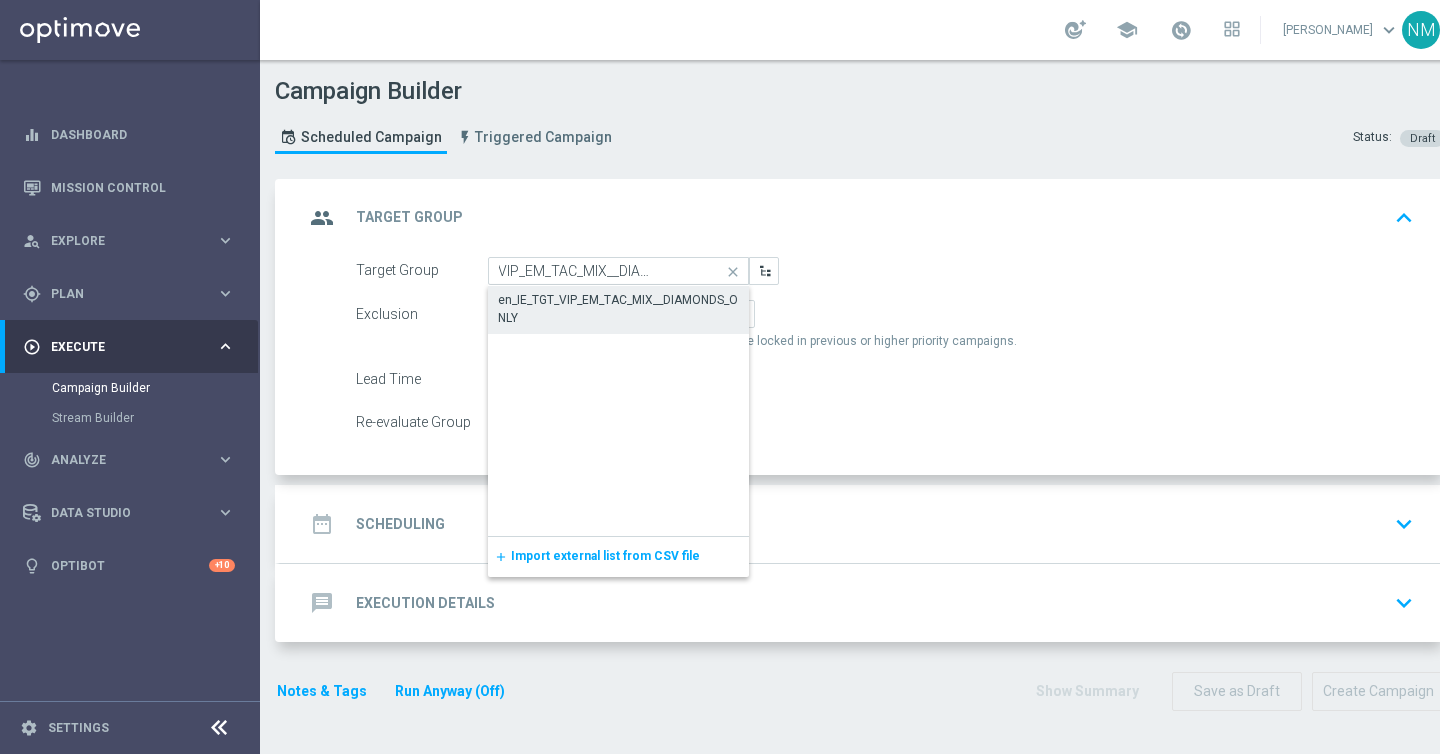 click on "en_IE_TGT_VIP_EM_TAC_MIX__DIAMONDS_ONLY" 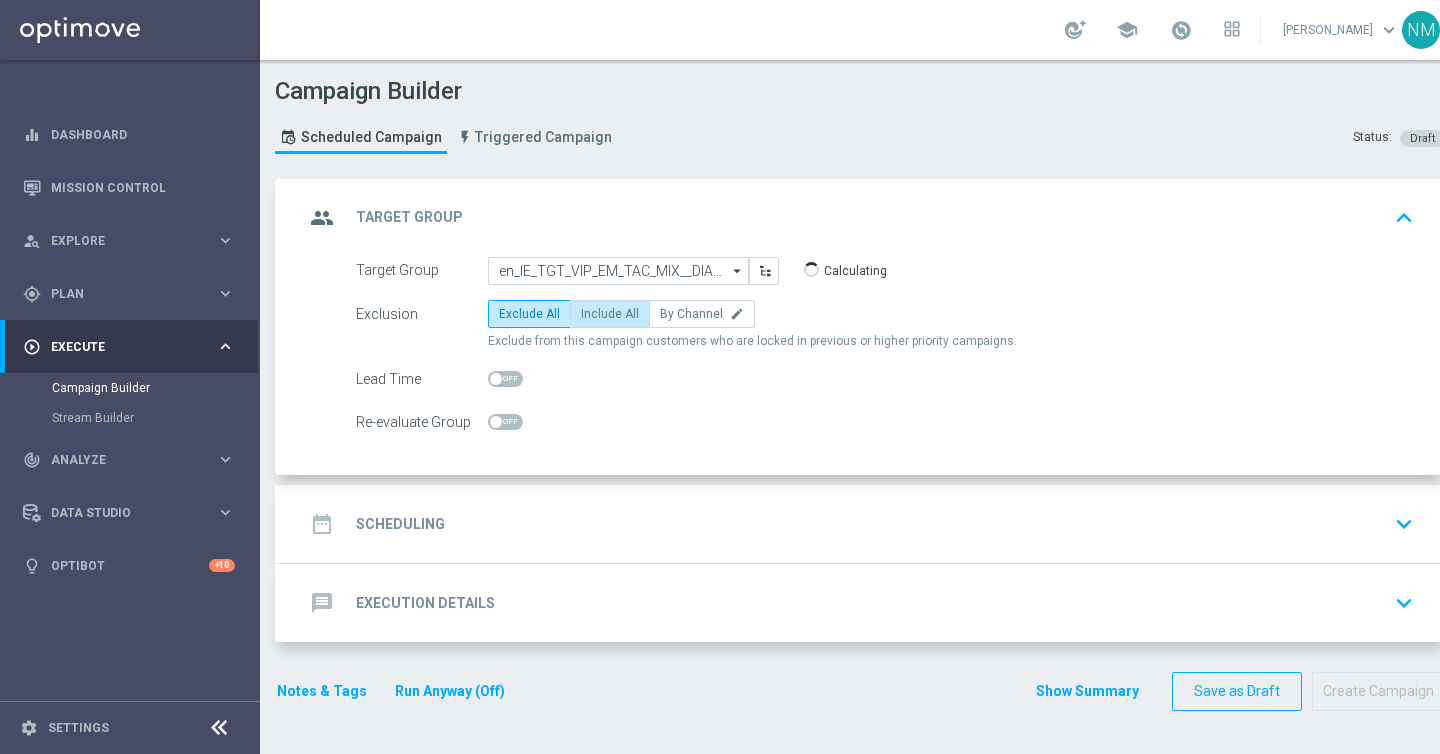 click on "Include All" 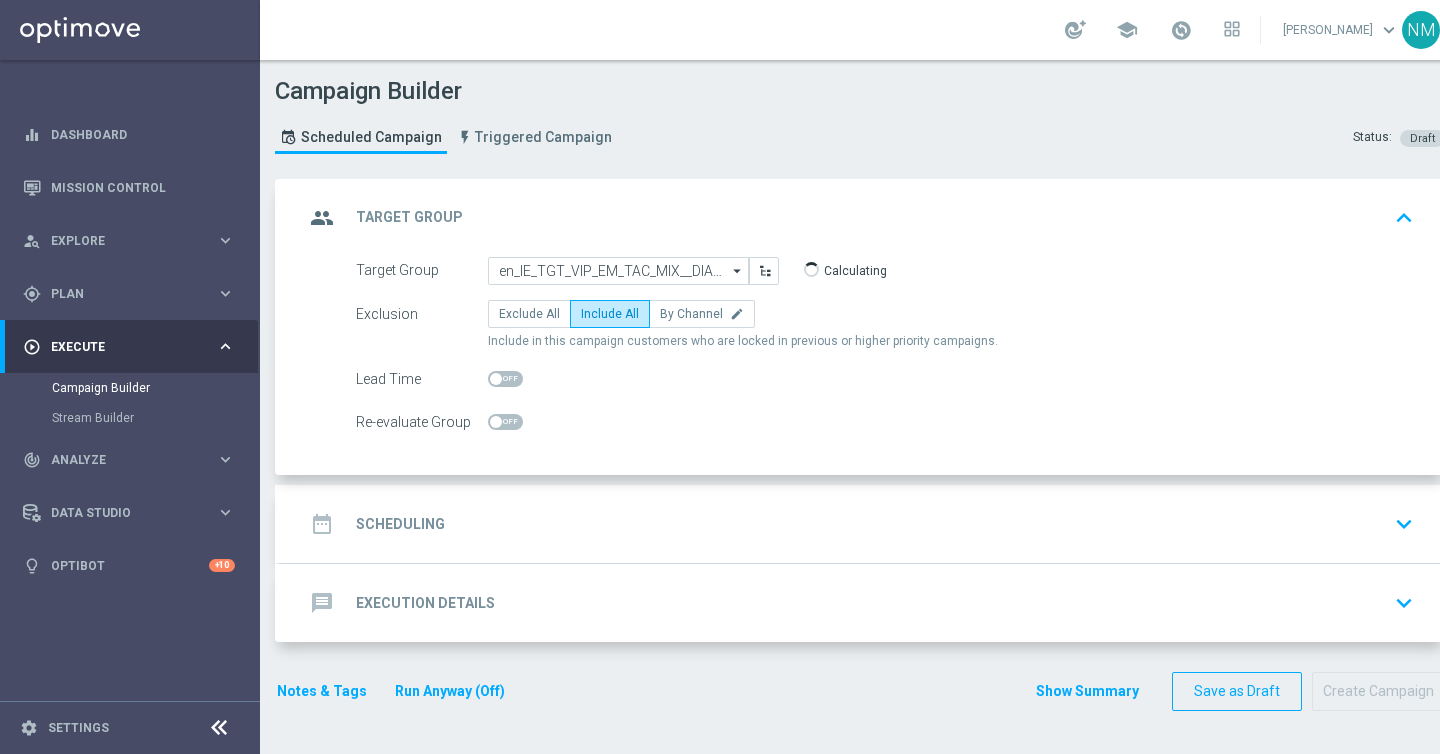 click on "date_range
Scheduling
keyboard_arrow_down" 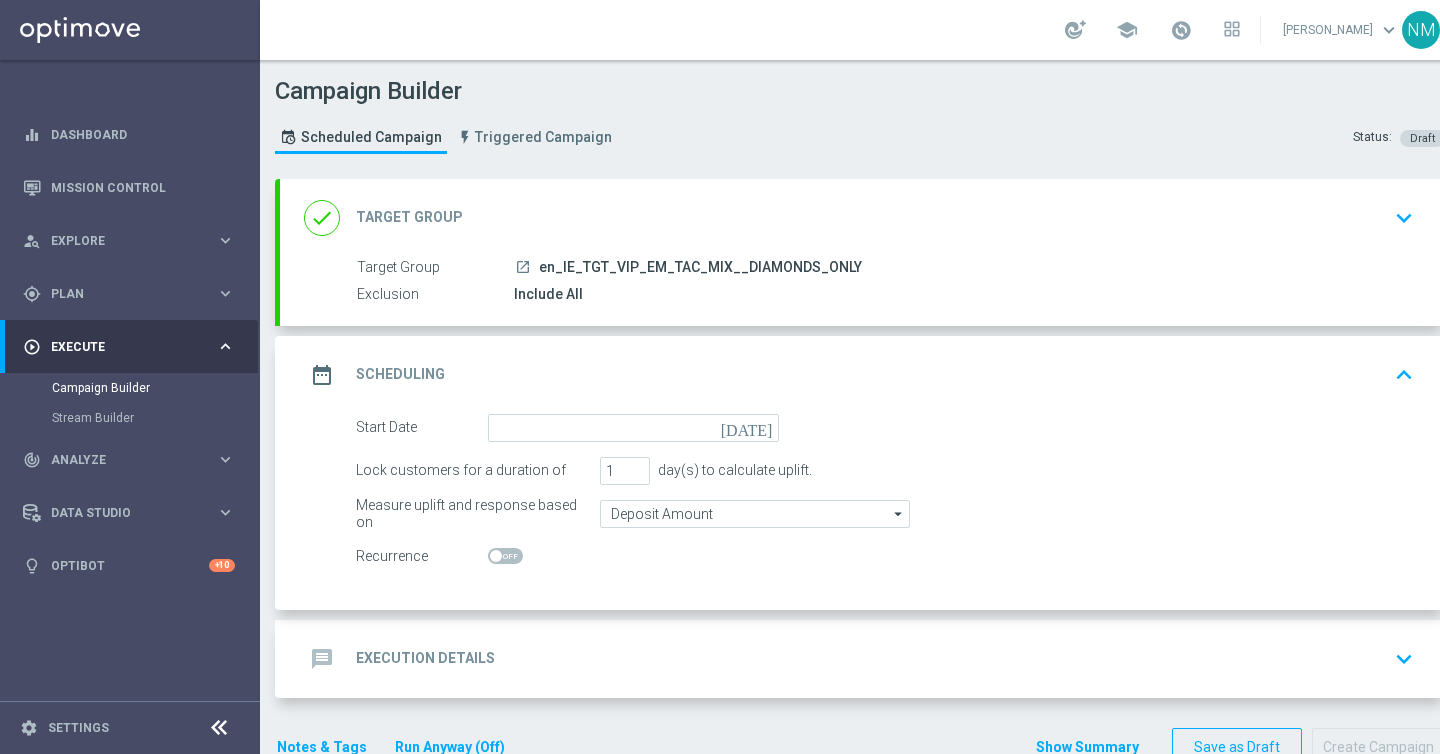 scroll, scrollTop: 39, scrollLeft: 0, axis: vertical 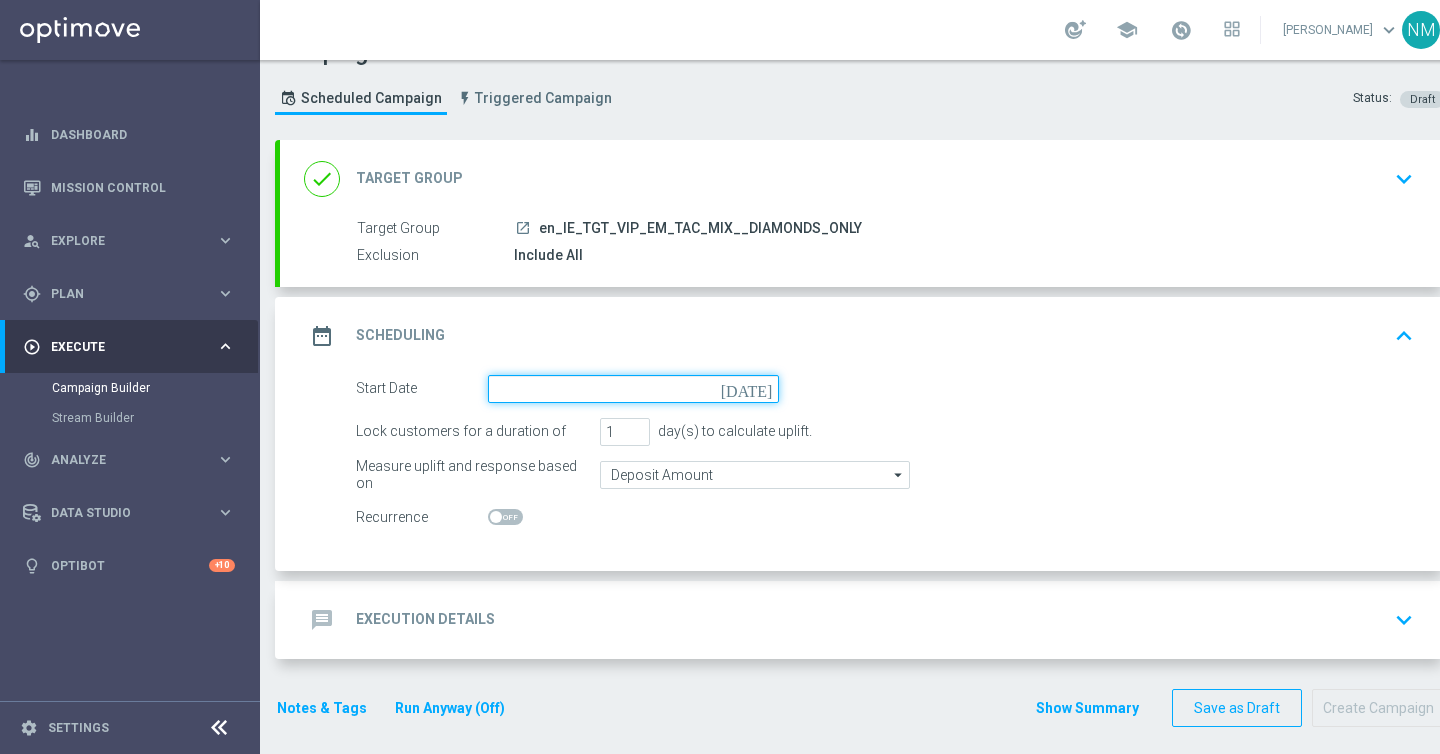 click 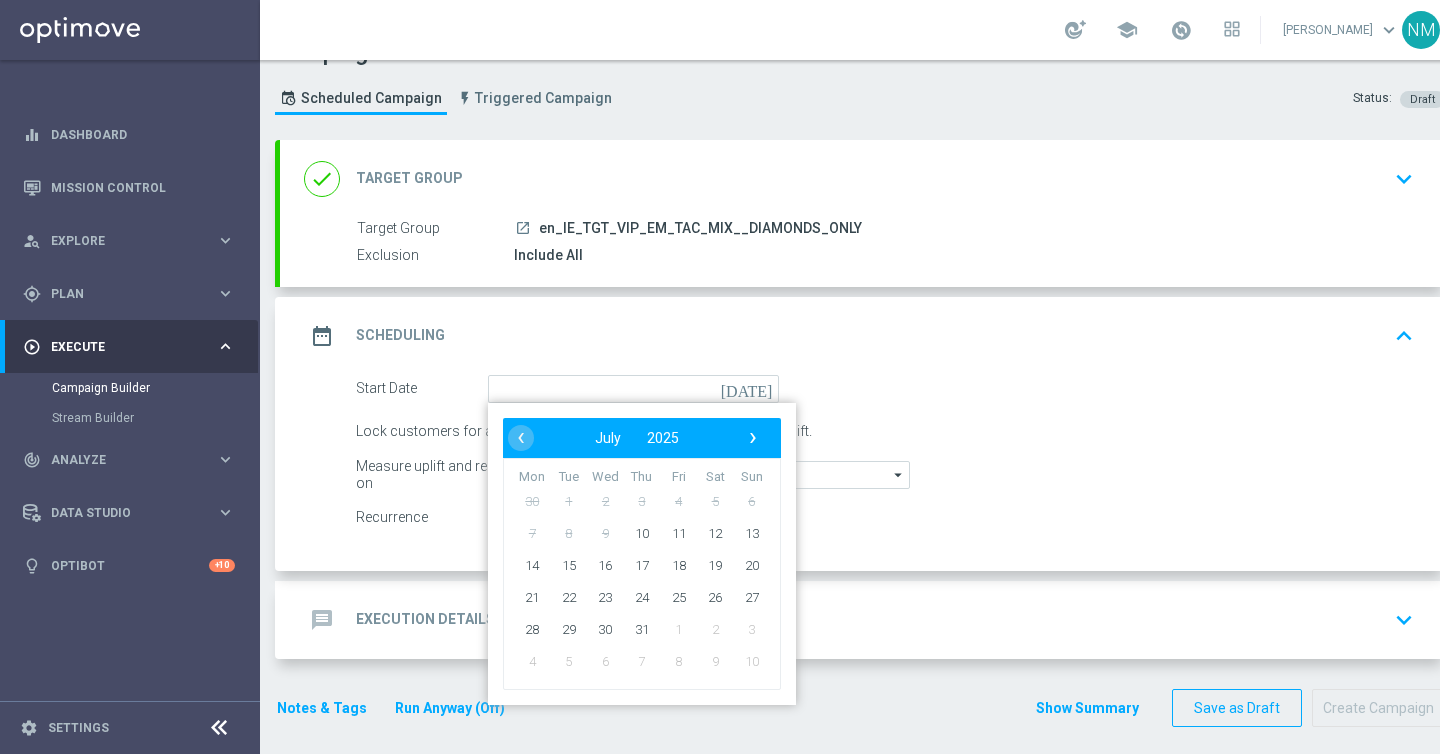 type on "11 Jul 2025" 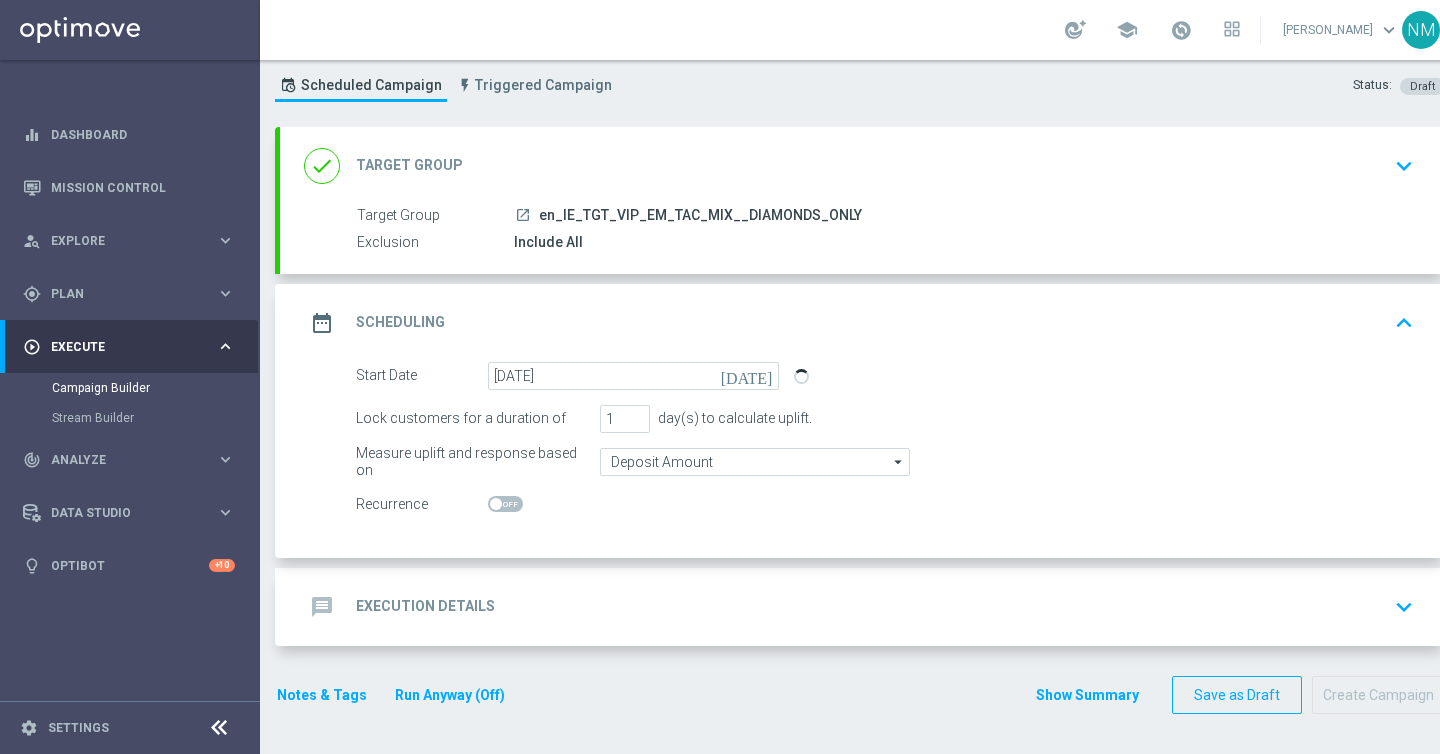 click on "message
Execution Details
keyboard_arrow_down" 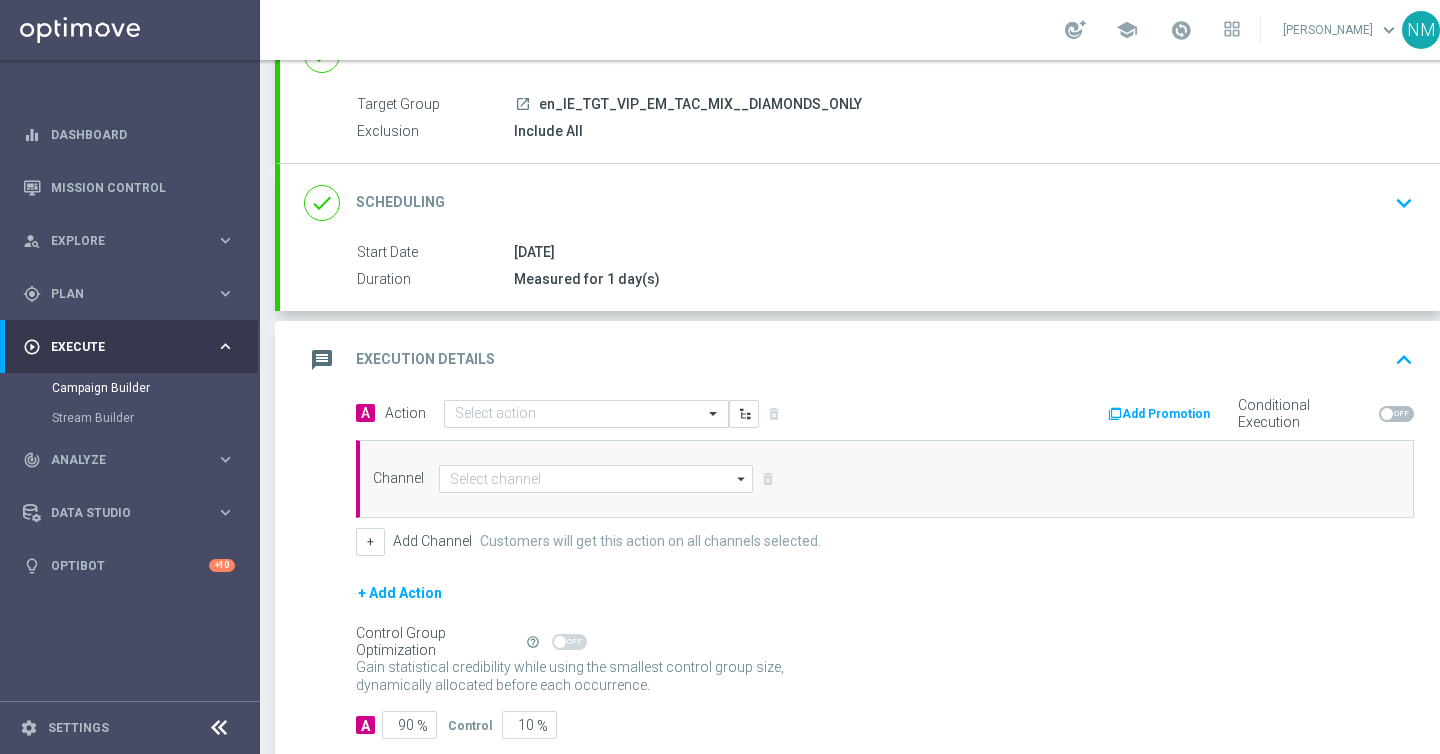 scroll, scrollTop: 192, scrollLeft: 0, axis: vertical 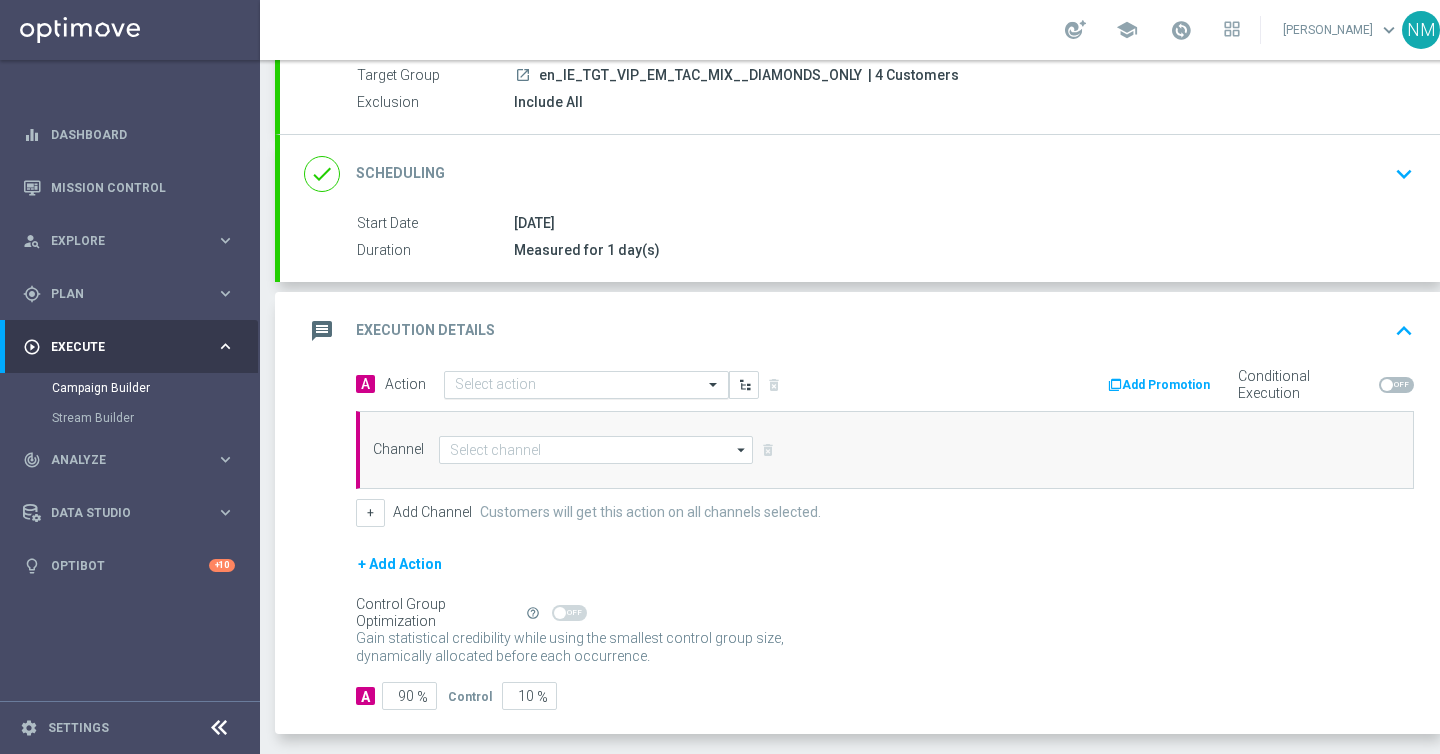 click 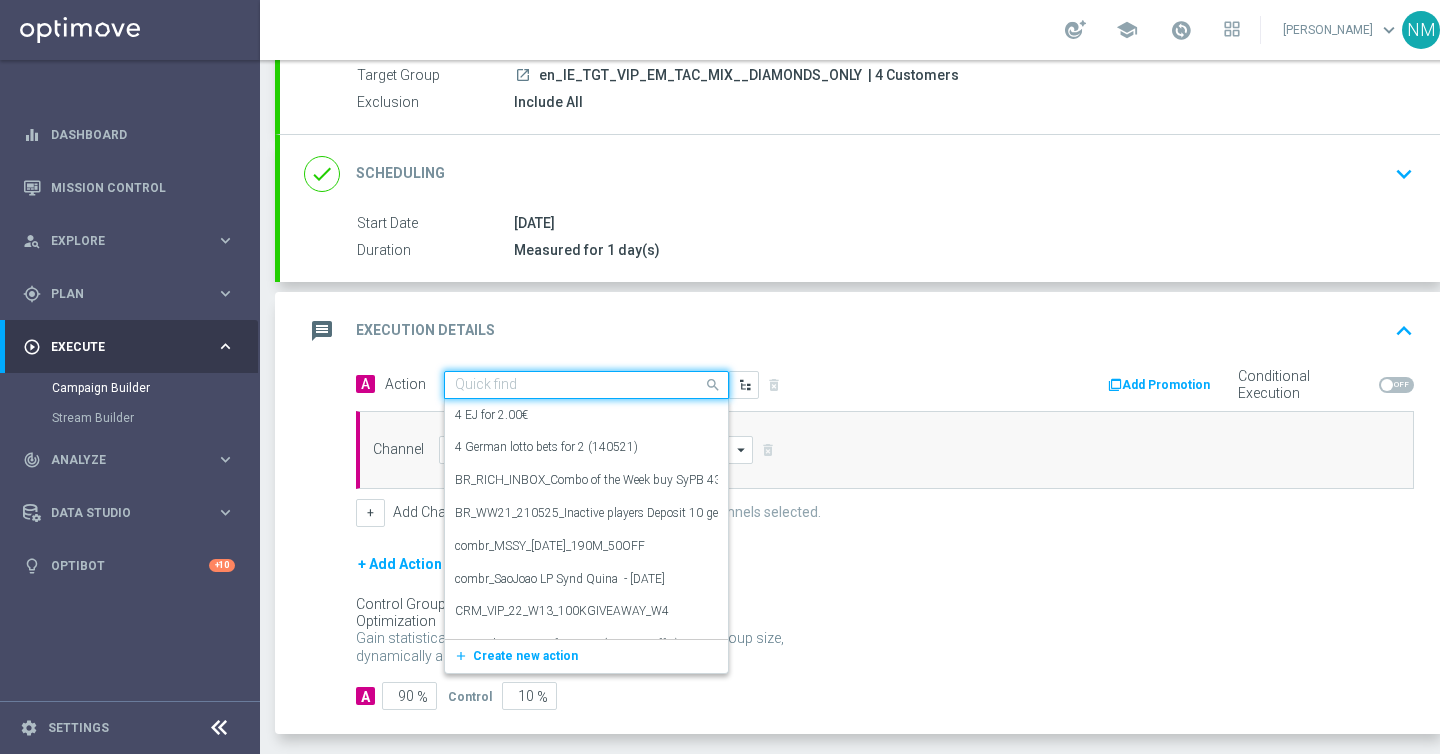 paste on "en_IE_PREMIUMSPINS_WINWEEKEND_VIP_DIAMOND_EMA_TAC_GM_FRIDAY_INVITE_JUNE" 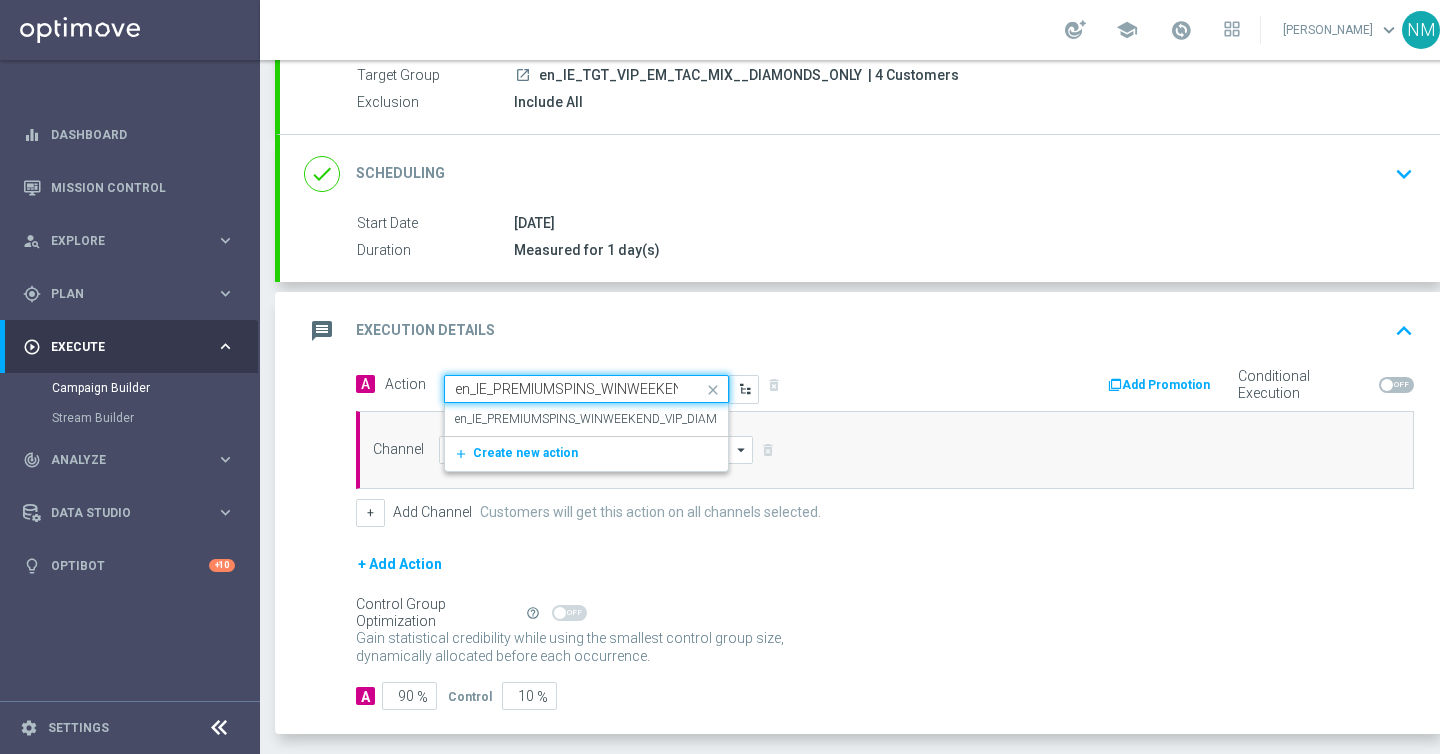 scroll, scrollTop: 0, scrollLeft: 344, axis: horizontal 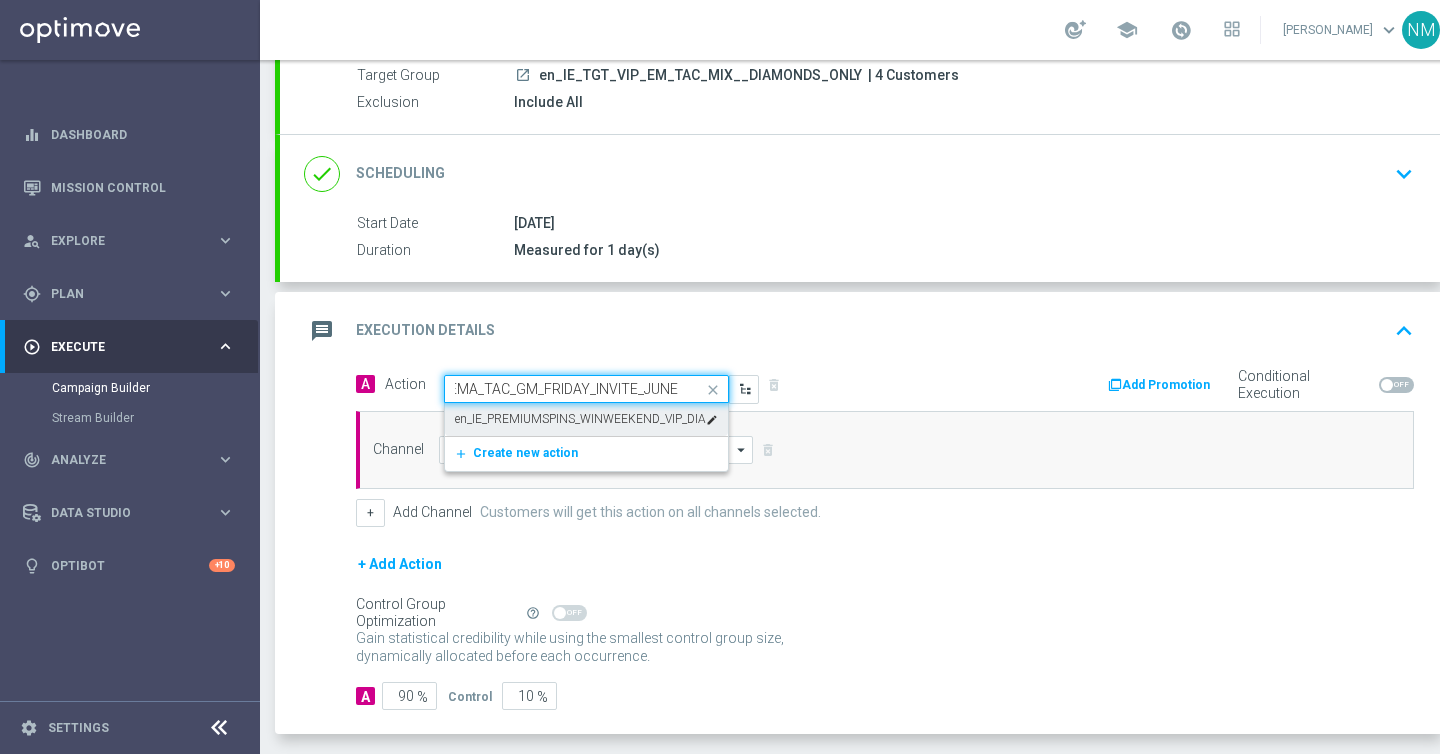 click on "en_IE_PREMIUMSPINS_WINWEEKEND_VIP_DIAMOND_EMA_TAC_GM_FRIDAY_INVITE_JUNE" at bounding box center [580, 419] 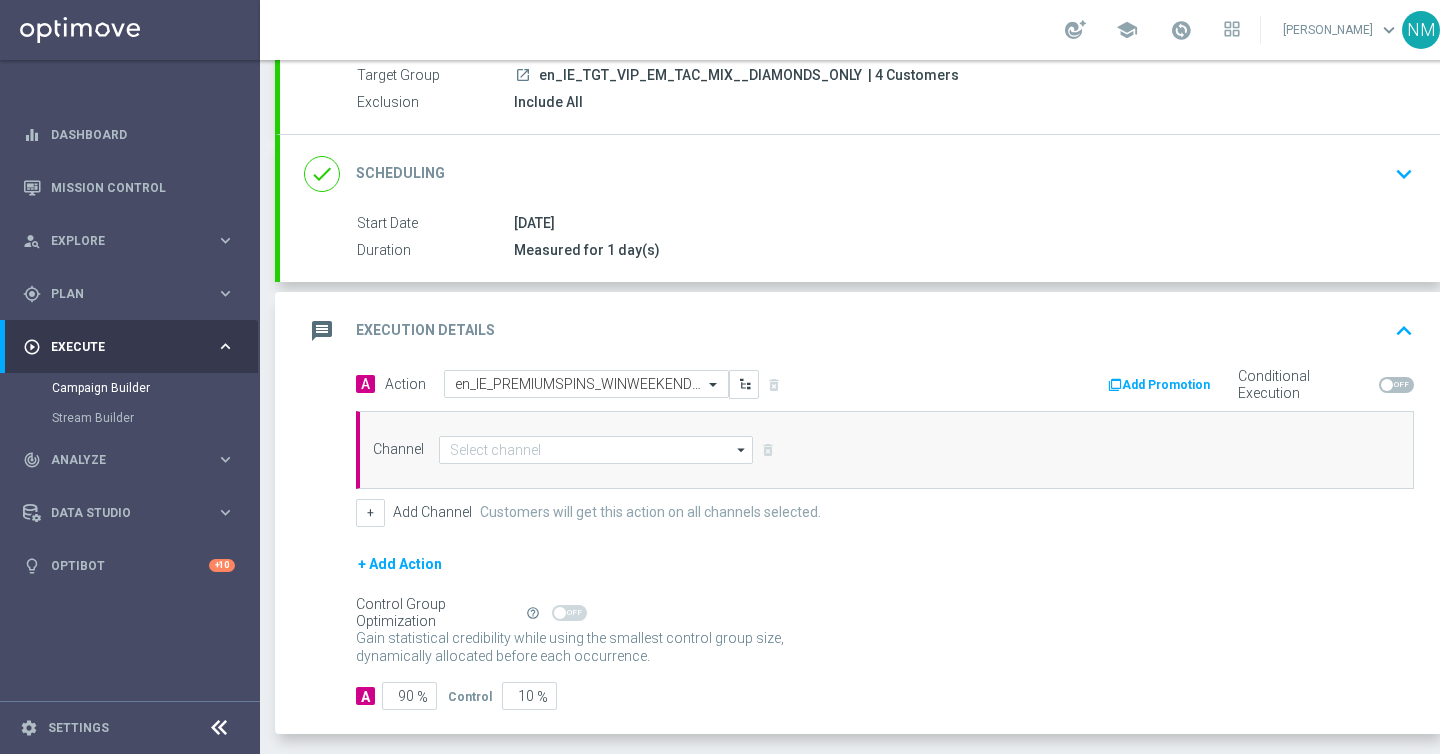 scroll, scrollTop: 0, scrollLeft: 0, axis: both 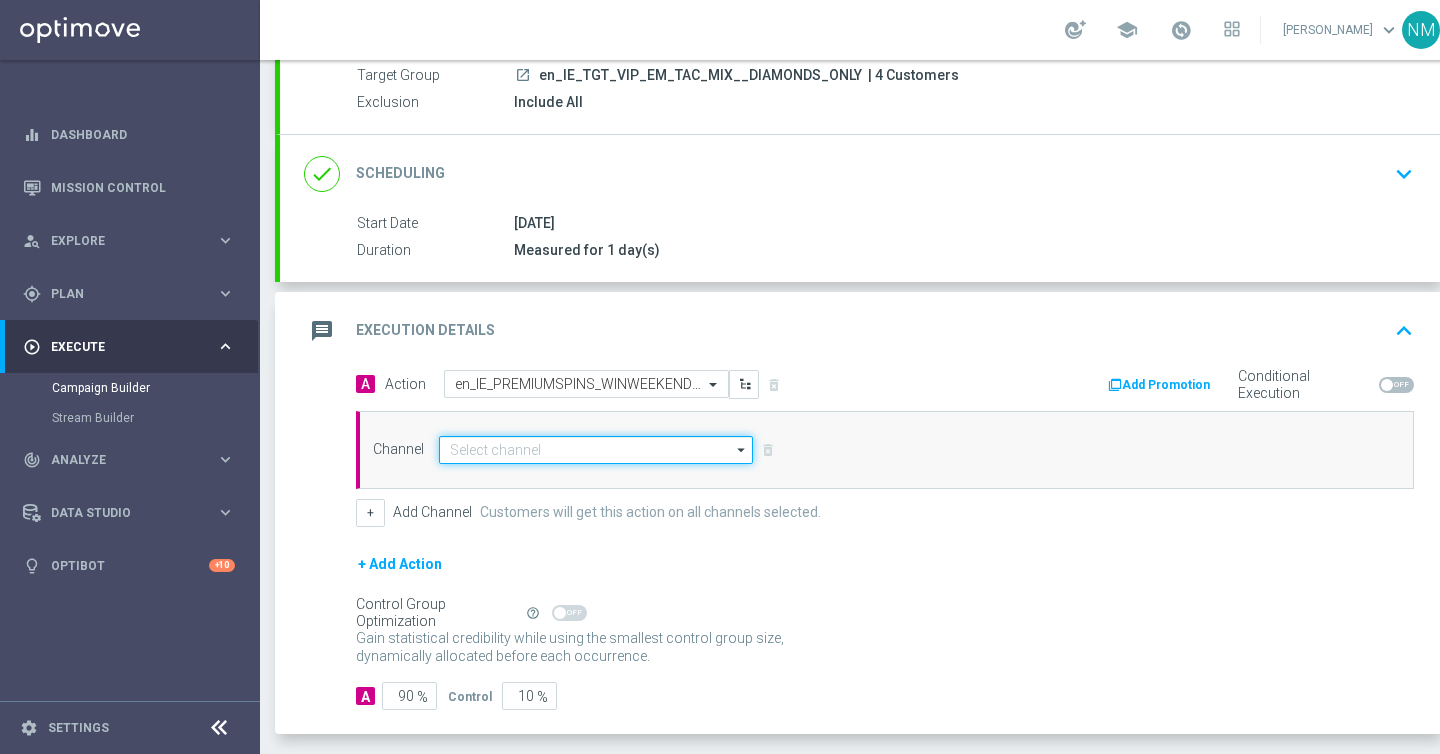 click 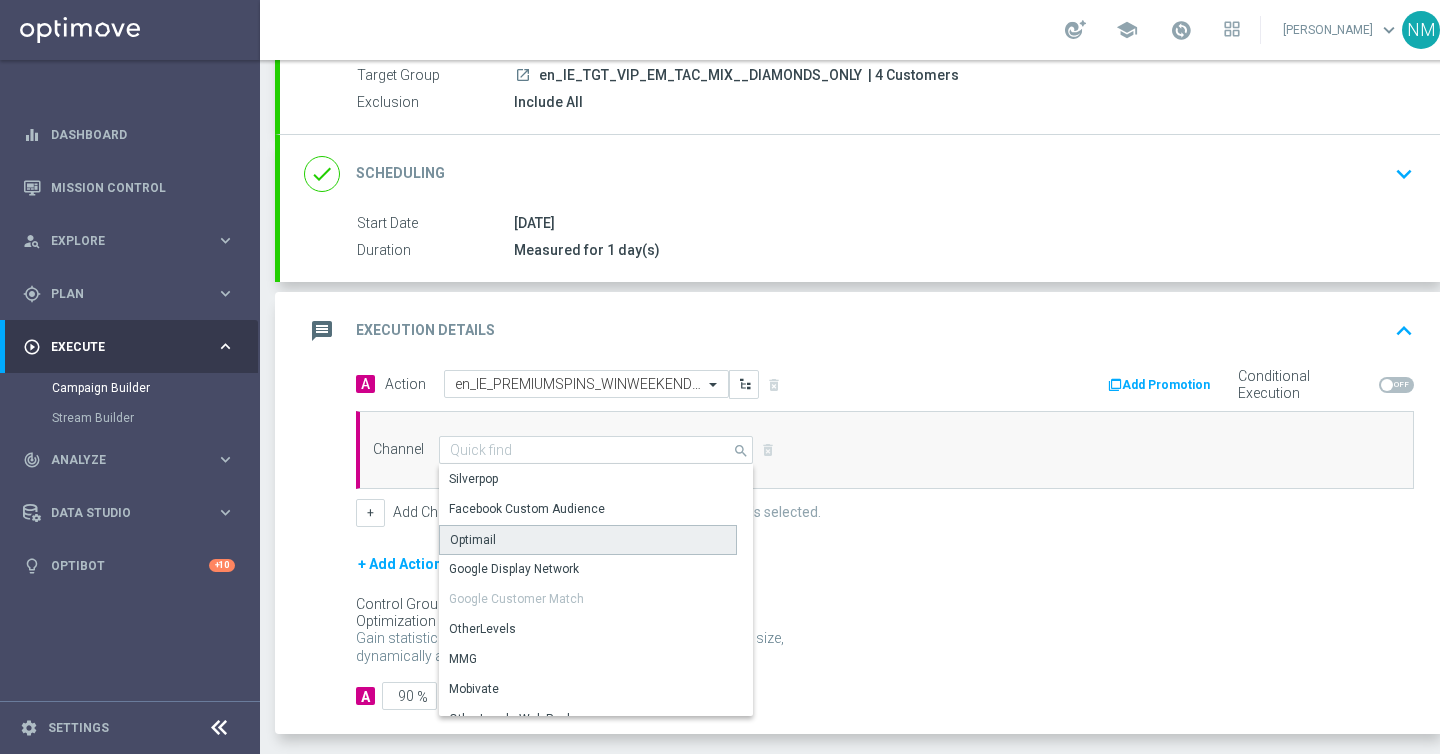 click on "Optimail" 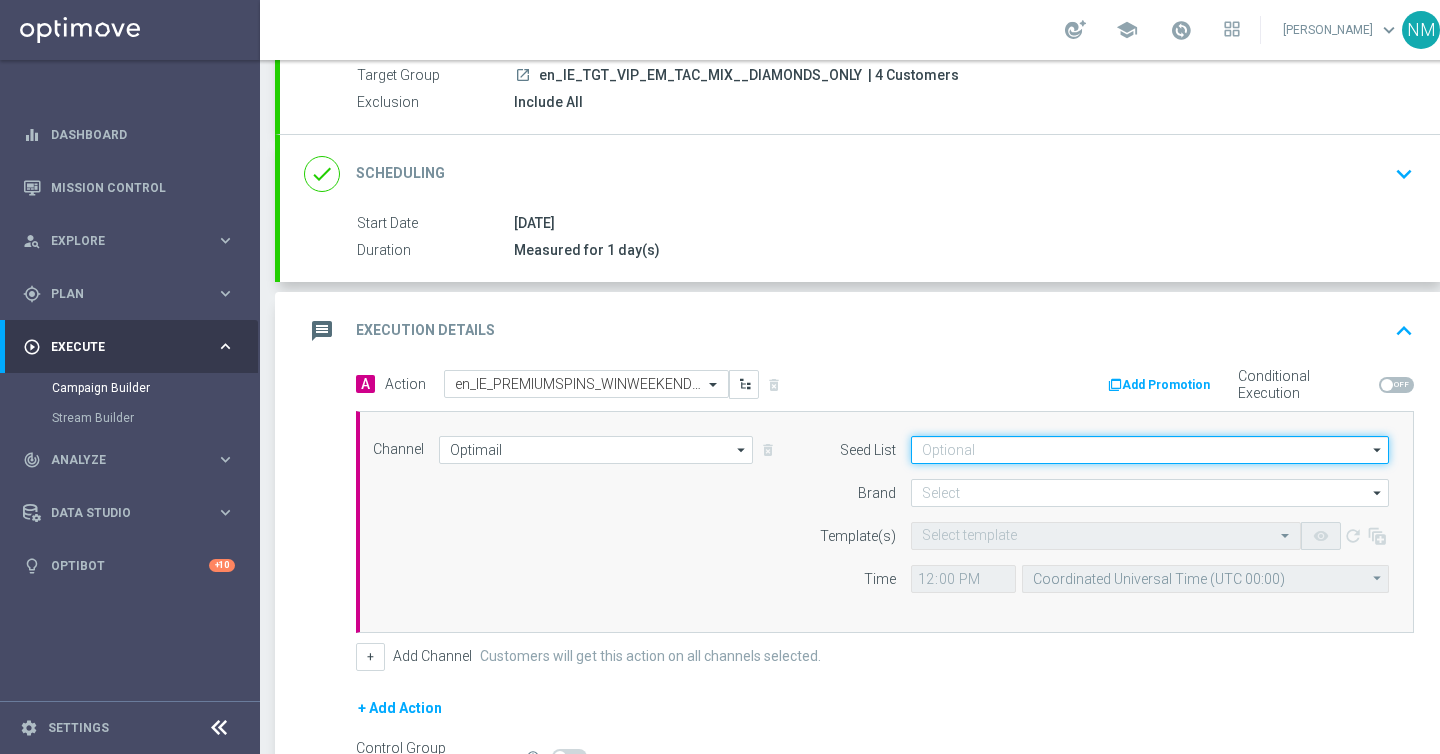 click 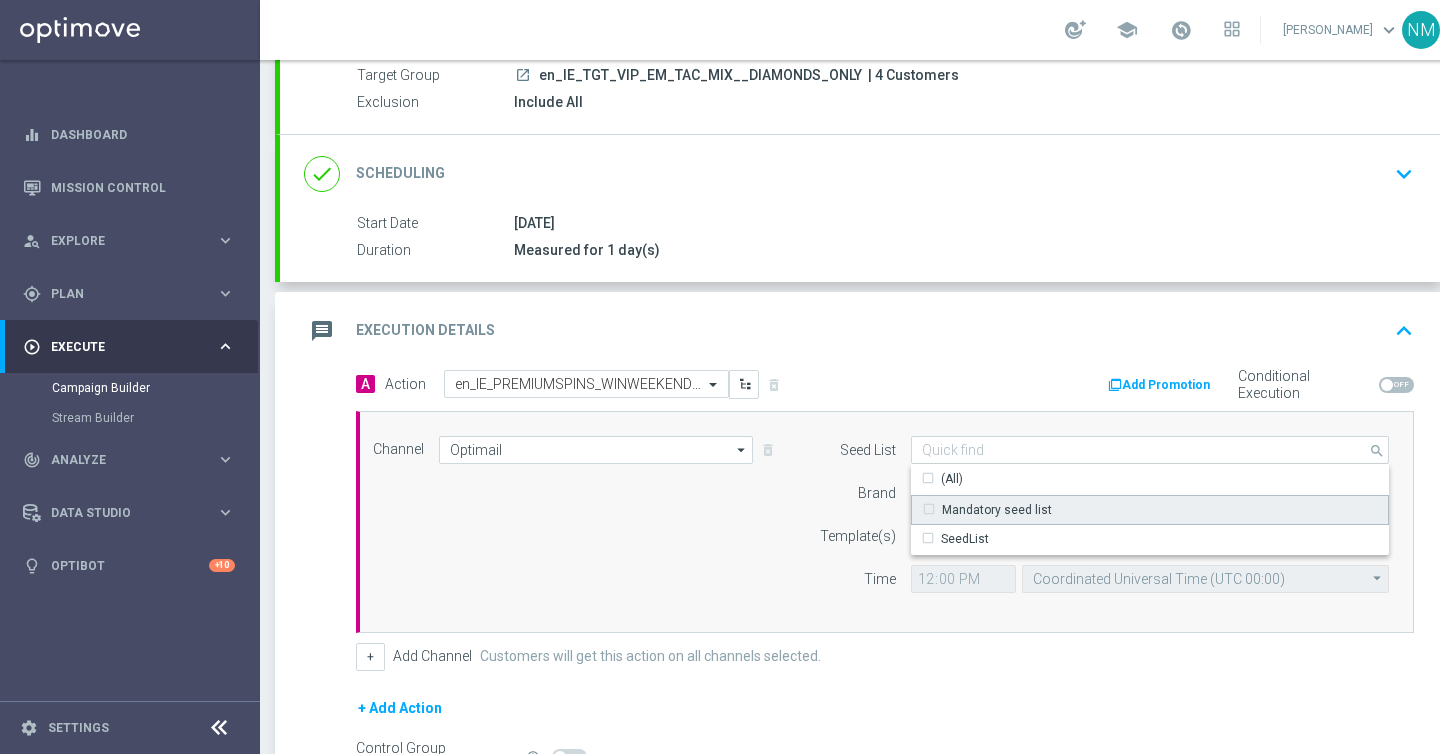 click on "Mandatory seed list" 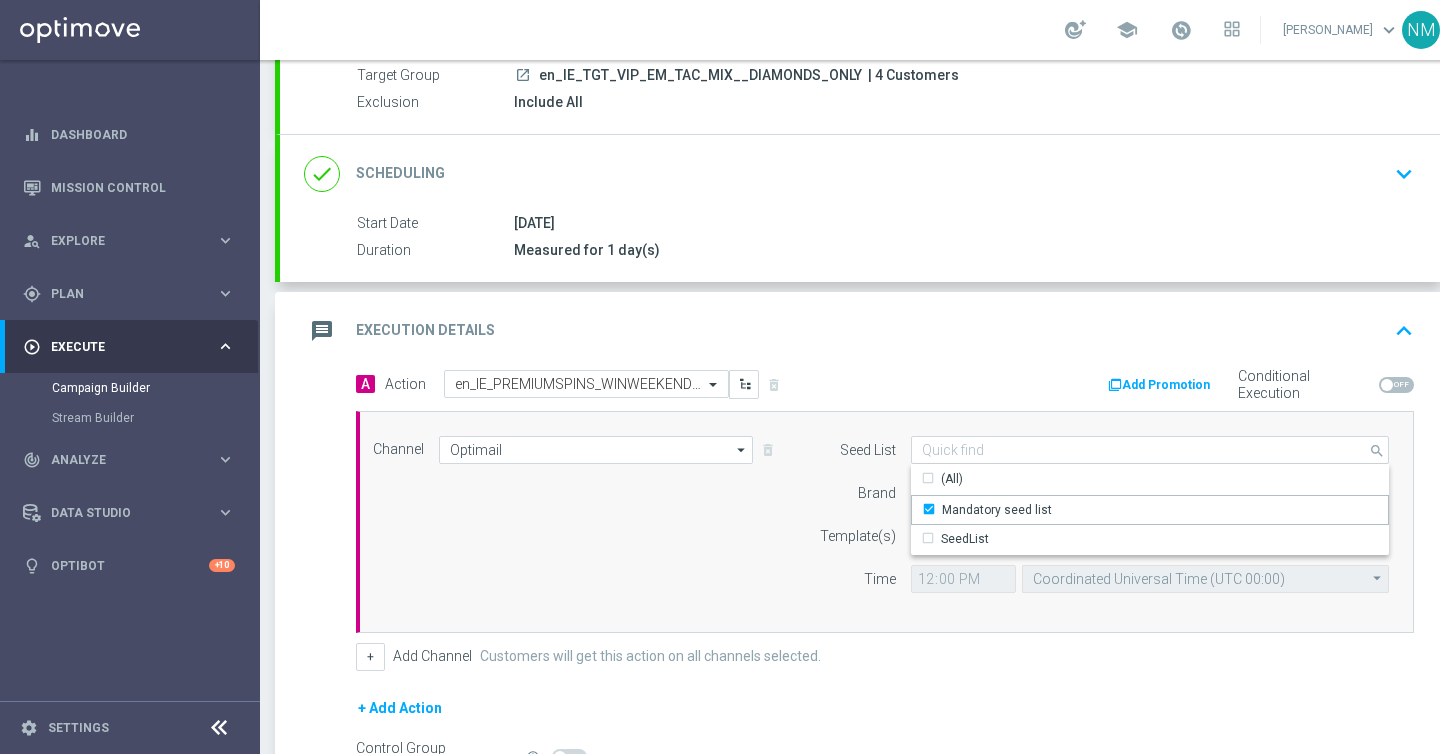click on "Brand" 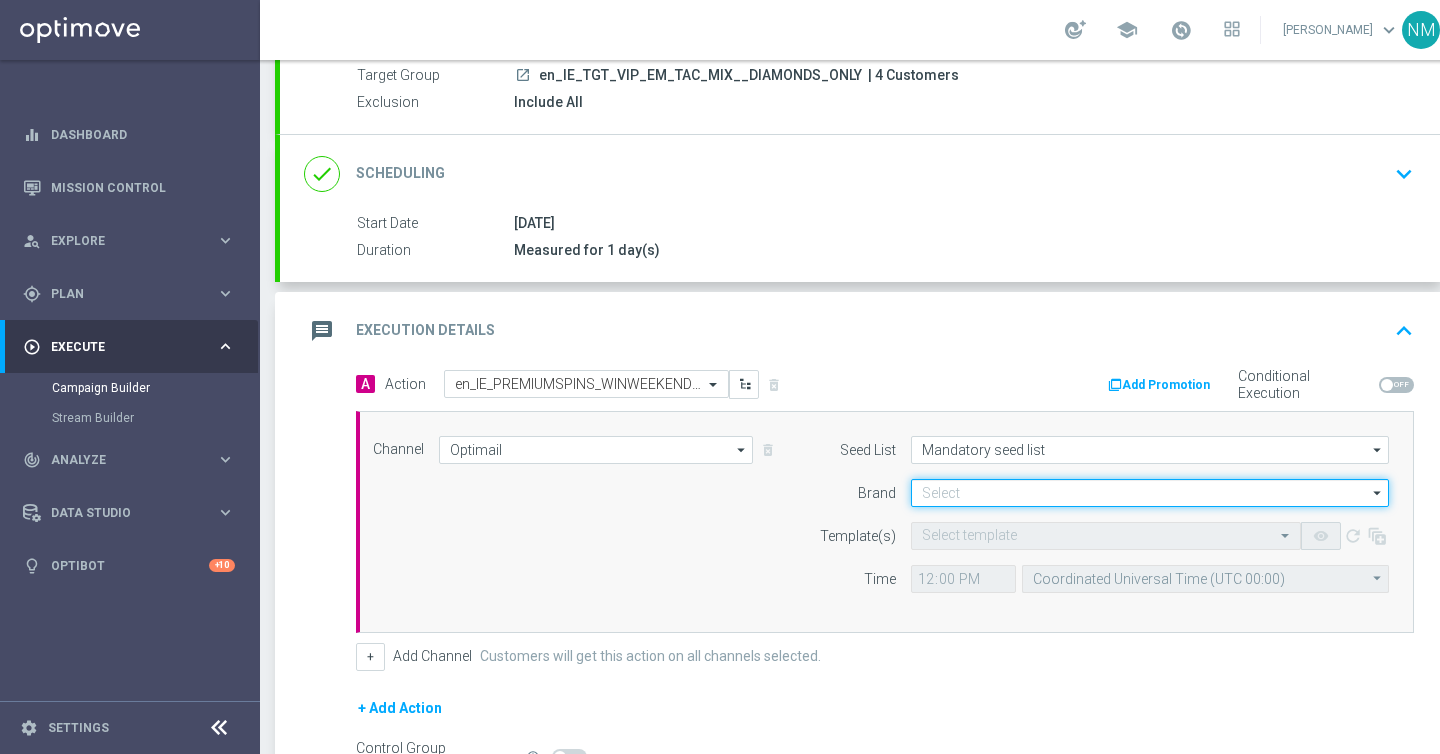 click 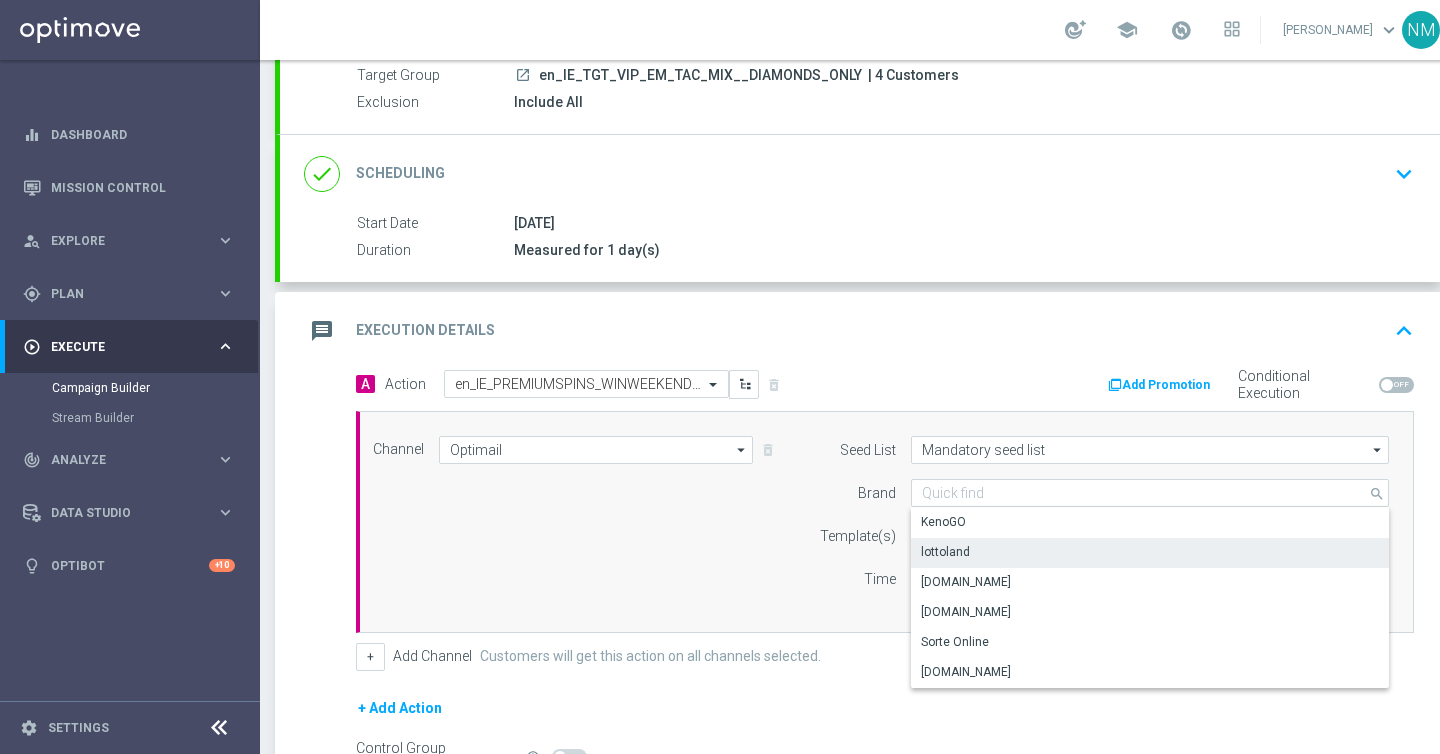 click on "lottoland" 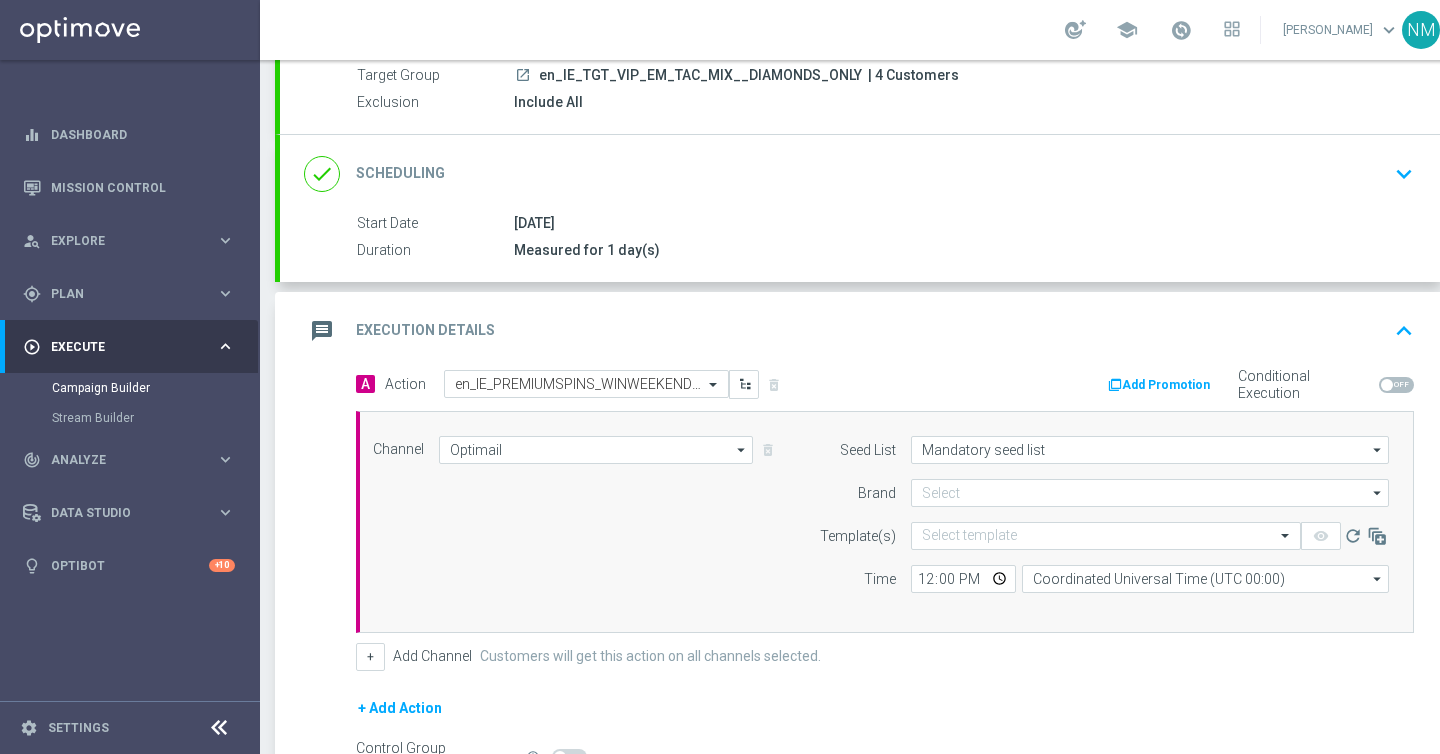 type on "lottoland" 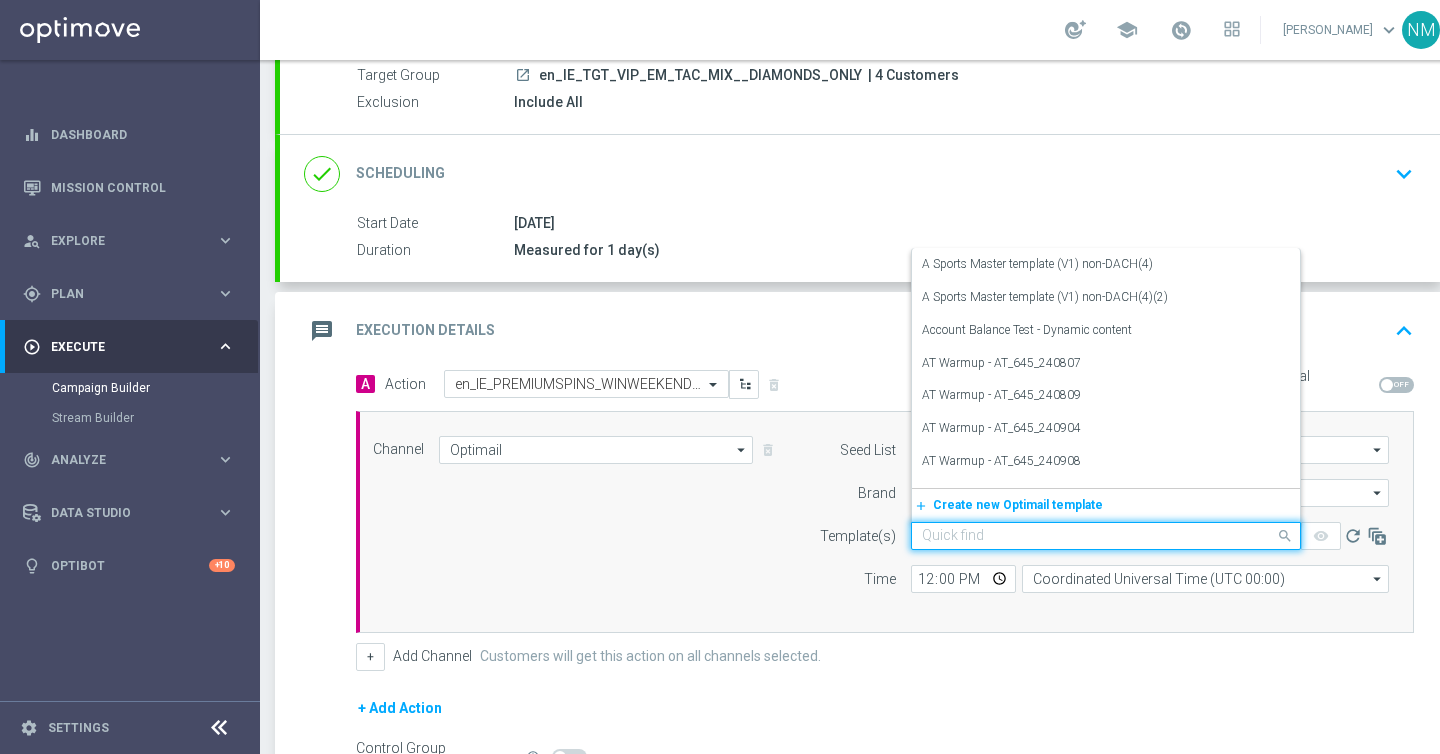 click 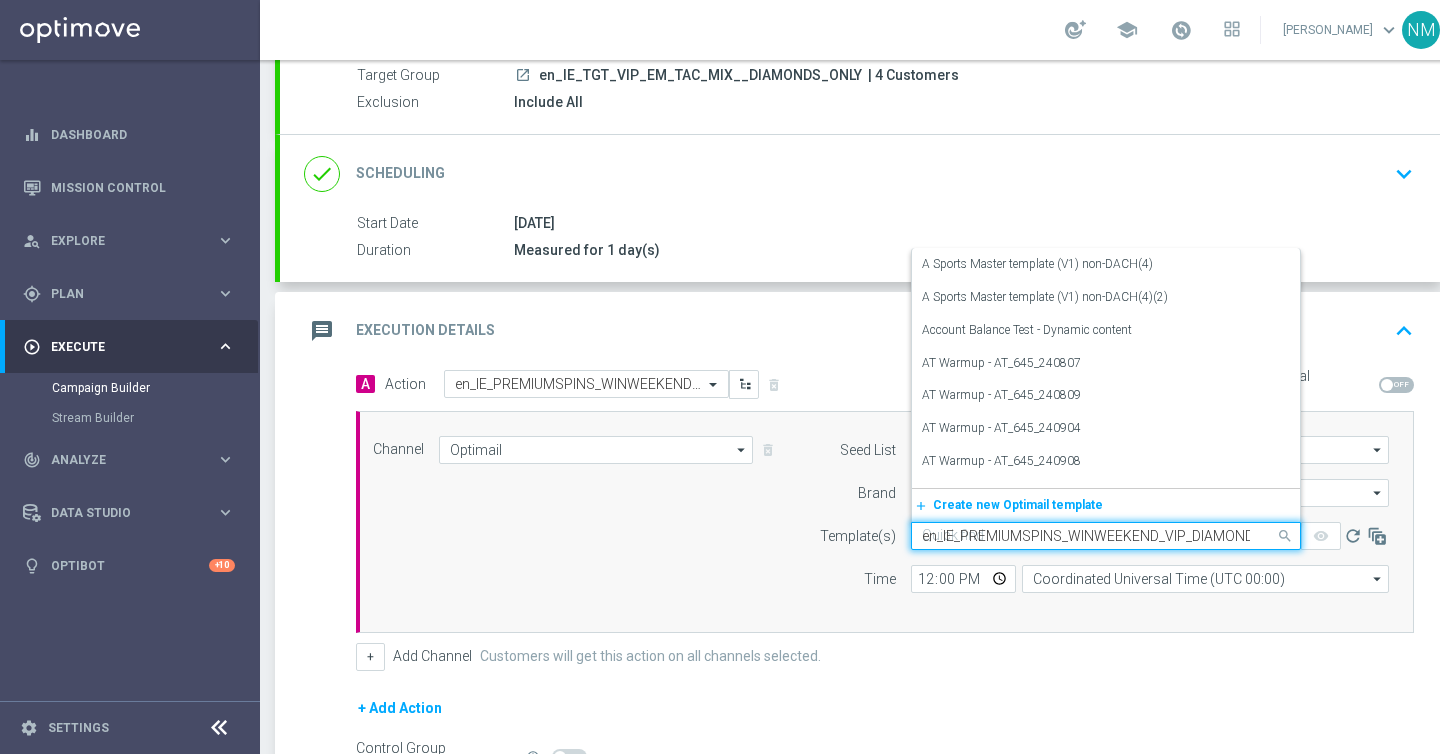 scroll, scrollTop: 0, scrollLeft: 239, axis: horizontal 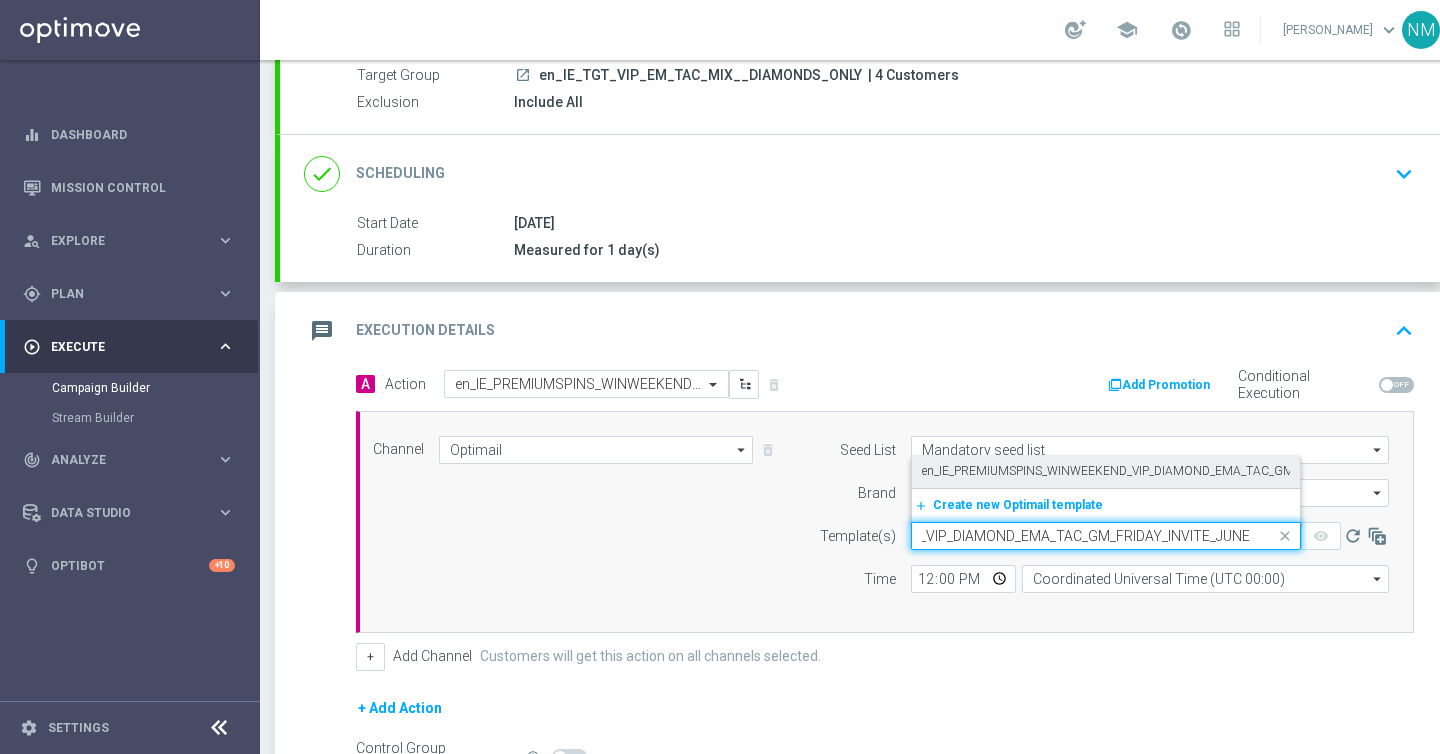 click on "en_IE_PREMIUMSPINS_WINWEEKEND_VIP_DIAMOND_EMA_TAC_GM_FRIDAY_INVITE_JUNE" at bounding box center [1106, 471] 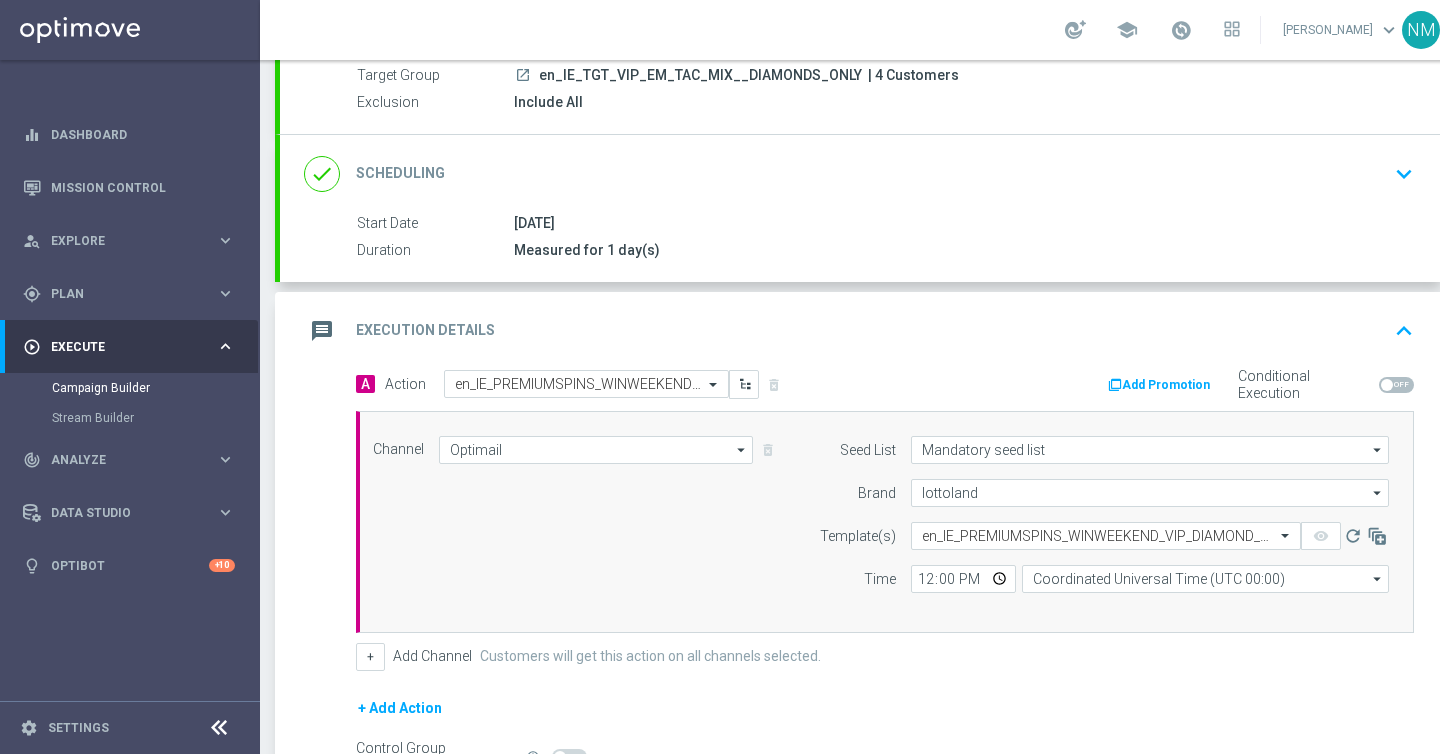 scroll, scrollTop: 0, scrollLeft: 0, axis: both 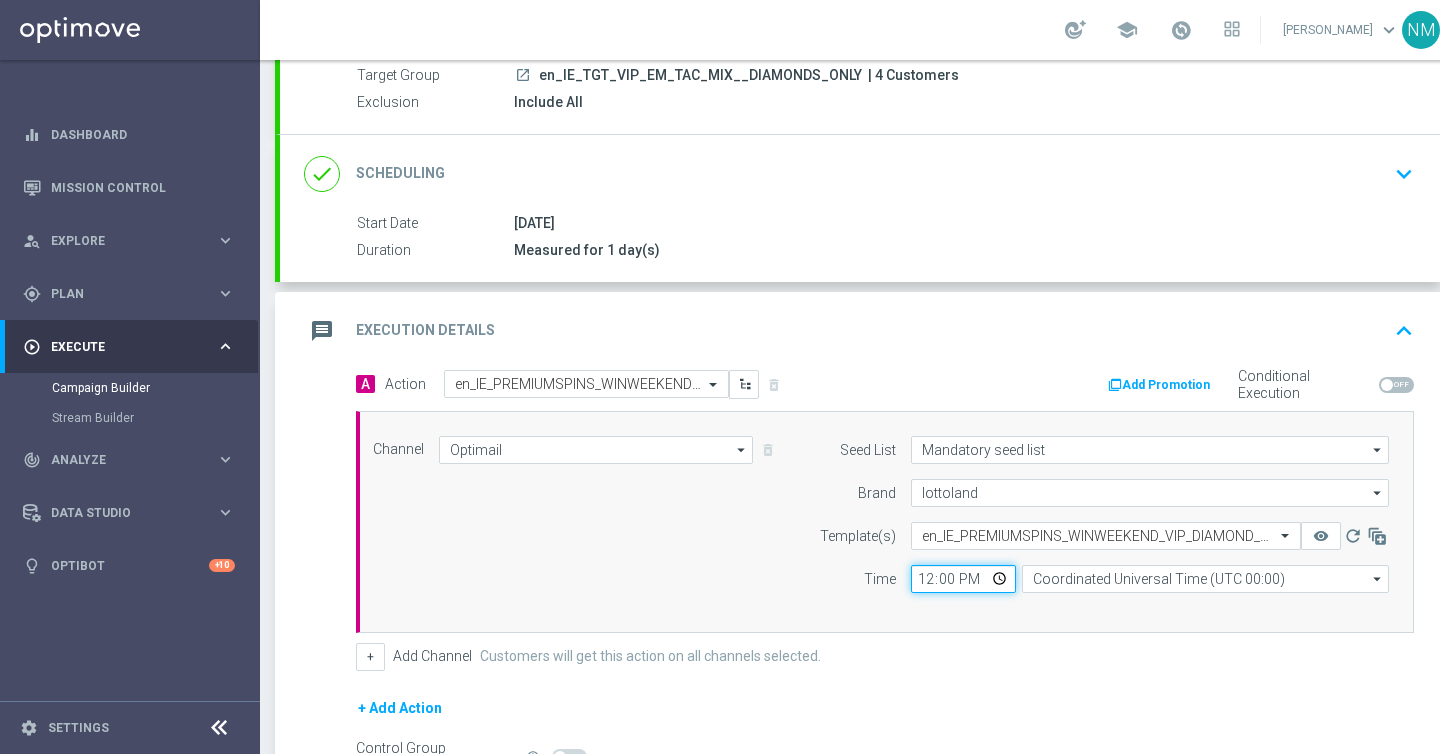 click on "12:00" 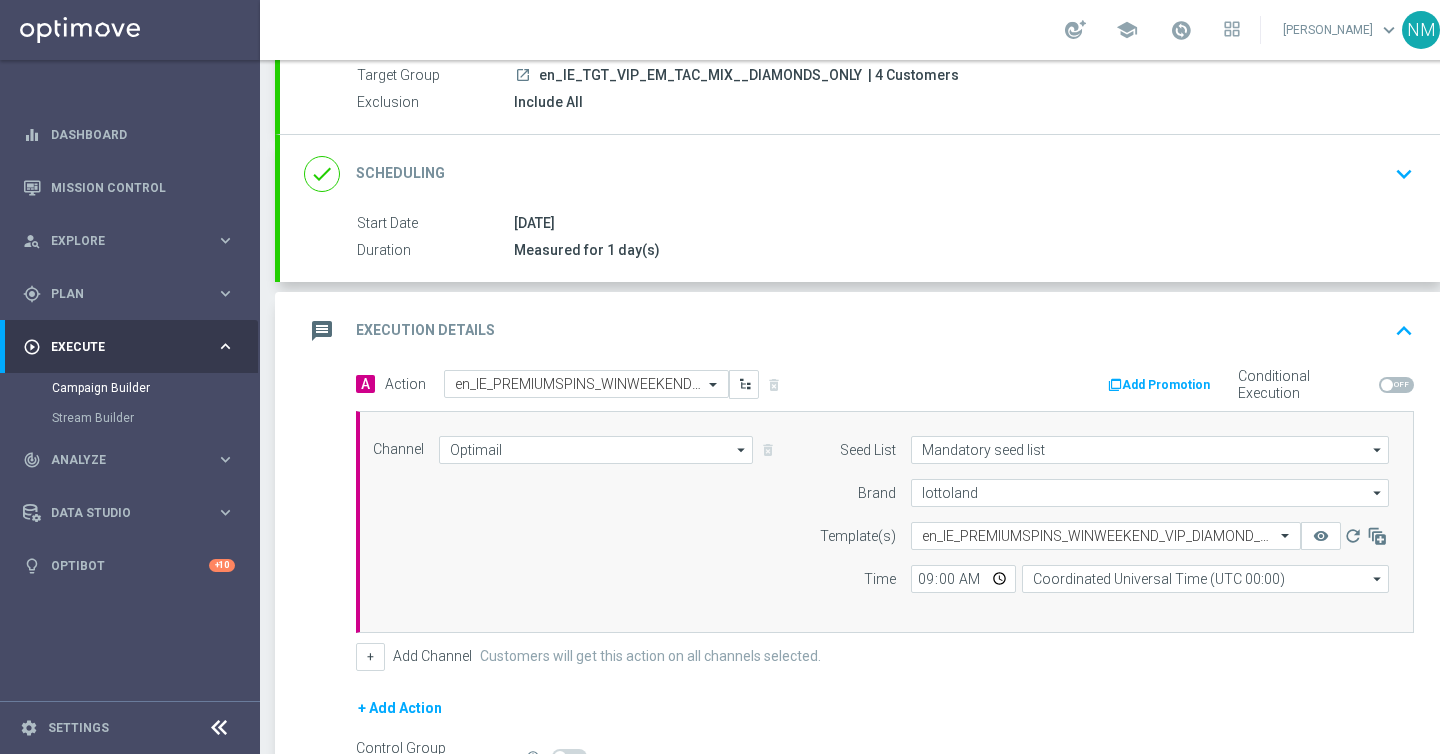 type on "09:00" 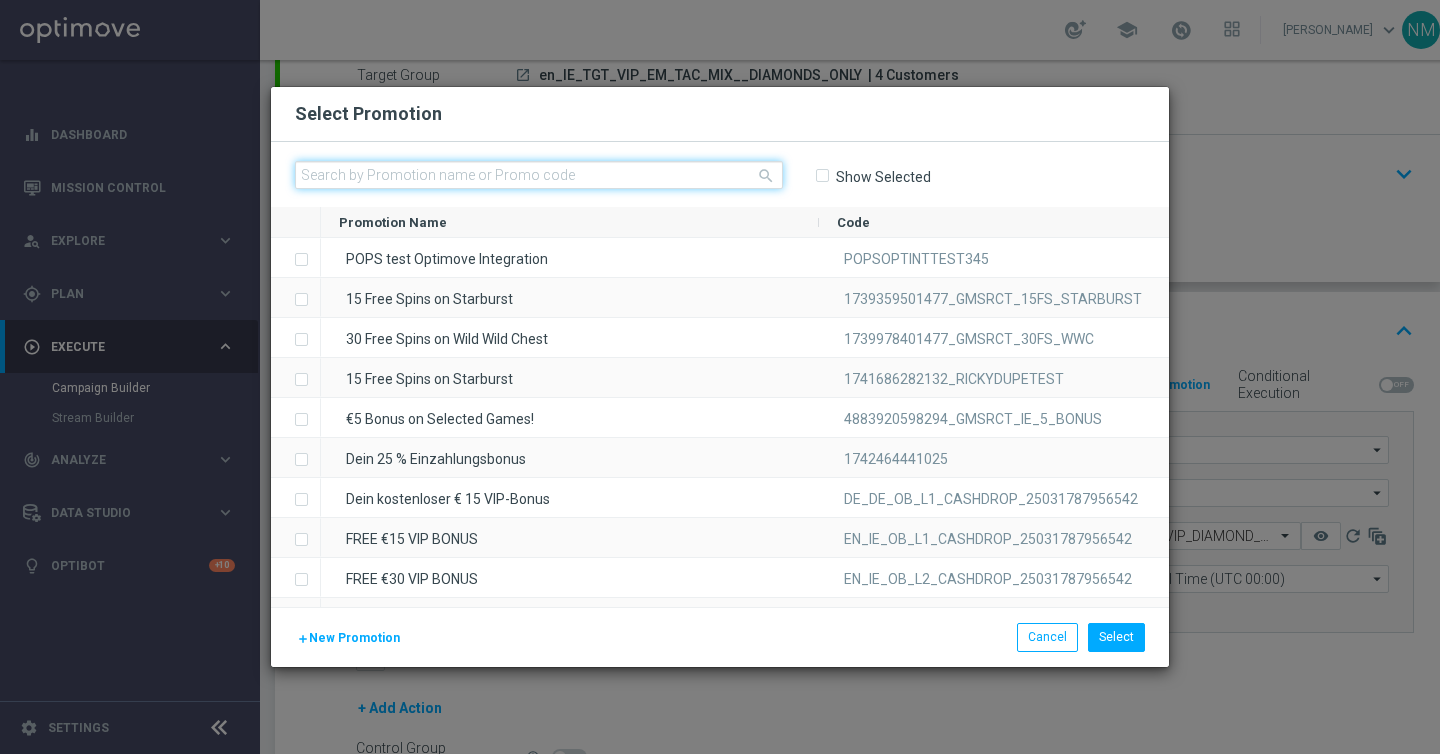 click 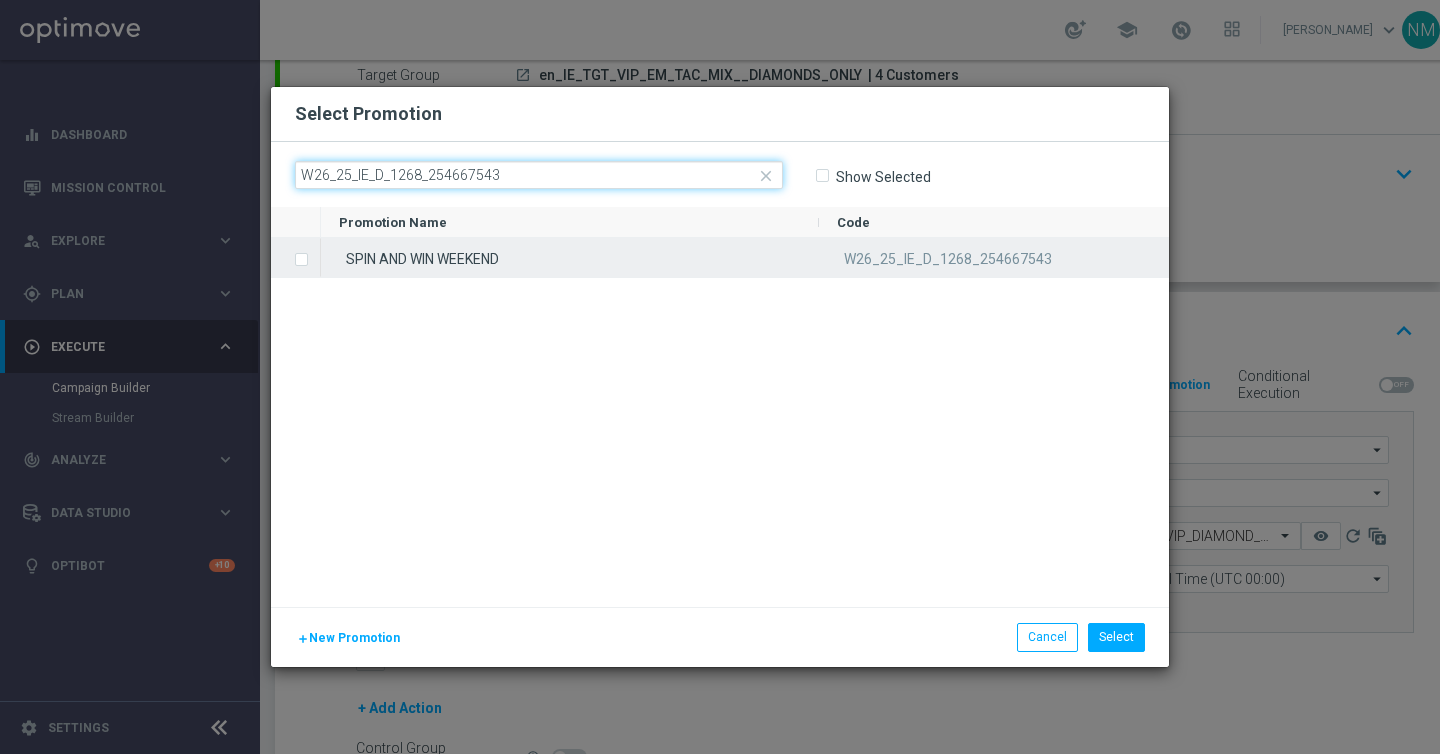 type on "W26_25_IE_D_1268_254667543" 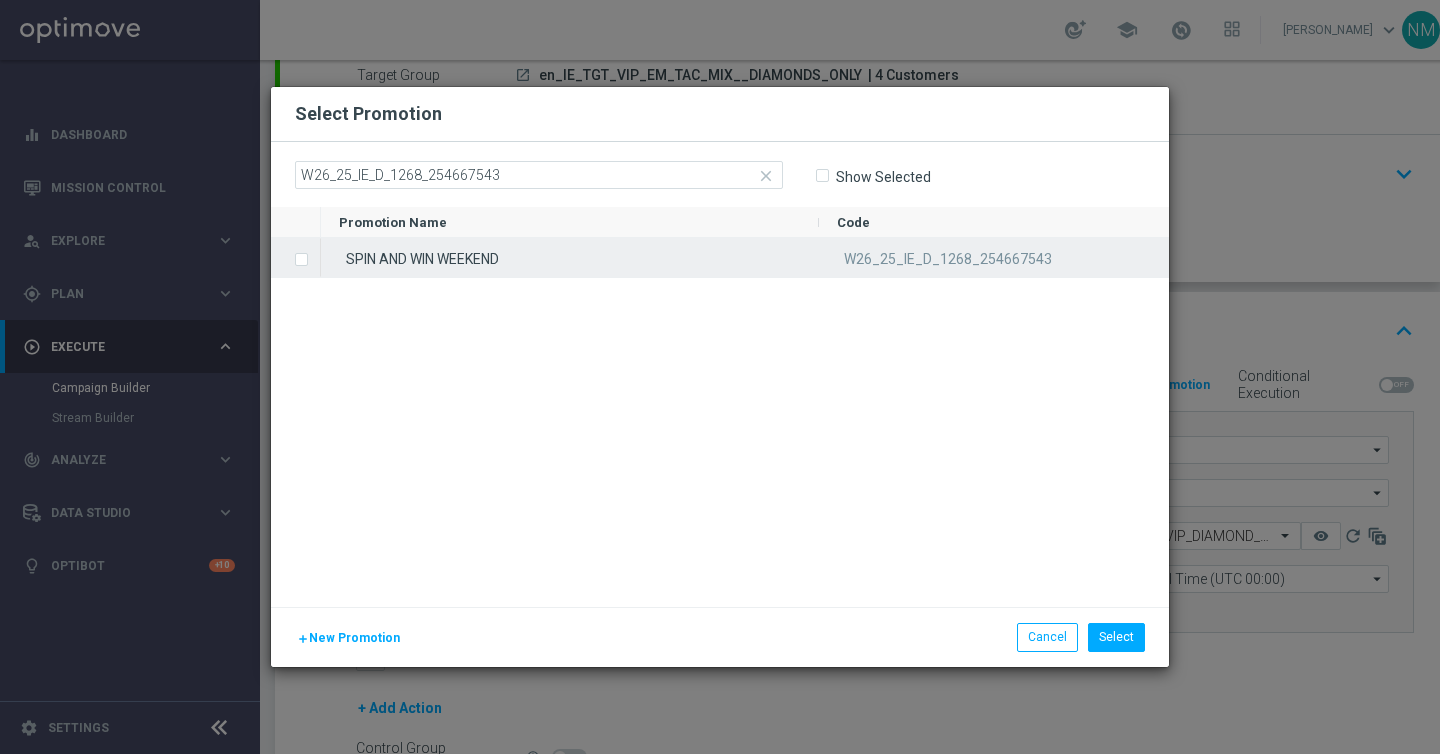 click on "SPIN AND WIN WEEKEND" 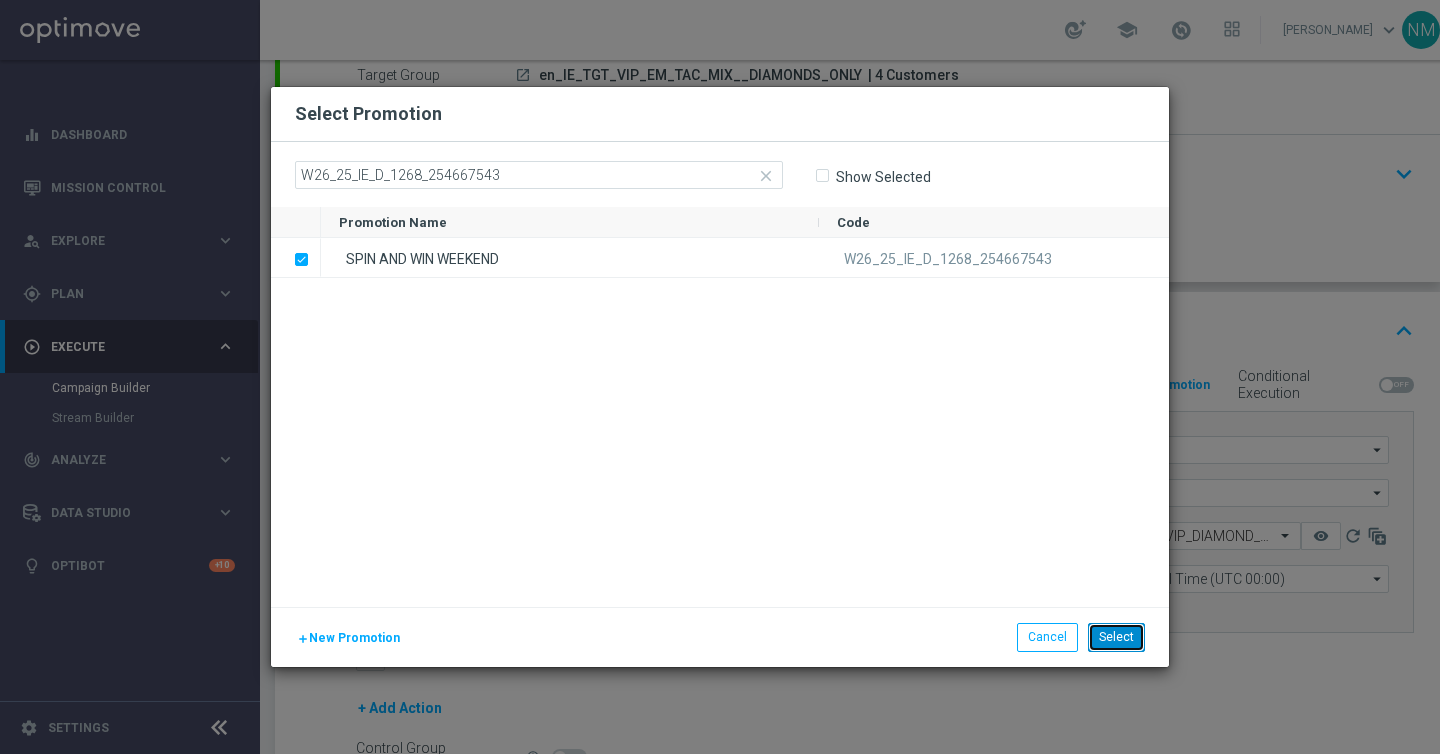 click on "Select" 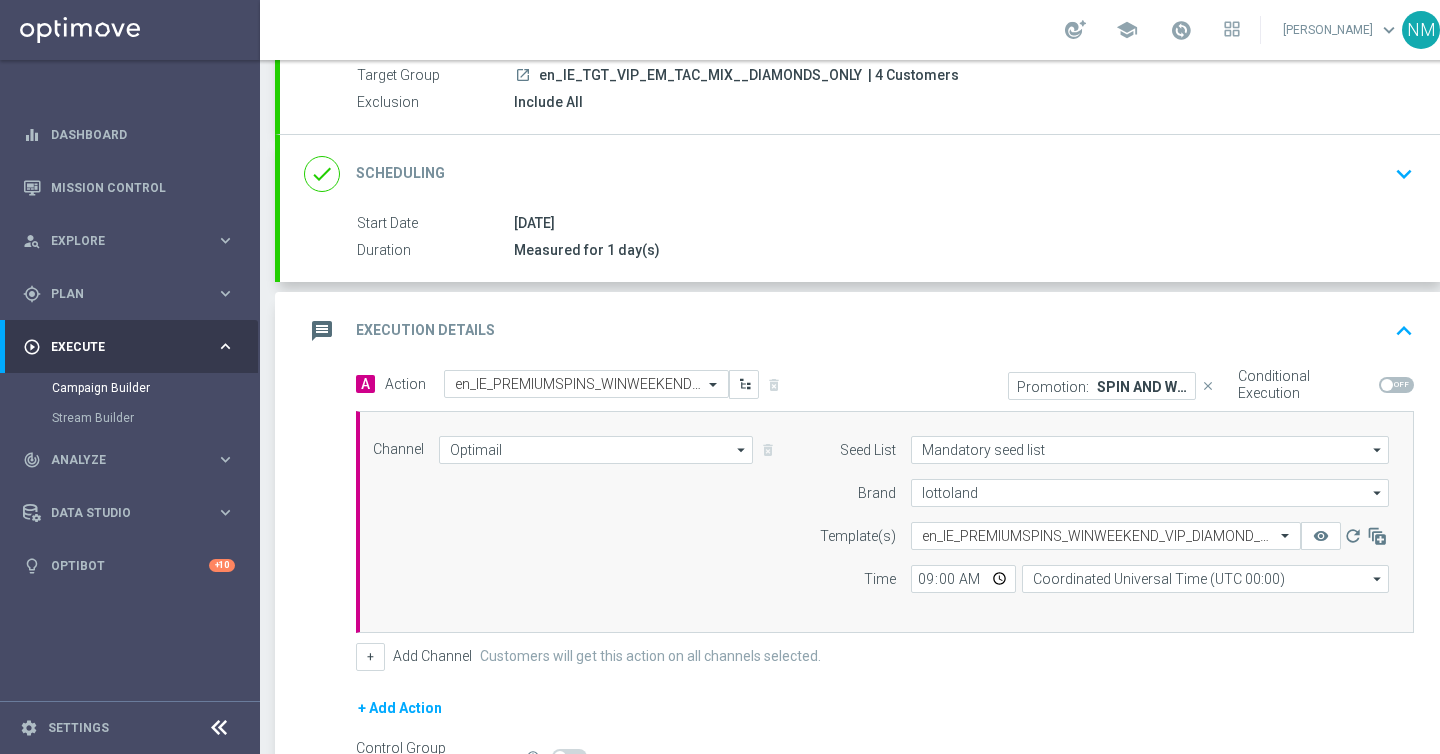click 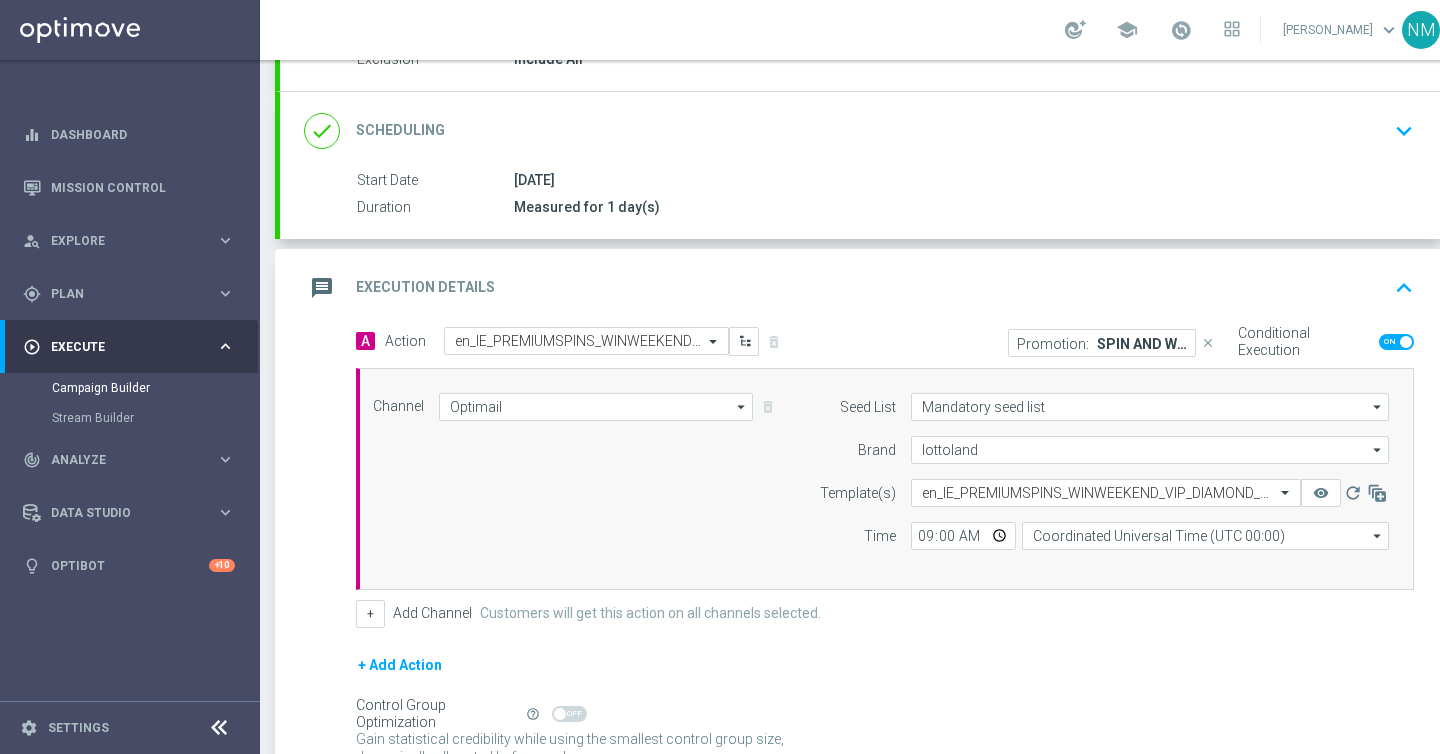 scroll, scrollTop: 236, scrollLeft: 0, axis: vertical 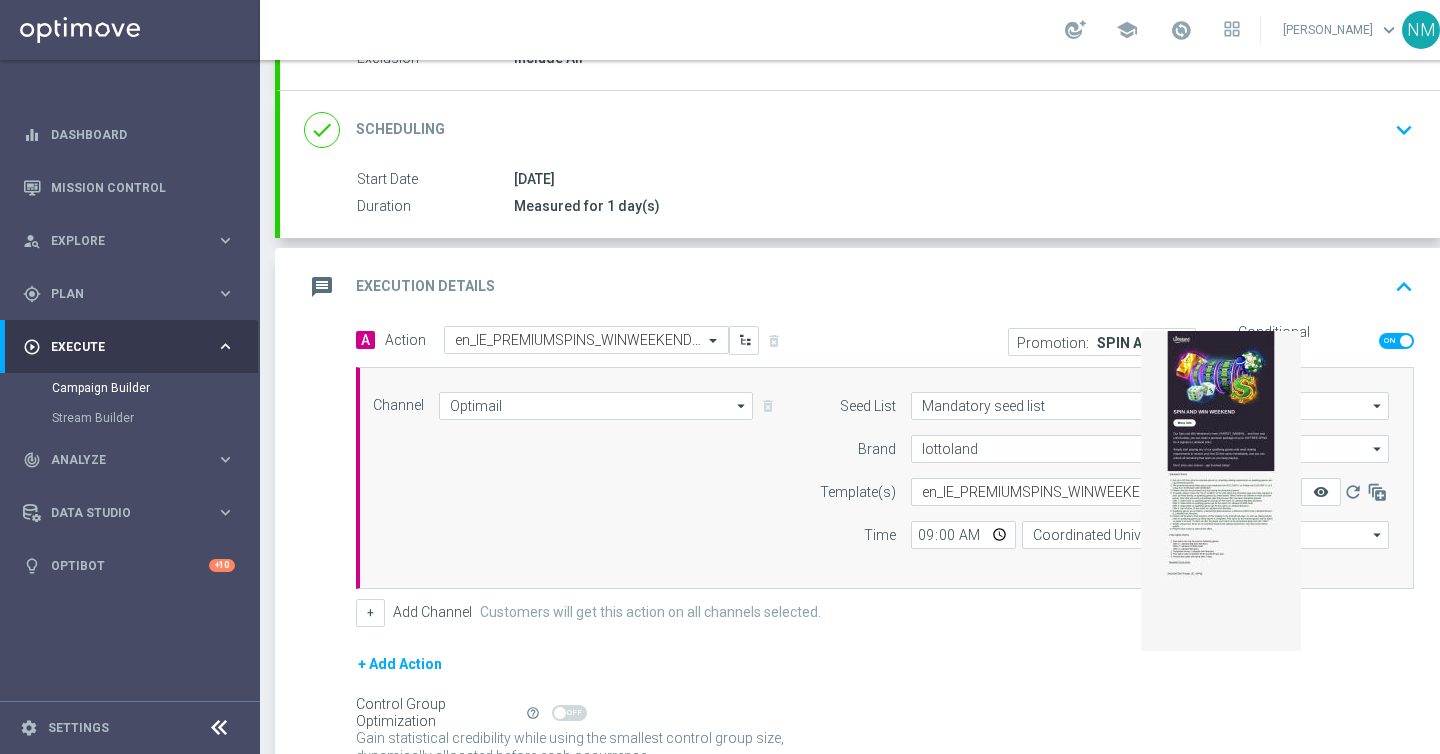 click on "remove_red_eye" 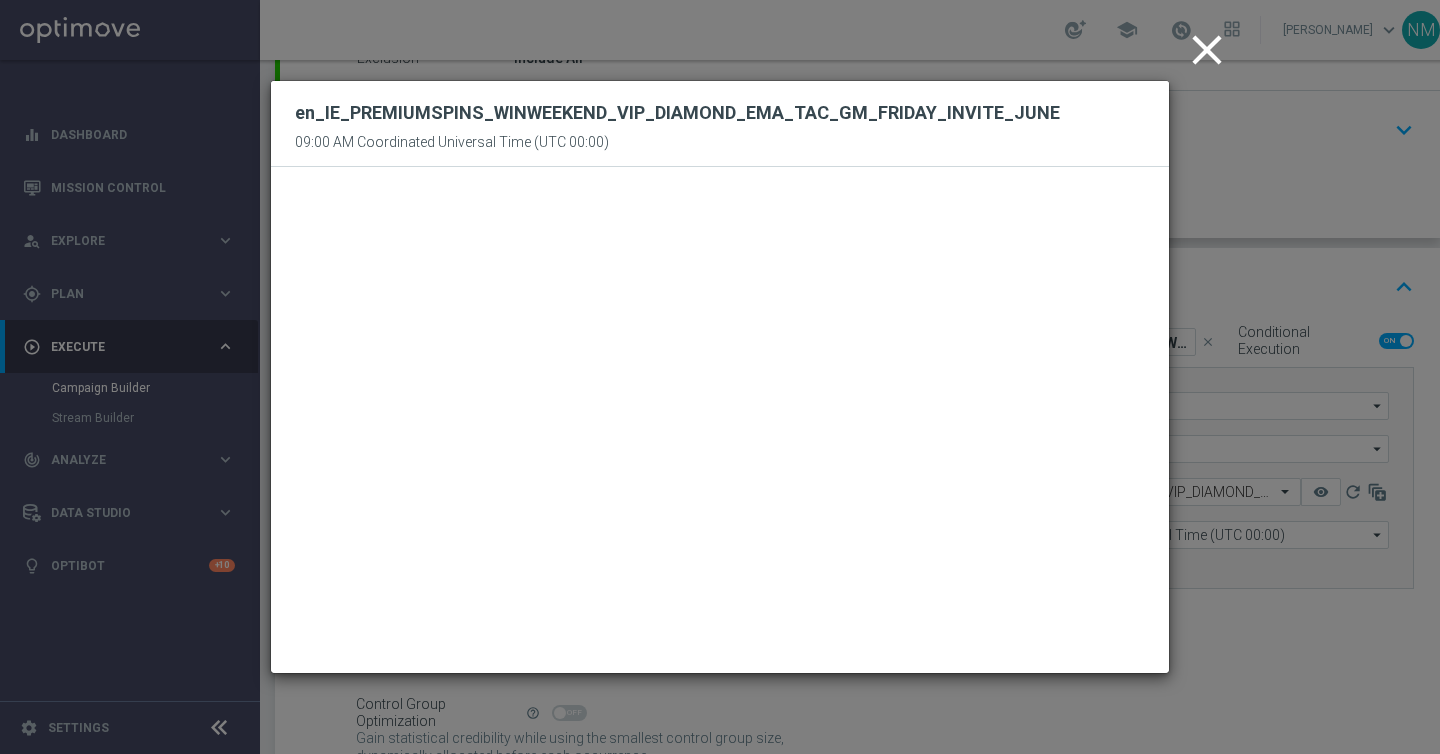 click on "close" 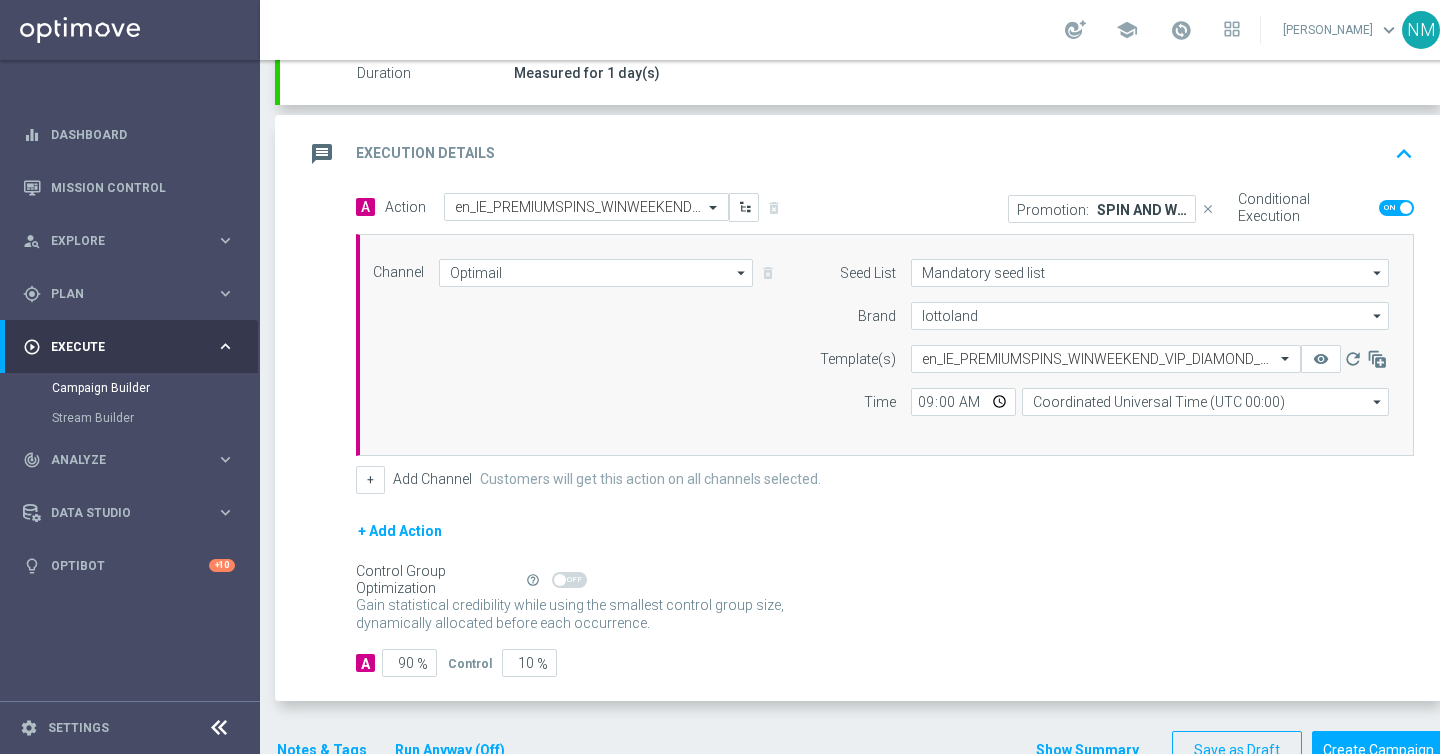 scroll, scrollTop: 371, scrollLeft: 0, axis: vertical 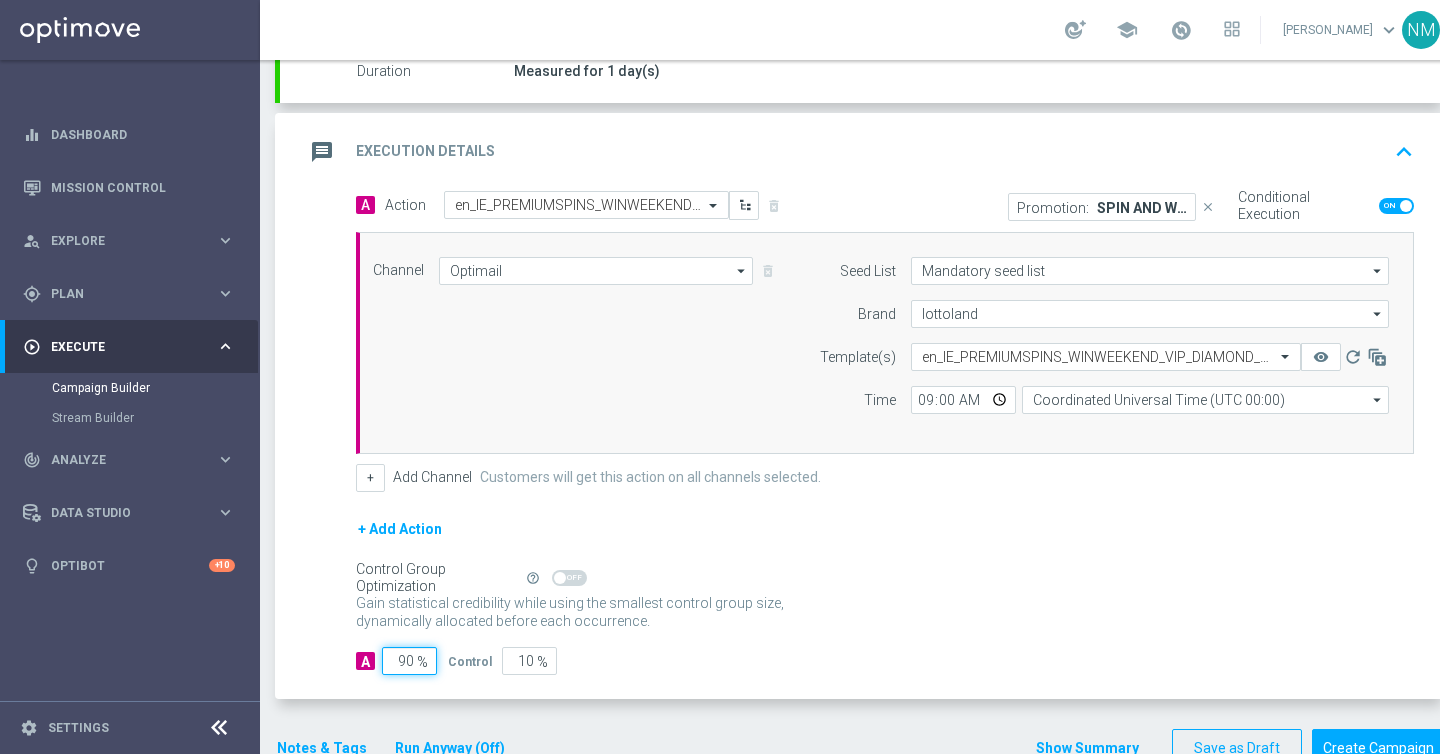 click on "90" 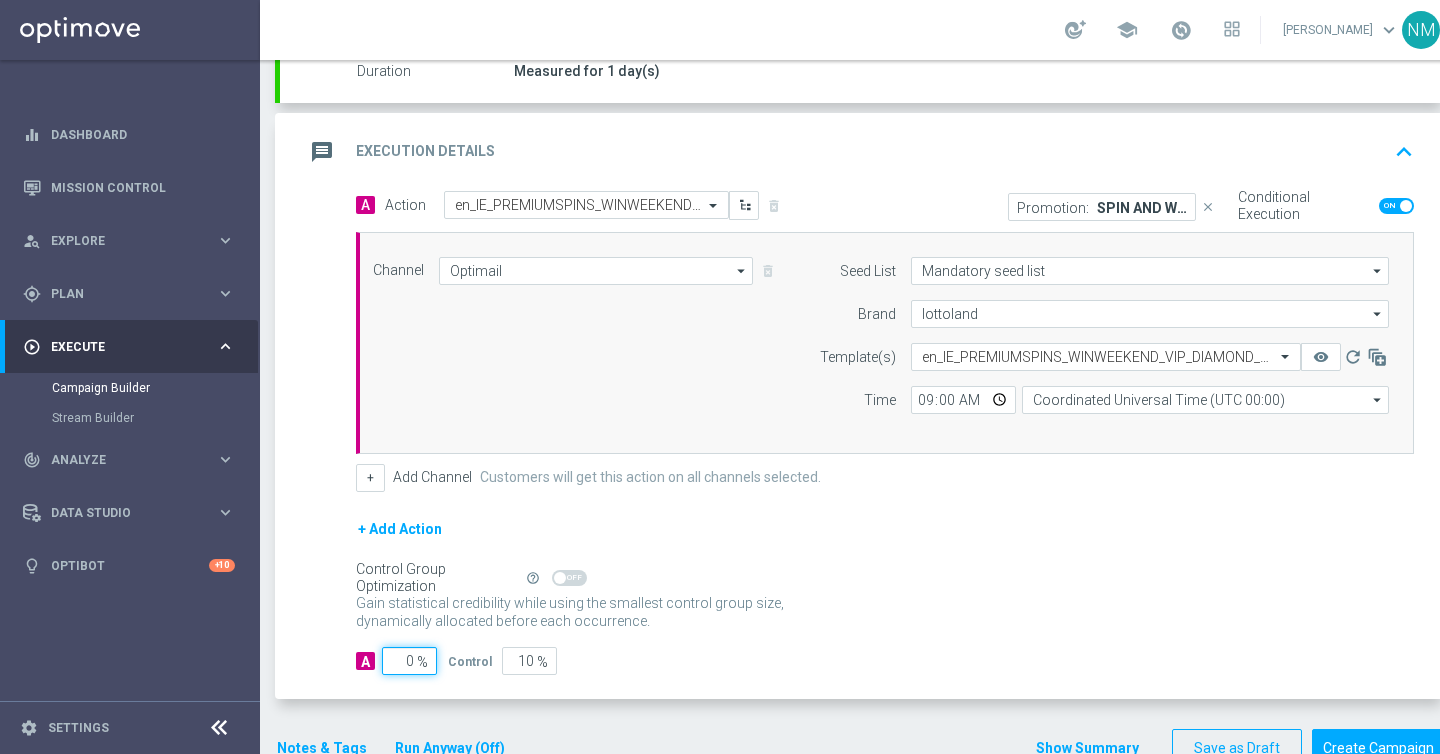 type on "100" 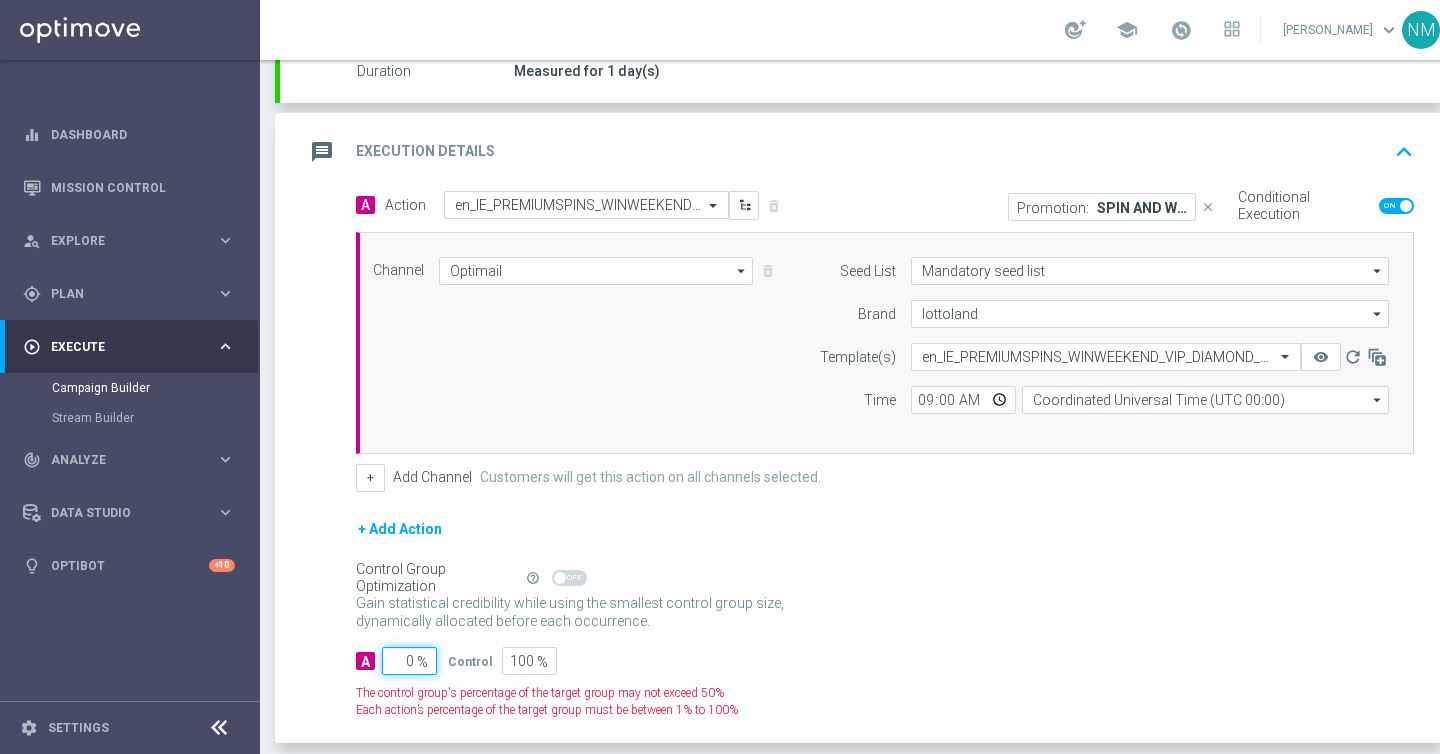 type on "10" 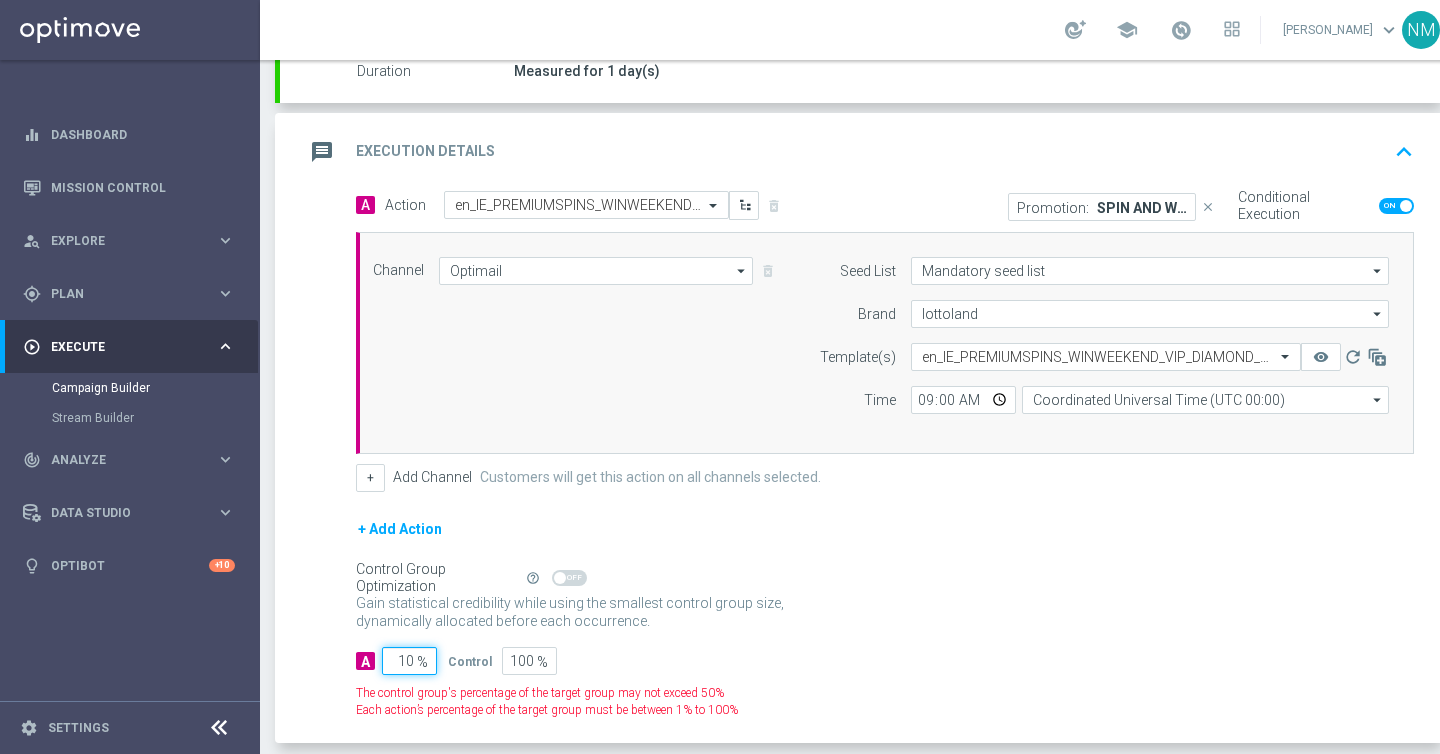 type on "90" 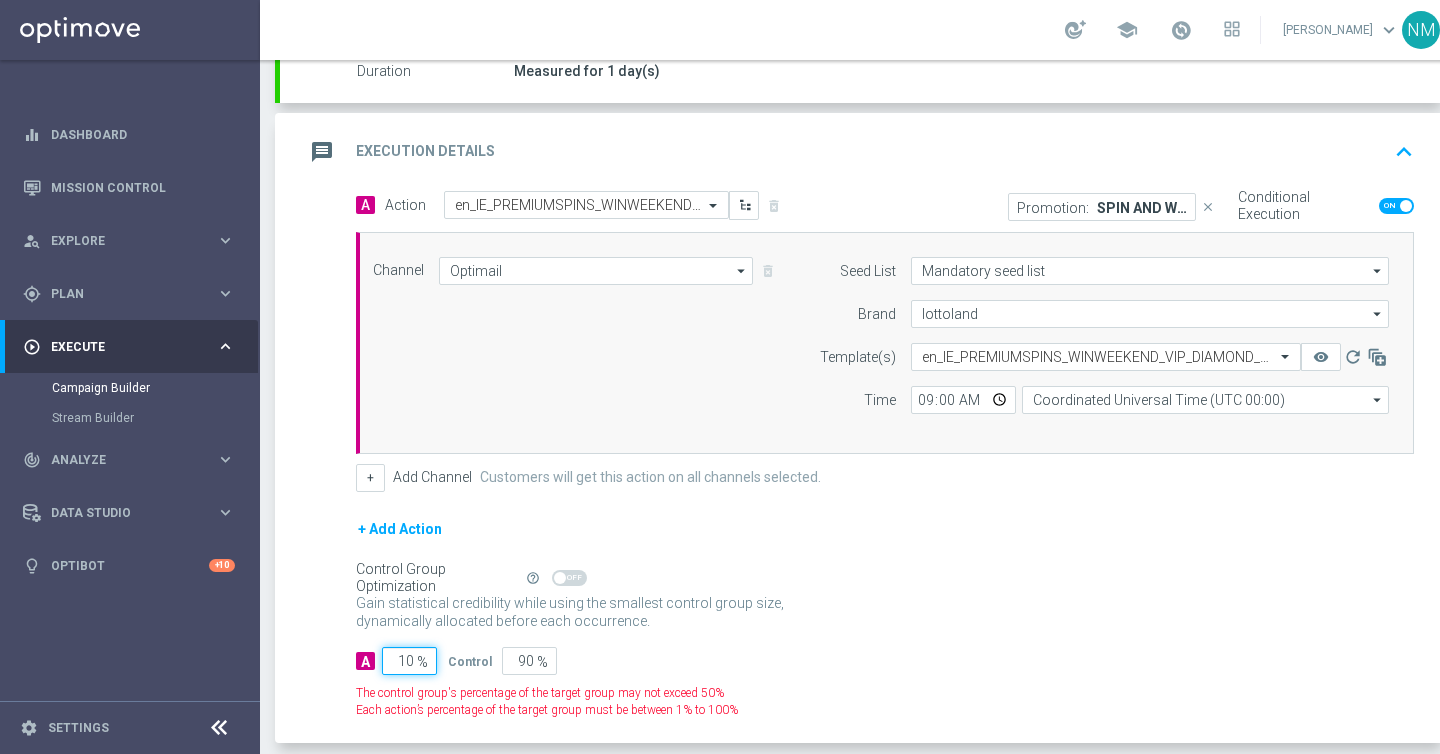 type on "100" 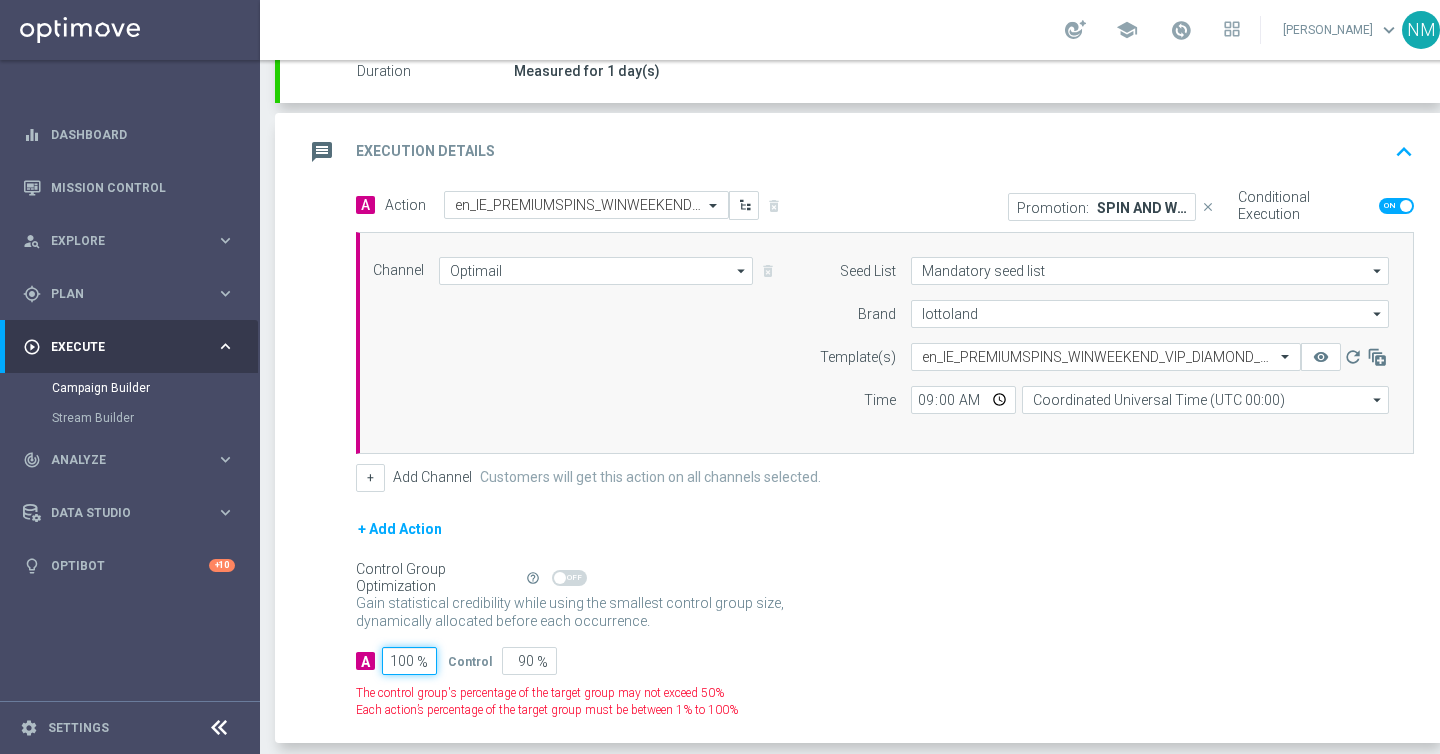 type on "0" 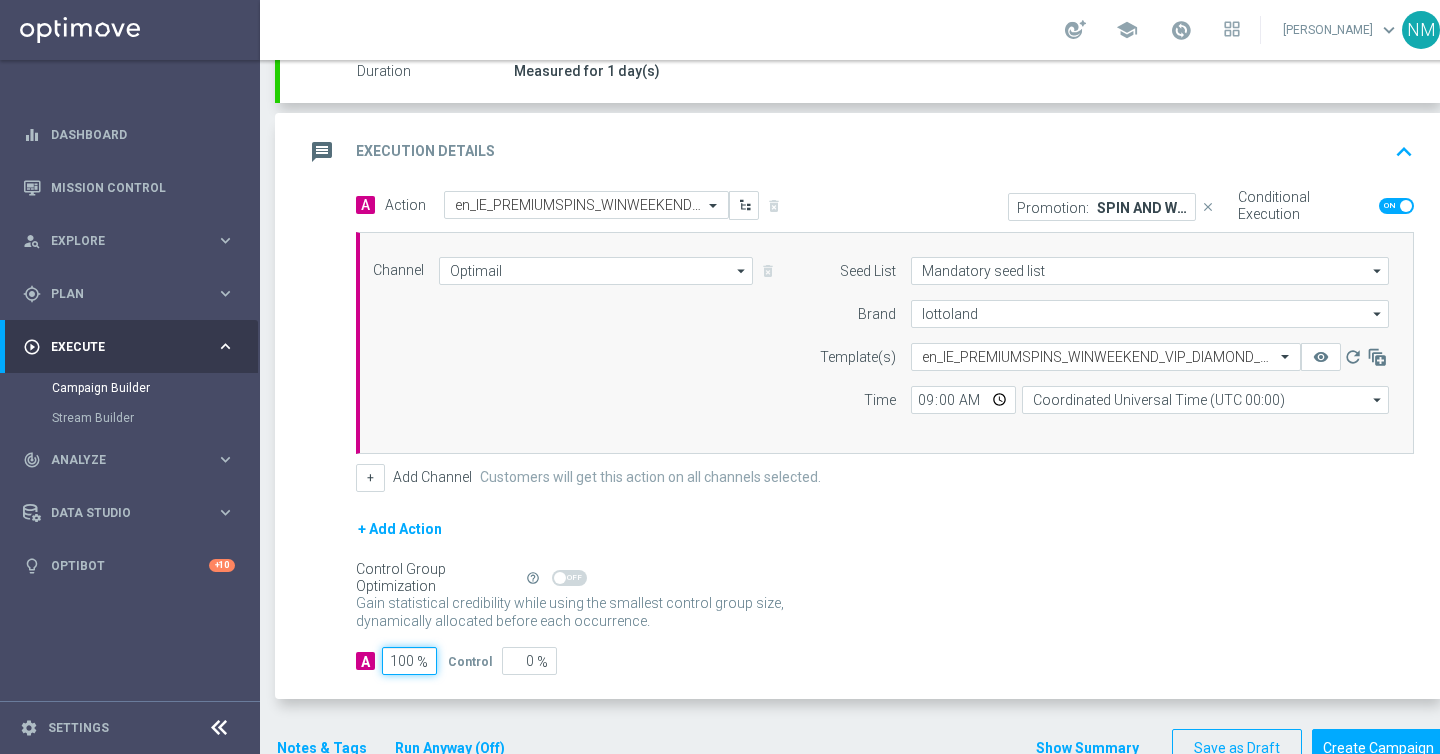 scroll, scrollTop: 417, scrollLeft: 0, axis: vertical 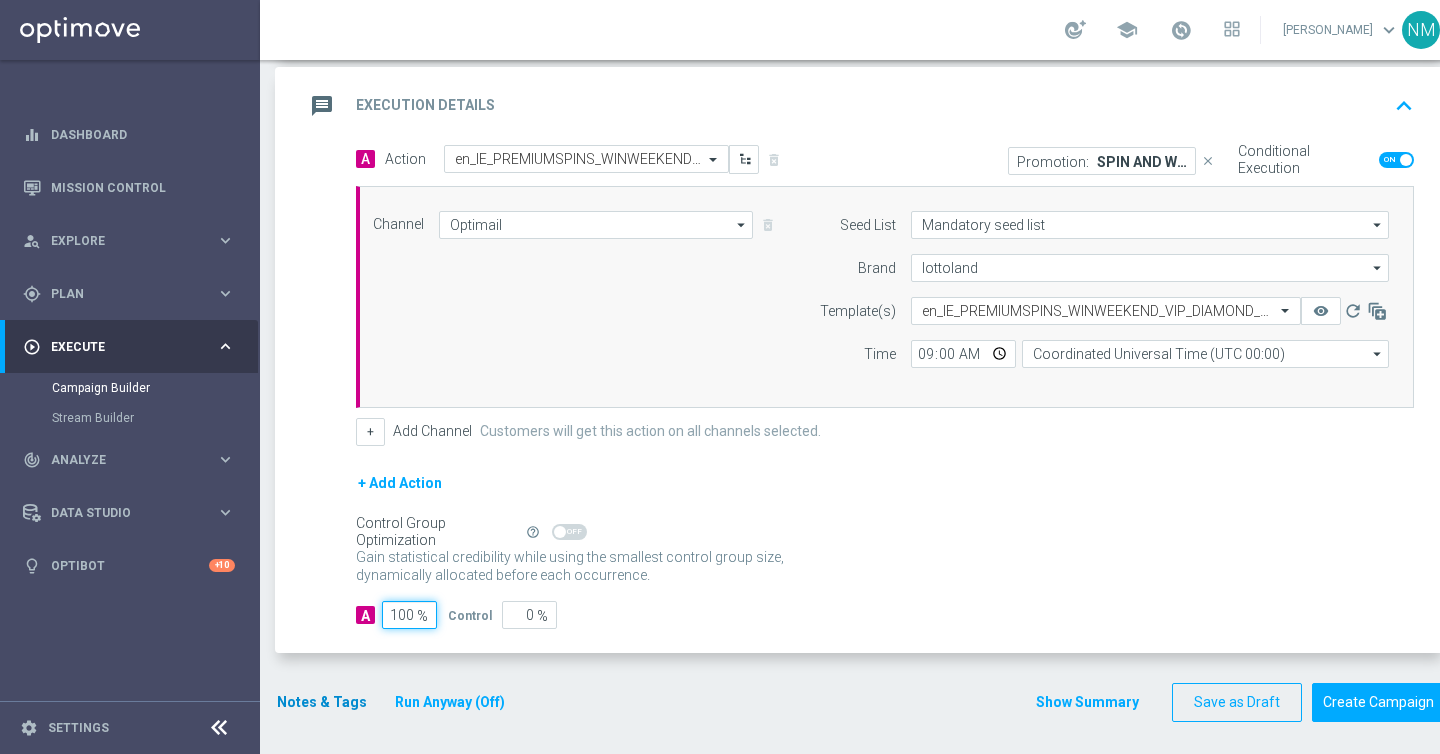 type on "100" 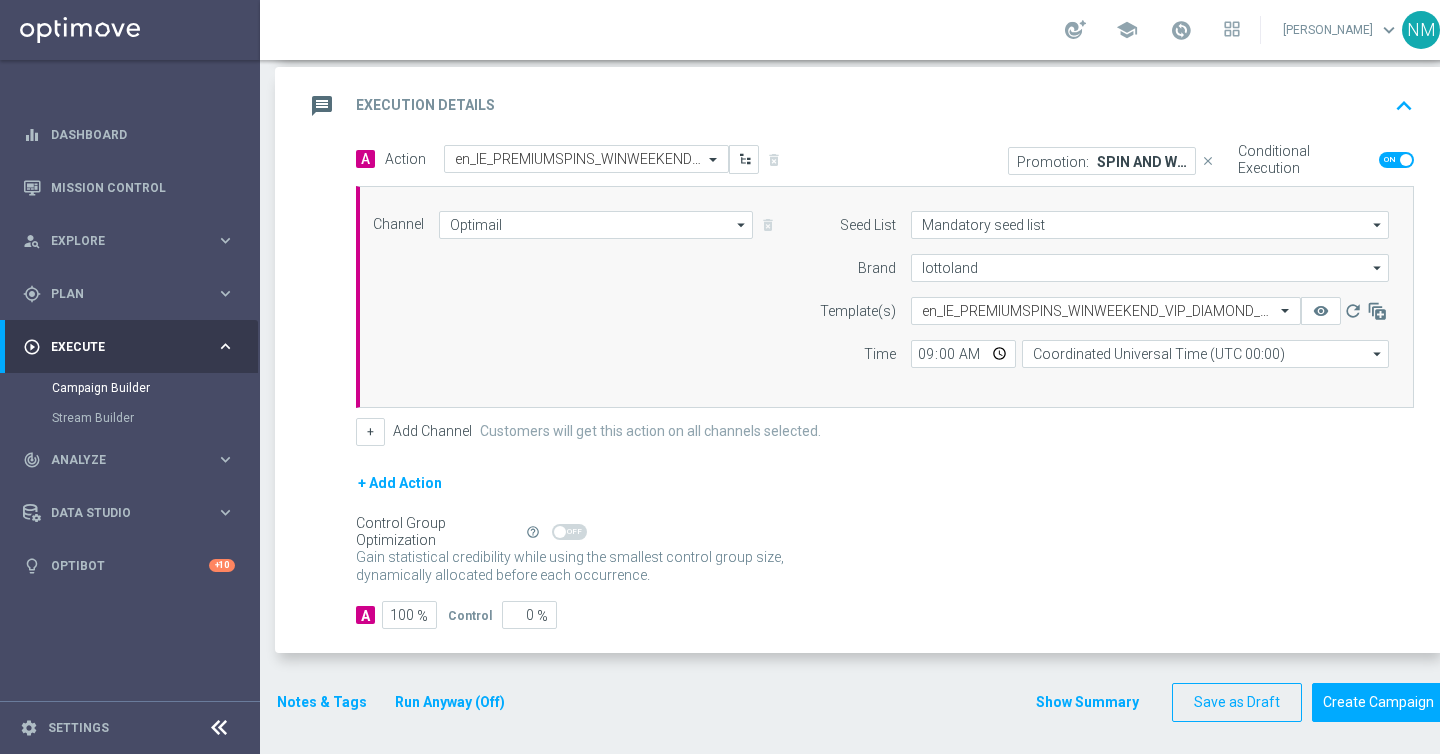 click on "Notes & Tags" 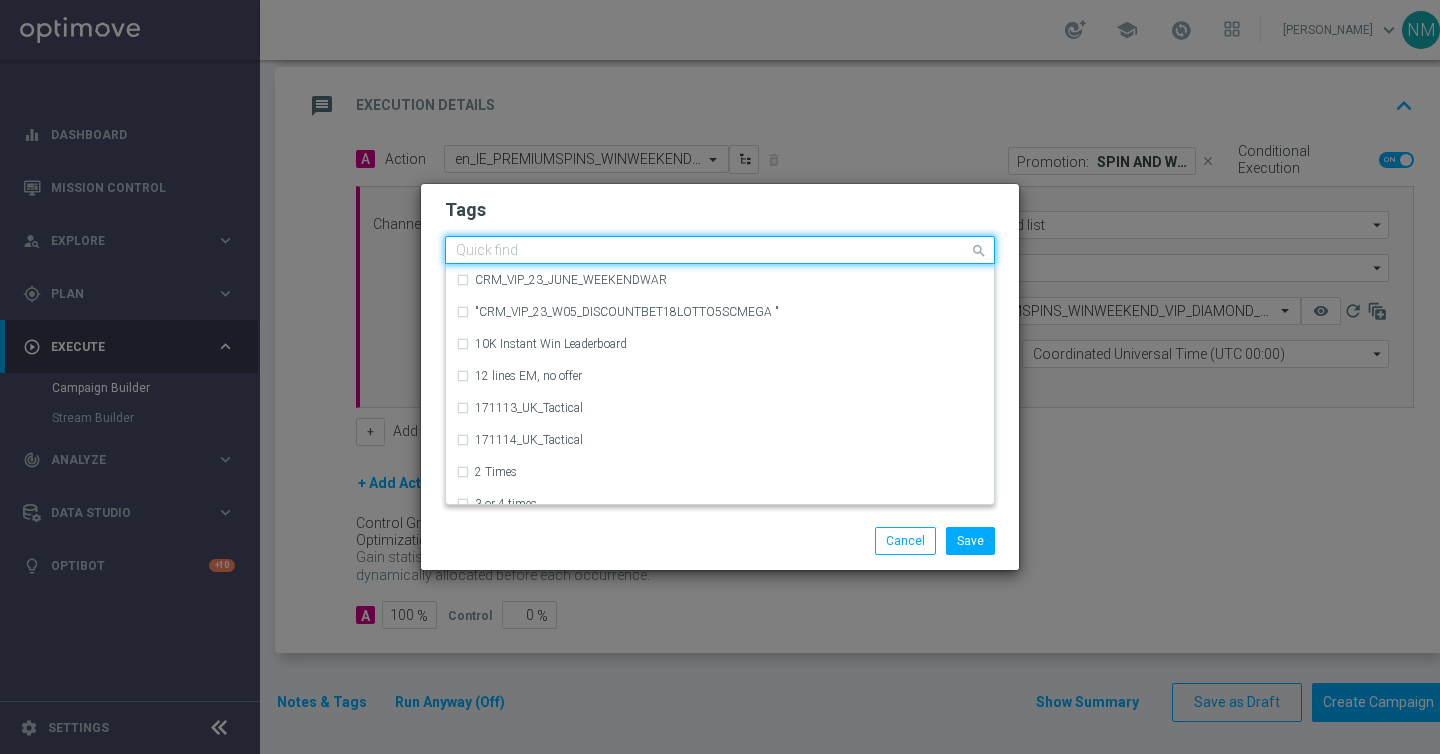 click 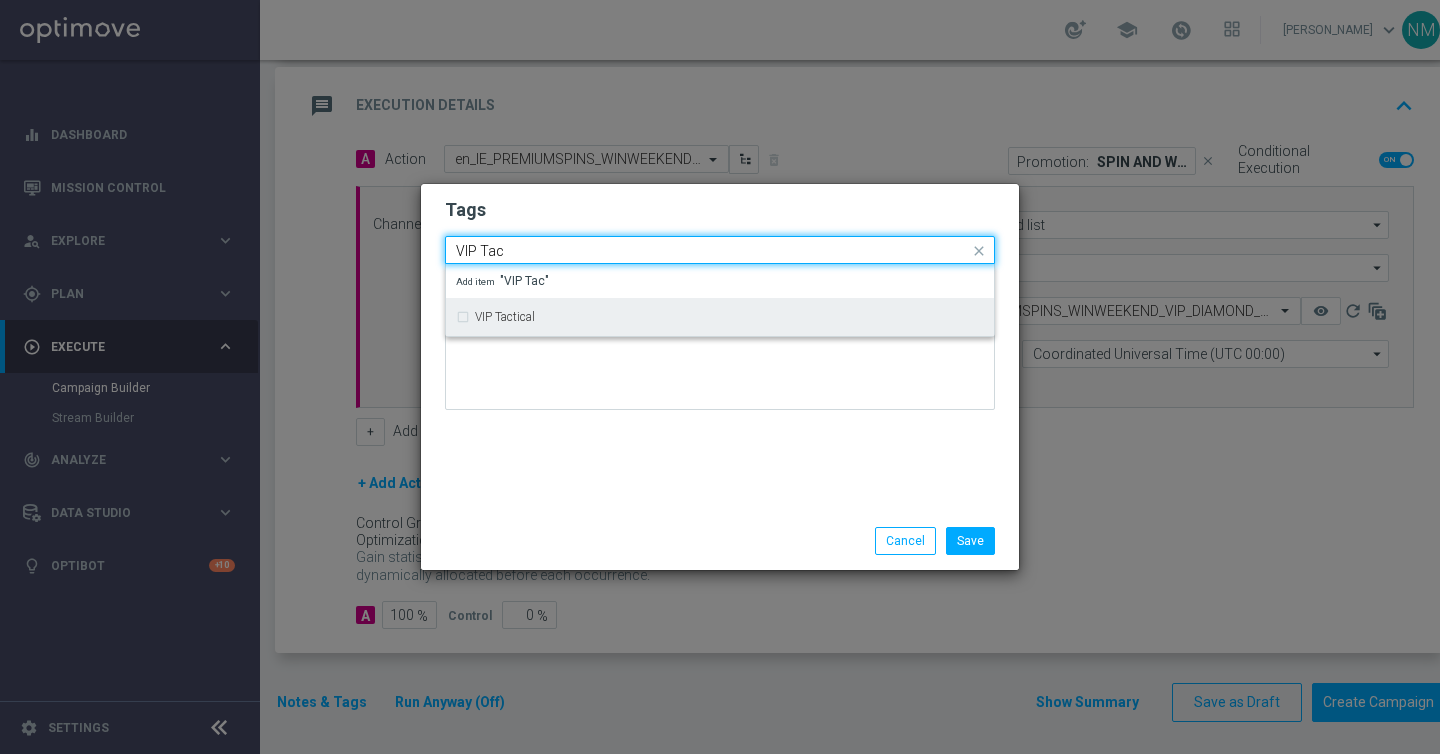 click on "VIP Tactical" at bounding box center (720, 317) 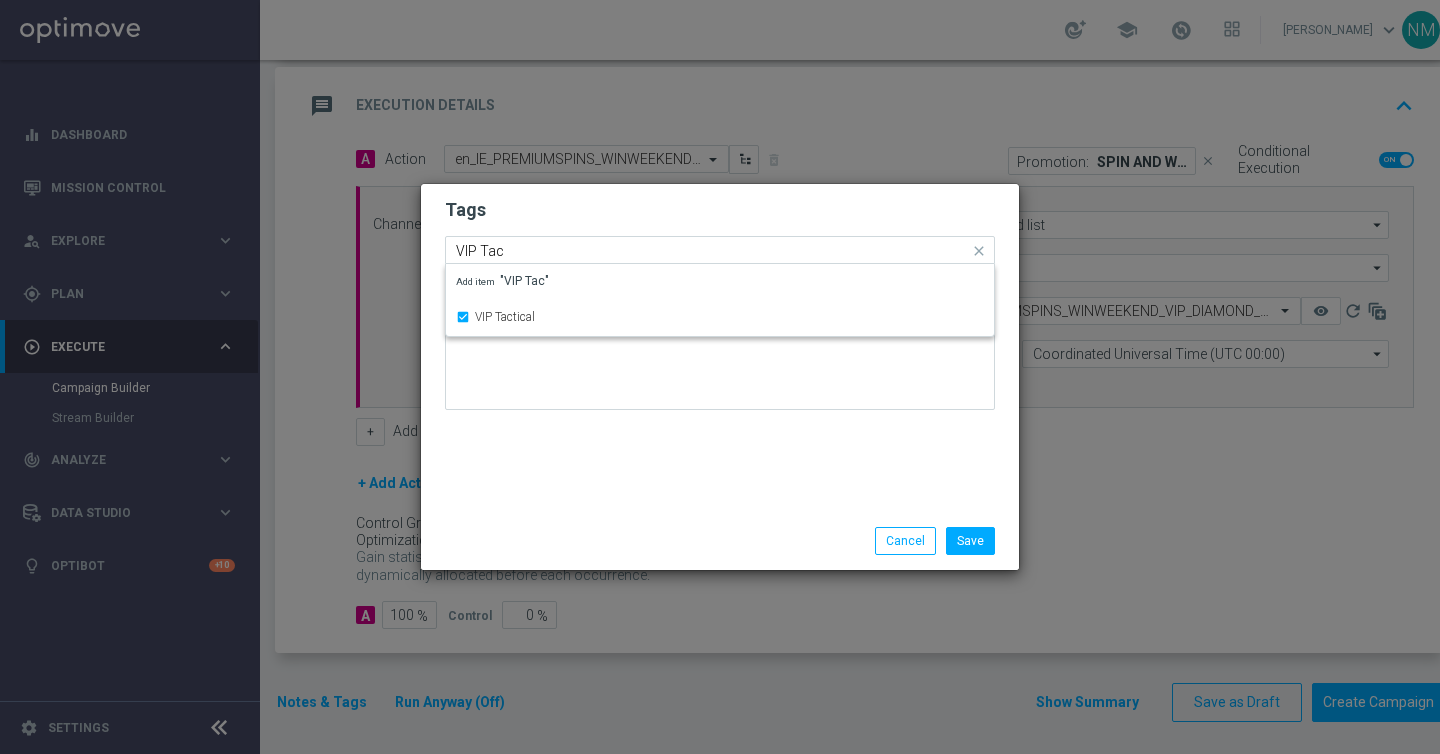 type 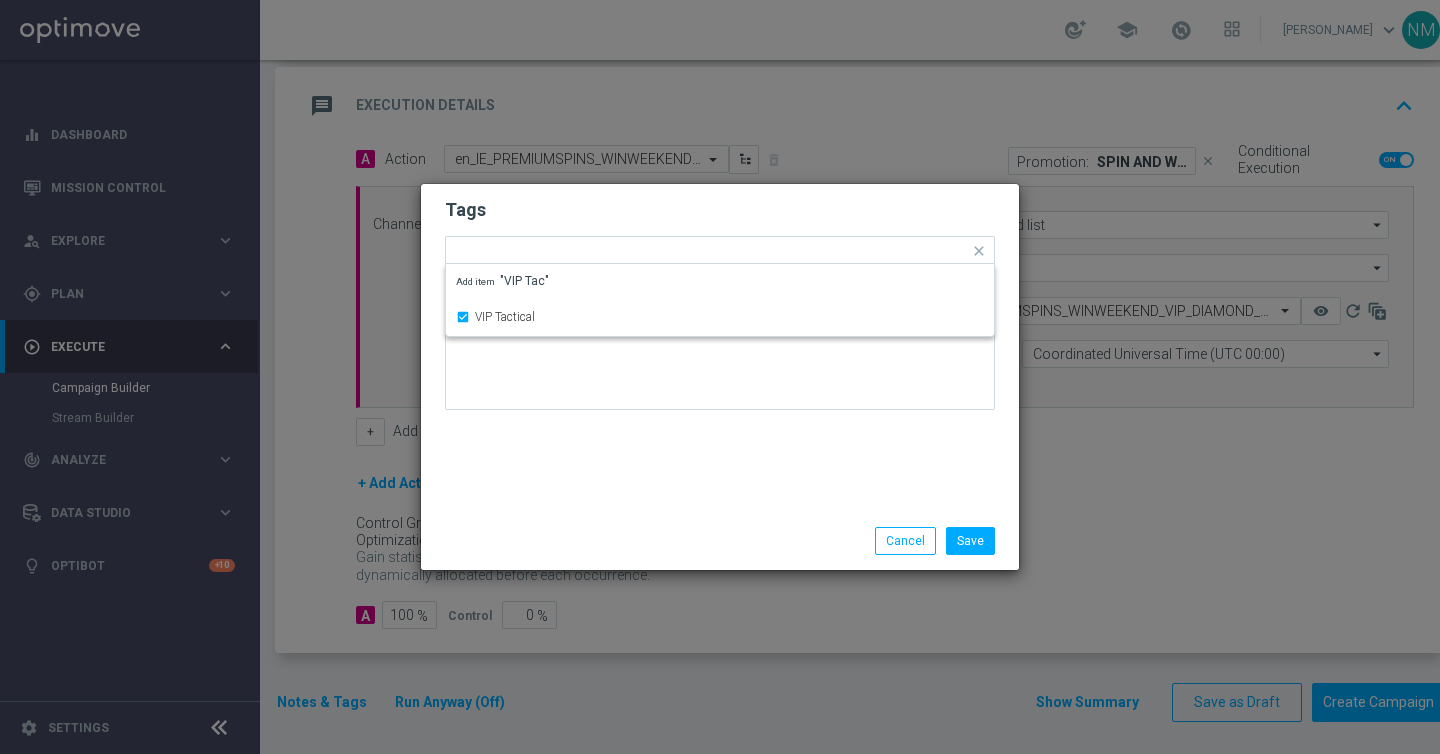 click on "Tags
Quick find × VIP Tactical VIP Tactical Add item "VIP Tac"
Notes" 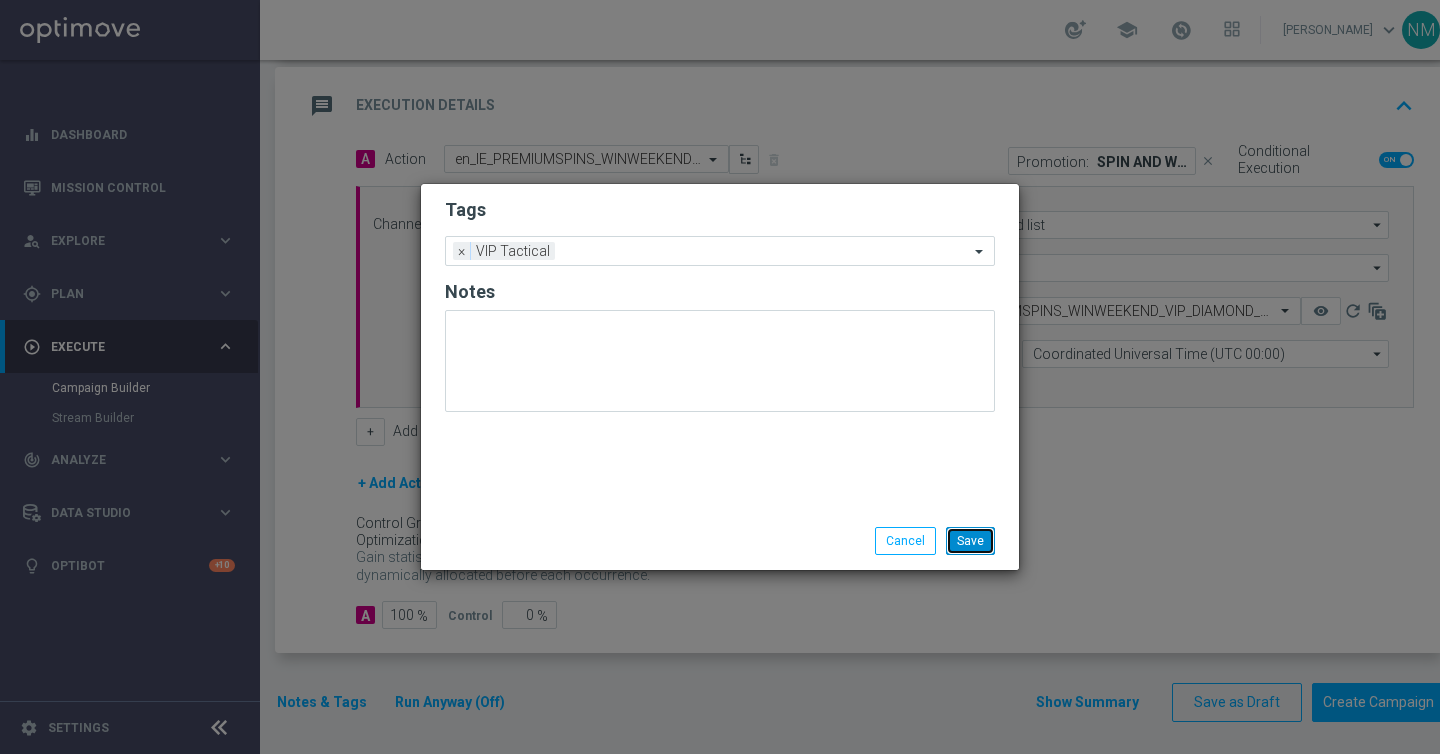 click on "Save" 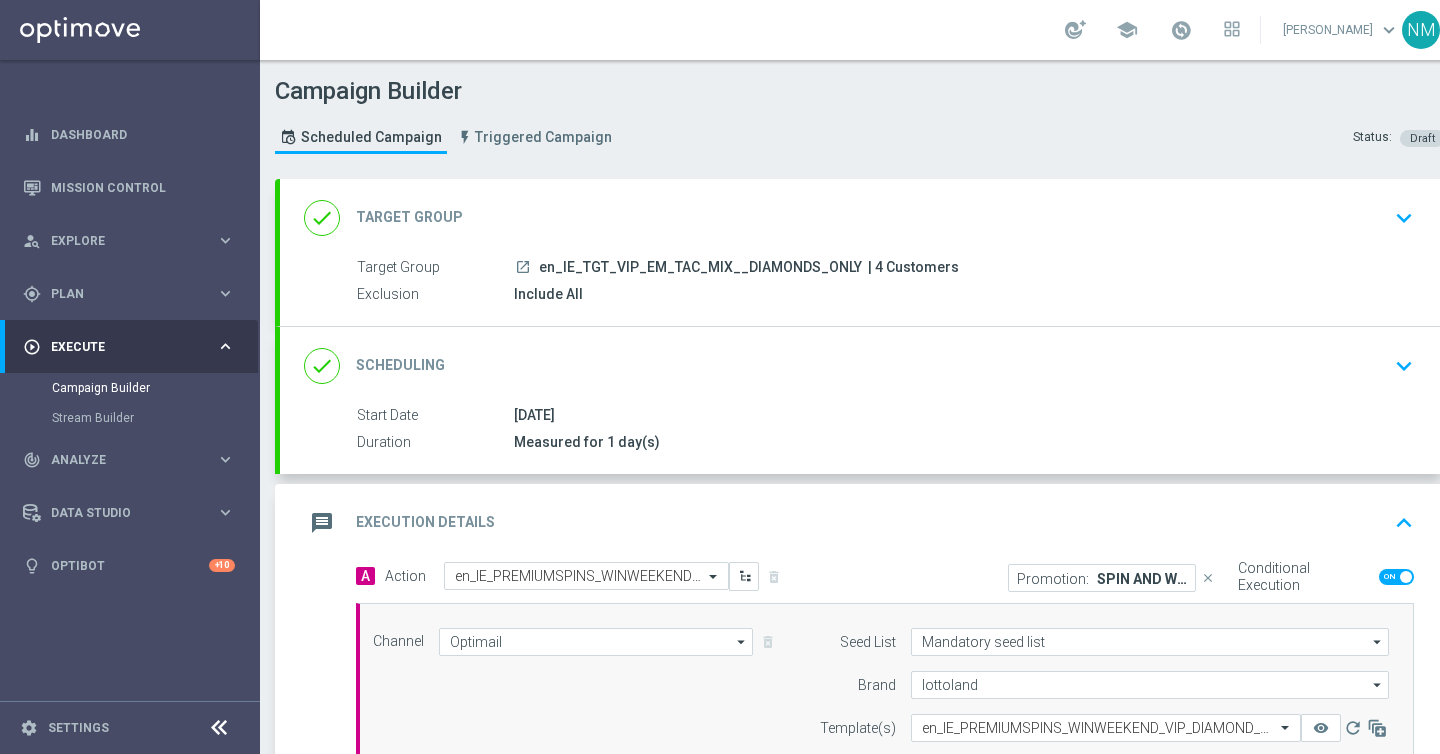 scroll, scrollTop: 425, scrollLeft: 0, axis: vertical 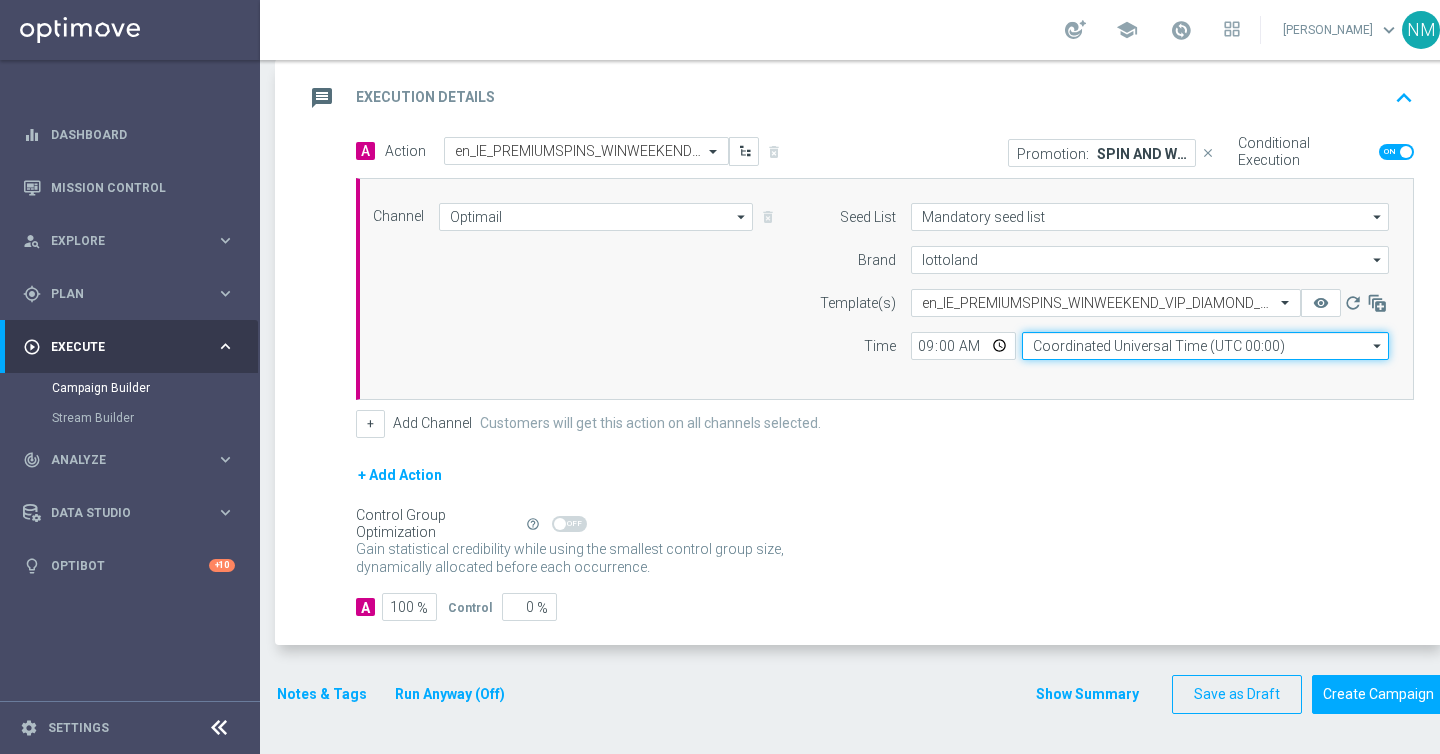 click on "Coordinated Universal Time (UTC 00:00)" 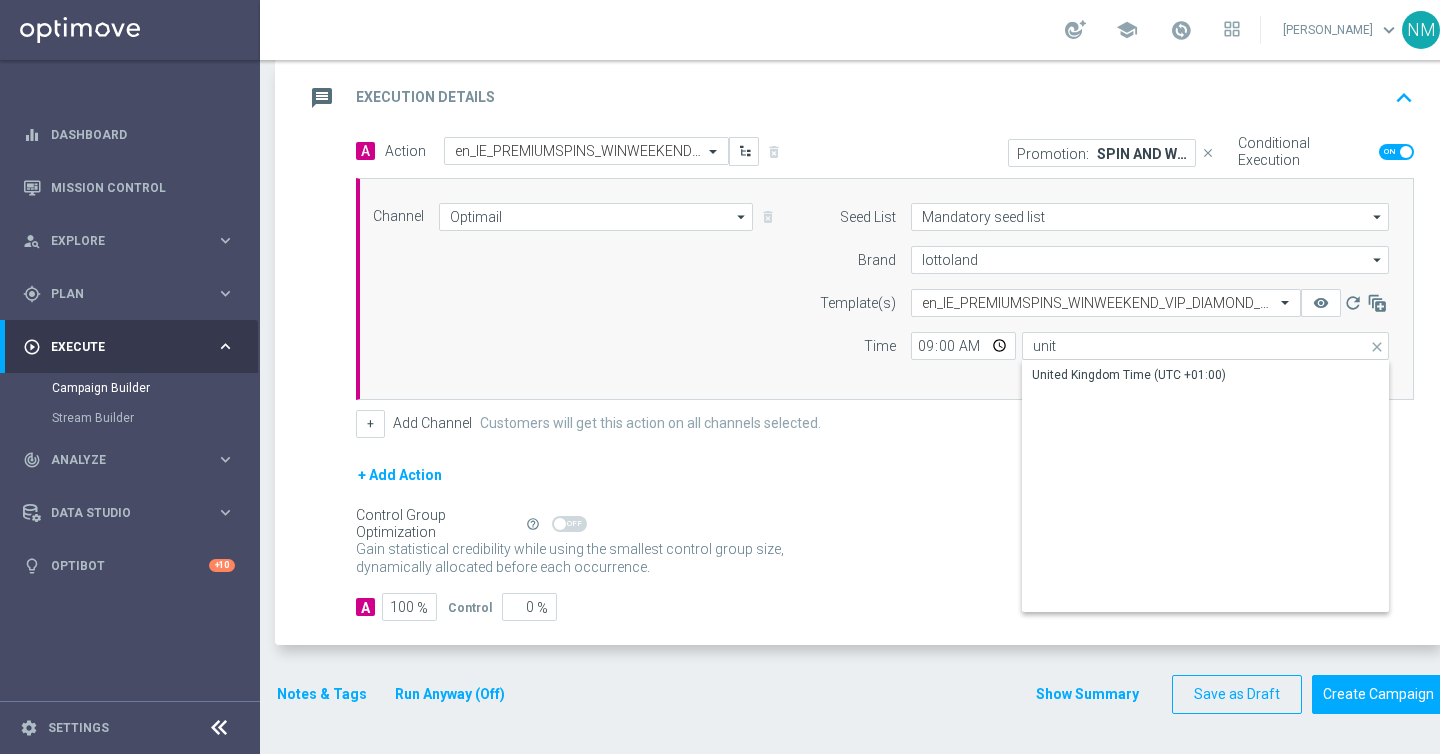 click on "United Kingdom Time (UTC +01:00)" 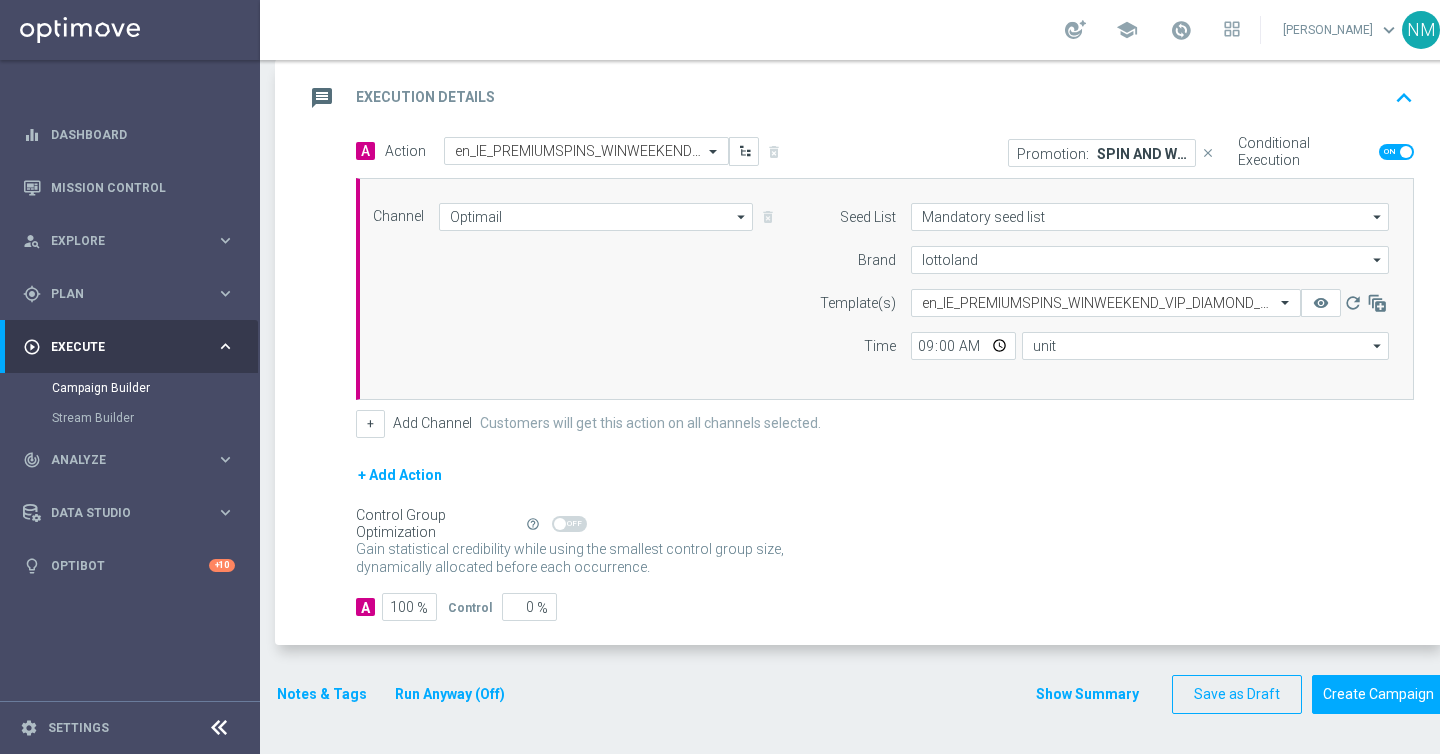 type on "United Kingdom Time (UTC +01:00)" 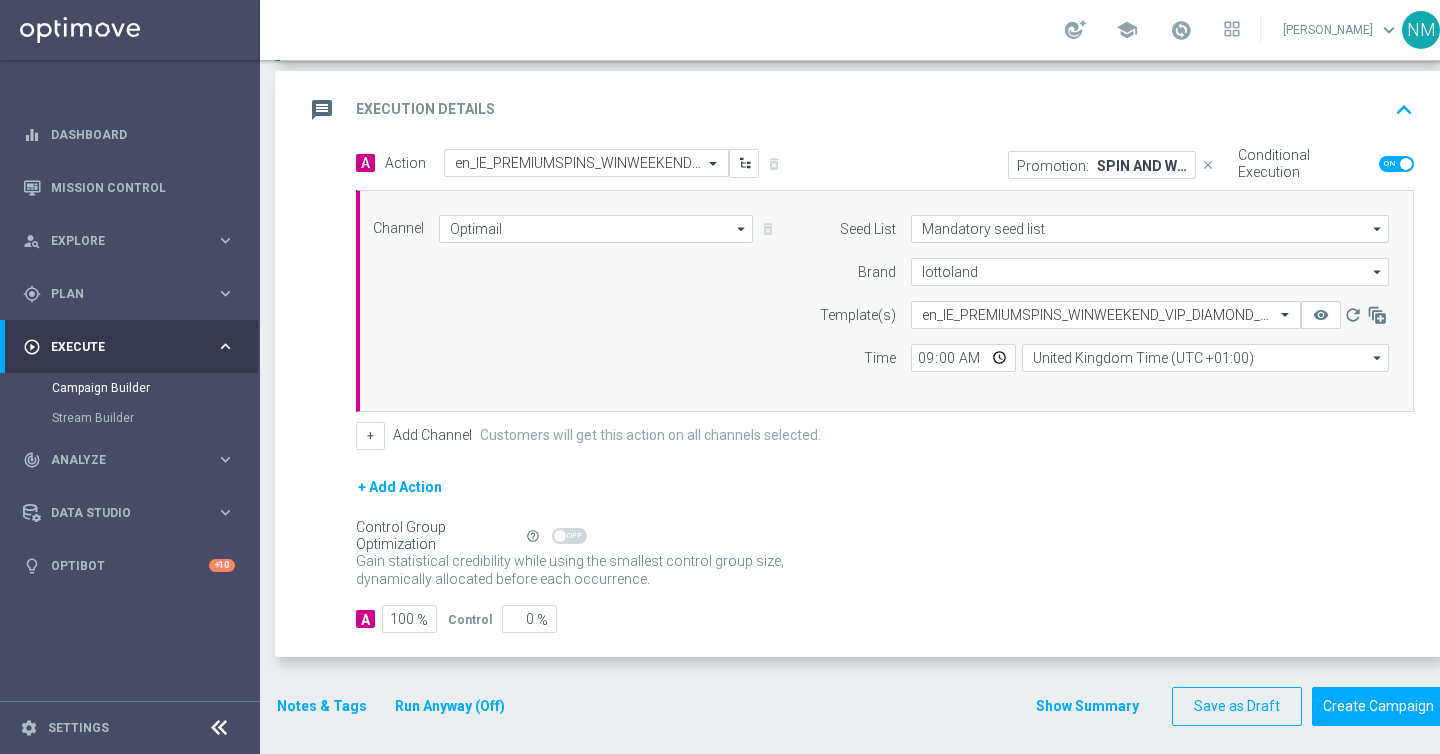 scroll, scrollTop: 425, scrollLeft: 0, axis: vertical 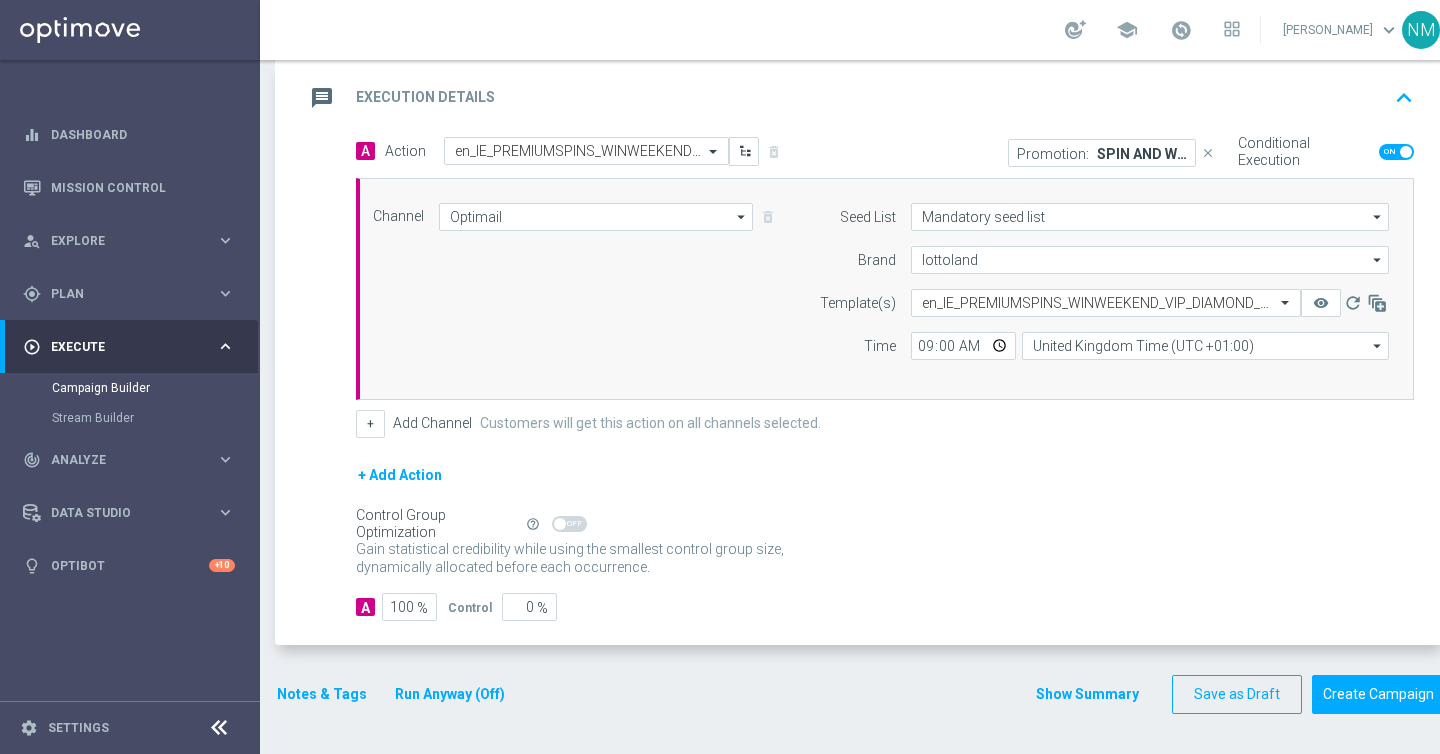 click on "Notes & Tags" 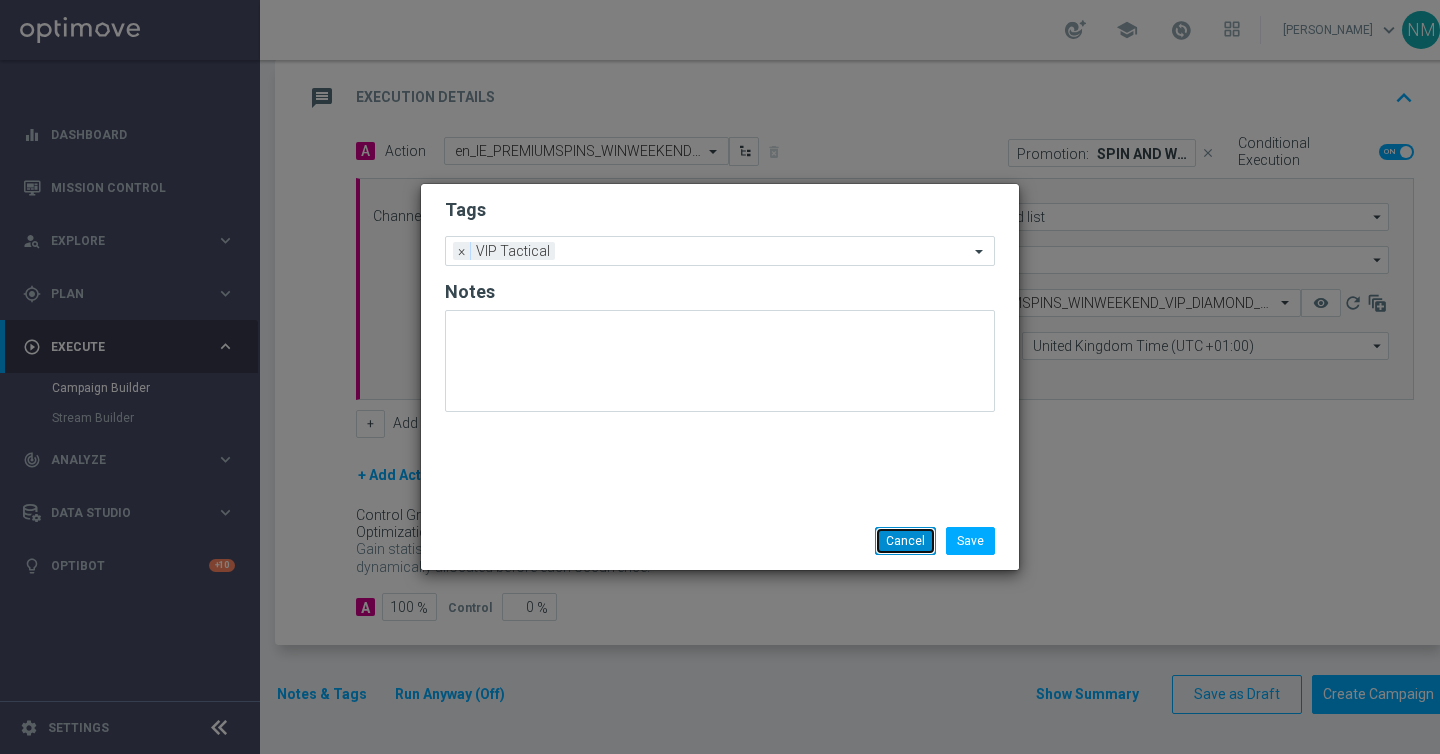 click on "Cancel" 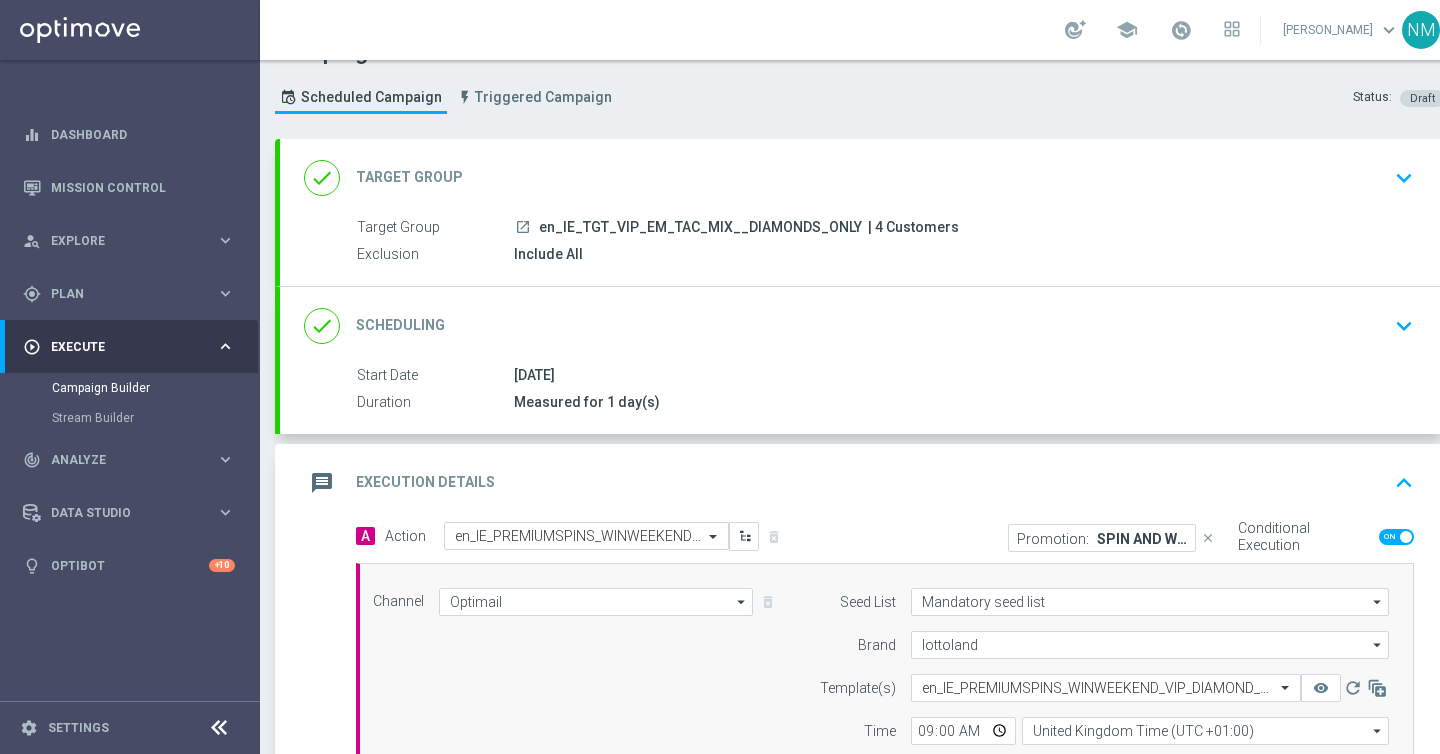 scroll, scrollTop: 0, scrollLeft: 0, axis: both 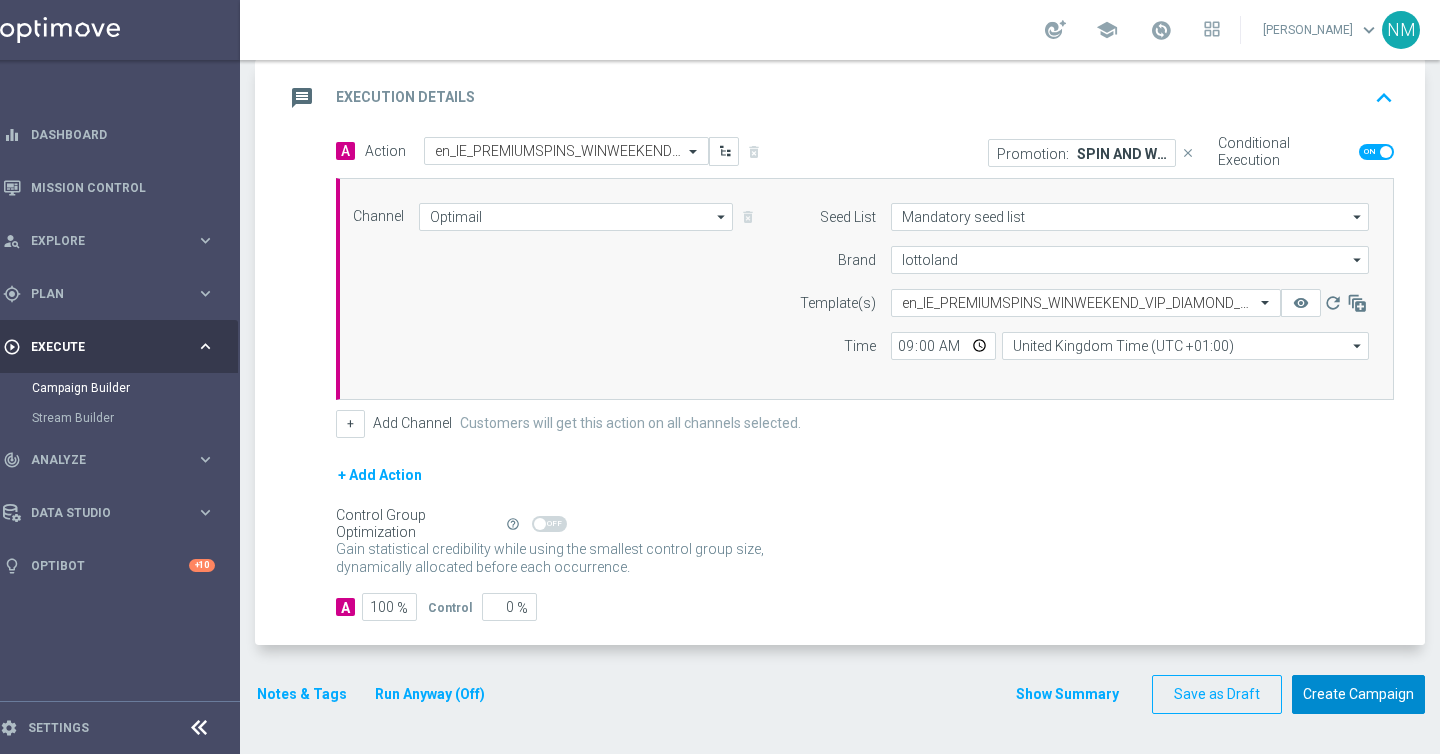 click on "Create Campaign" 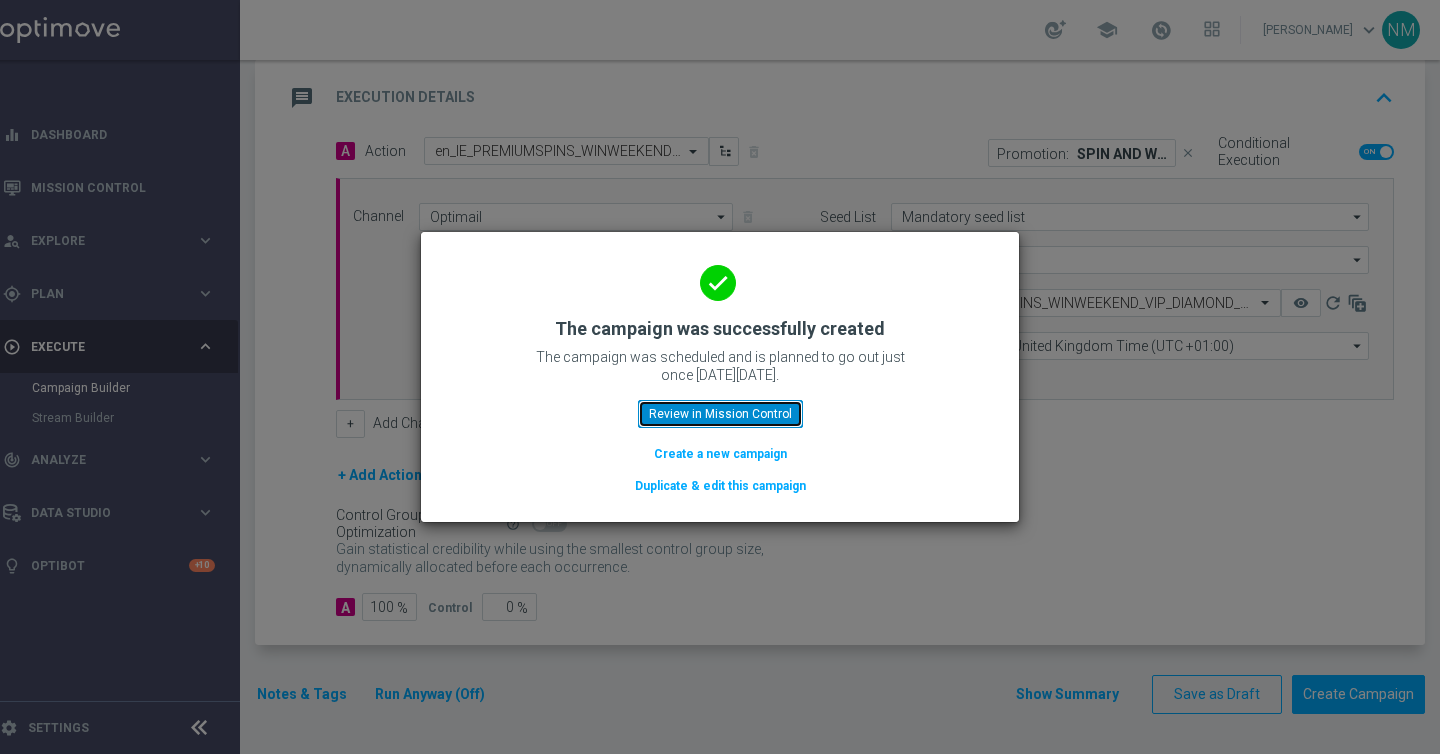 click on "Review in Mission Control" 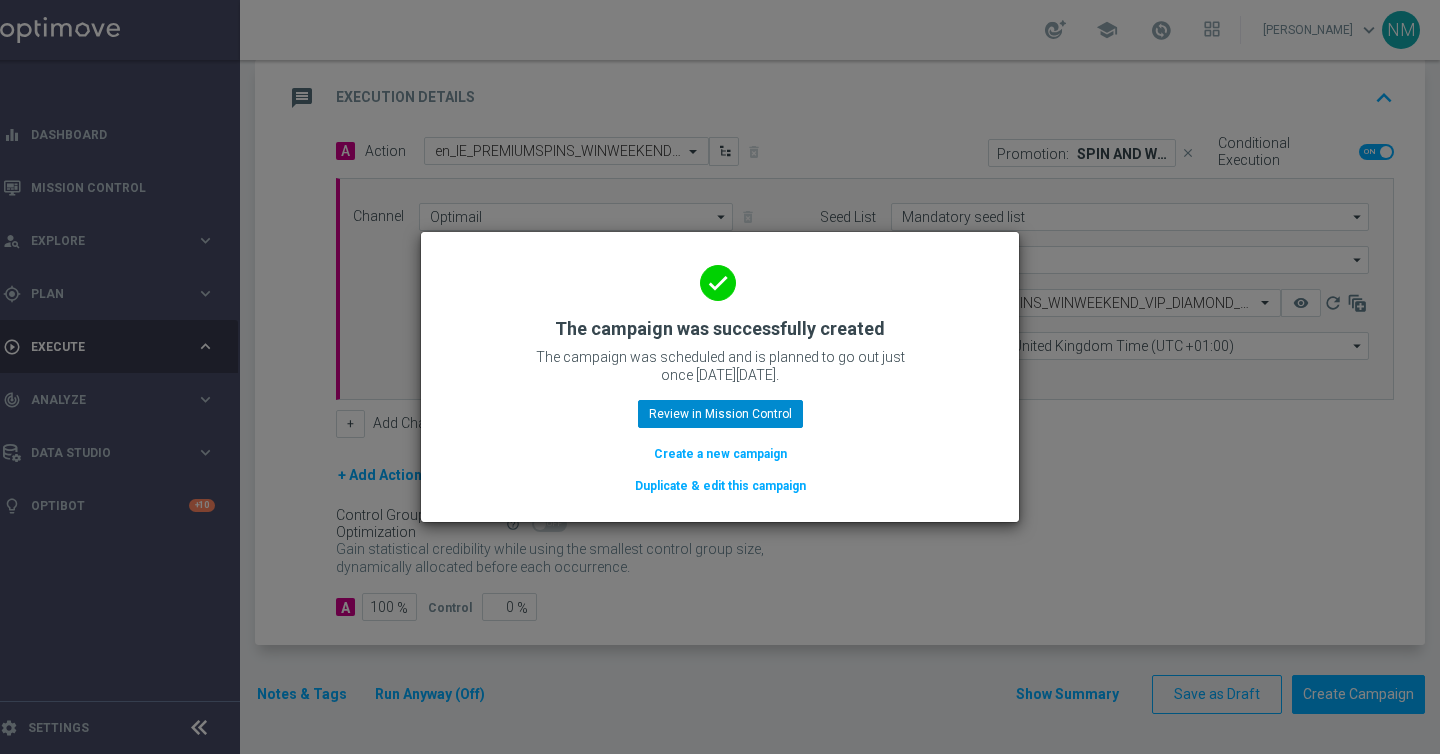 scroll, scrollTop: 0, scrollLeft: 0, axis: both 